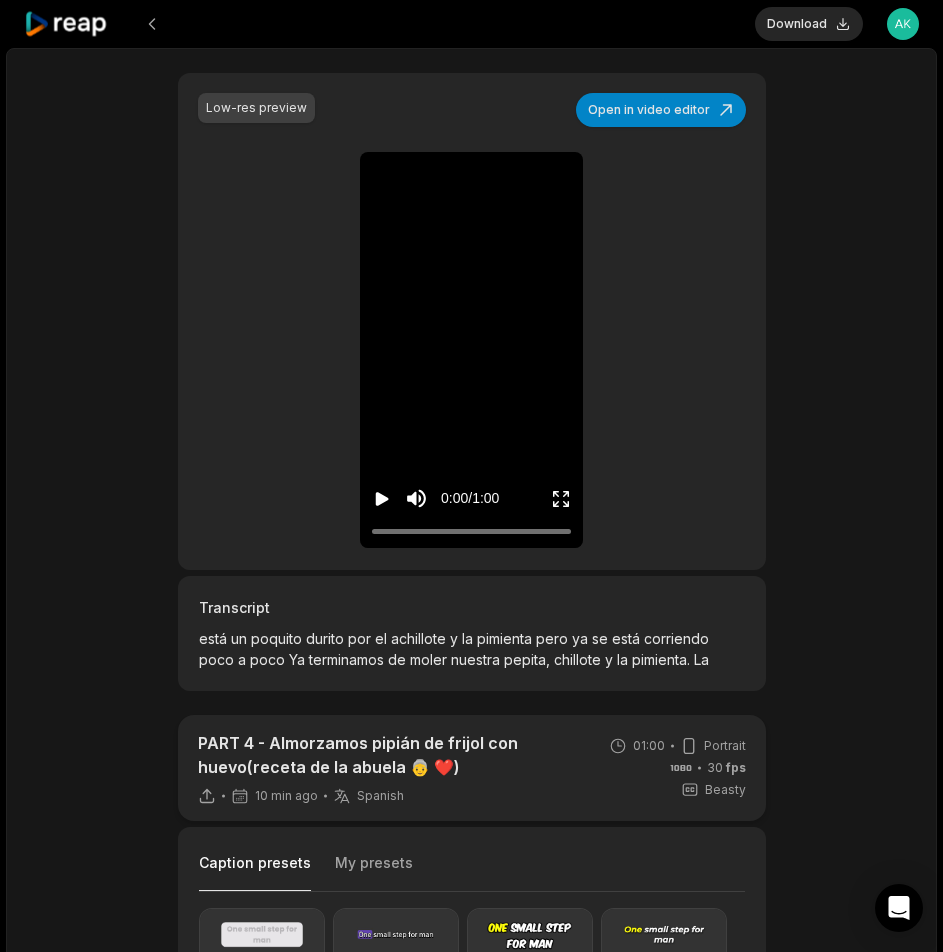 scroll, scrollTop: 400, scrollLeft: 0, axis: vertical 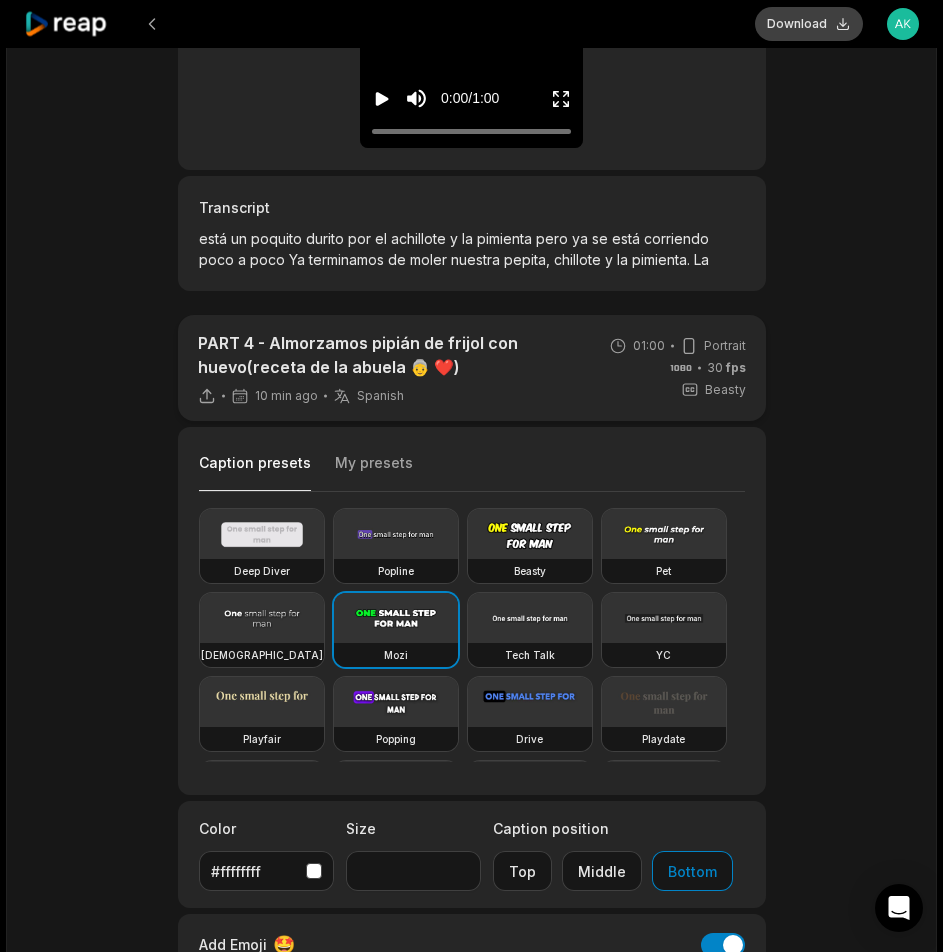 click on "Download" at bounding box center (809, 24) 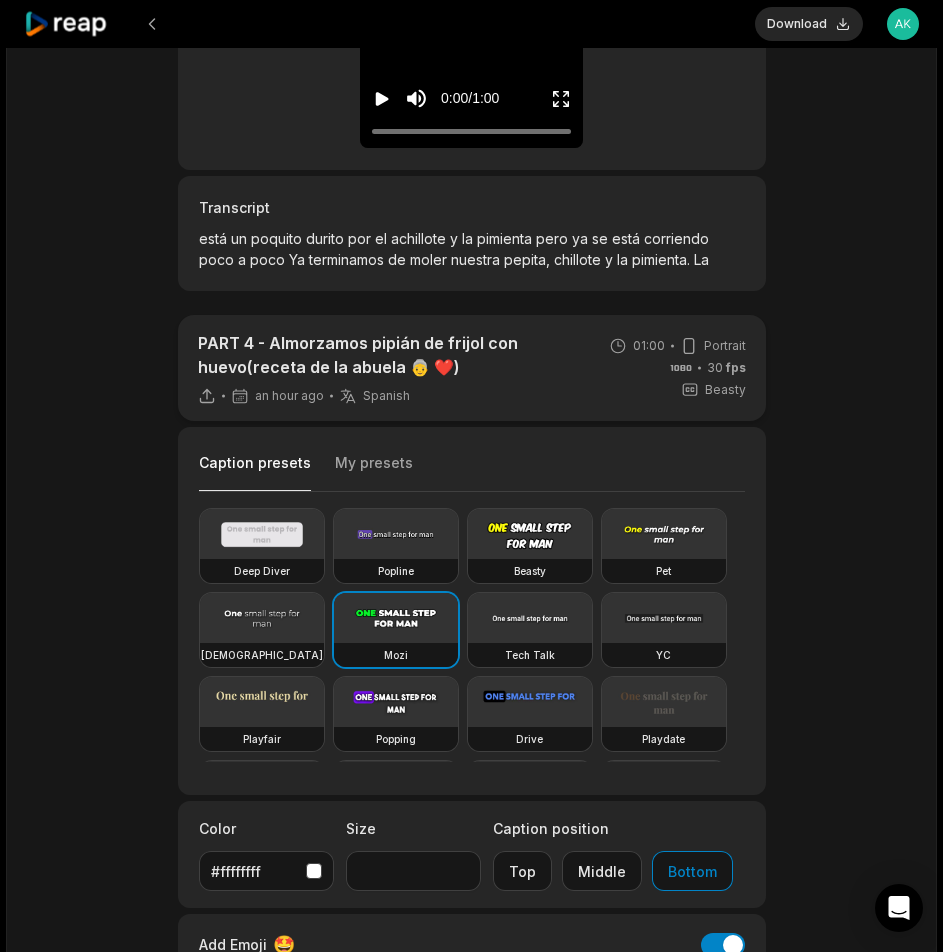 click 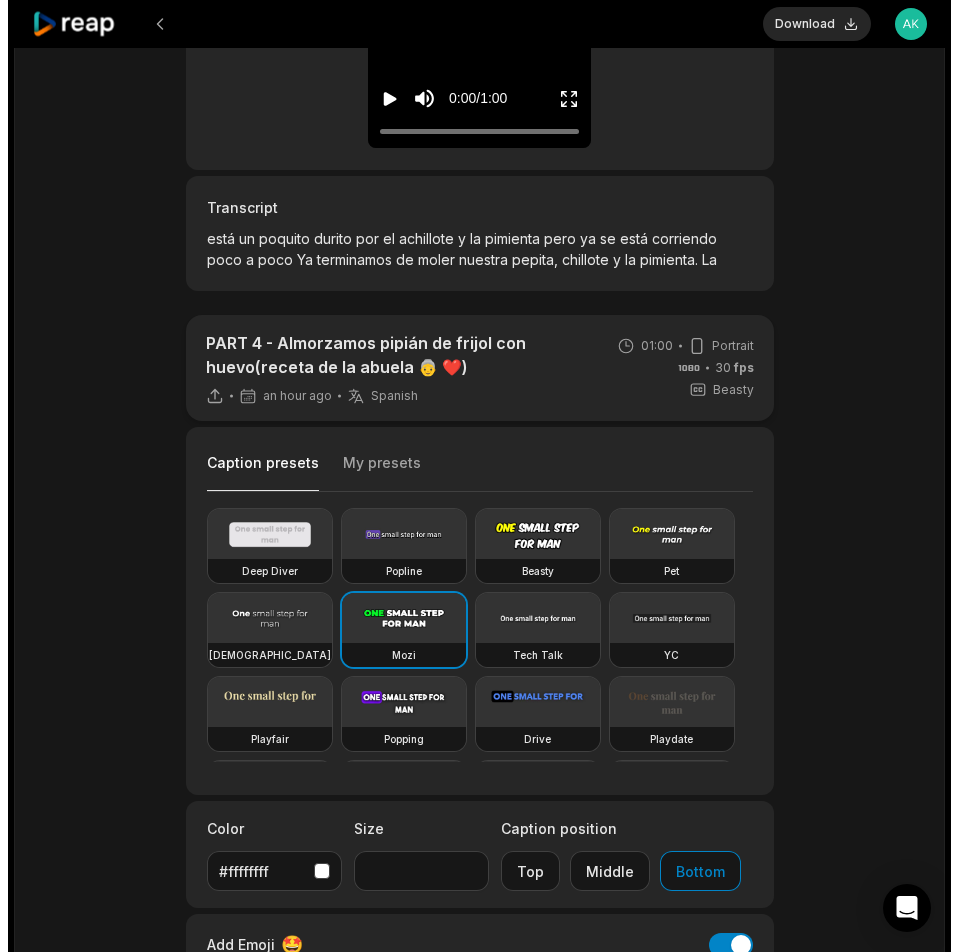 scroll, scrollTop: 0, scrollLeft: 0, axis: both 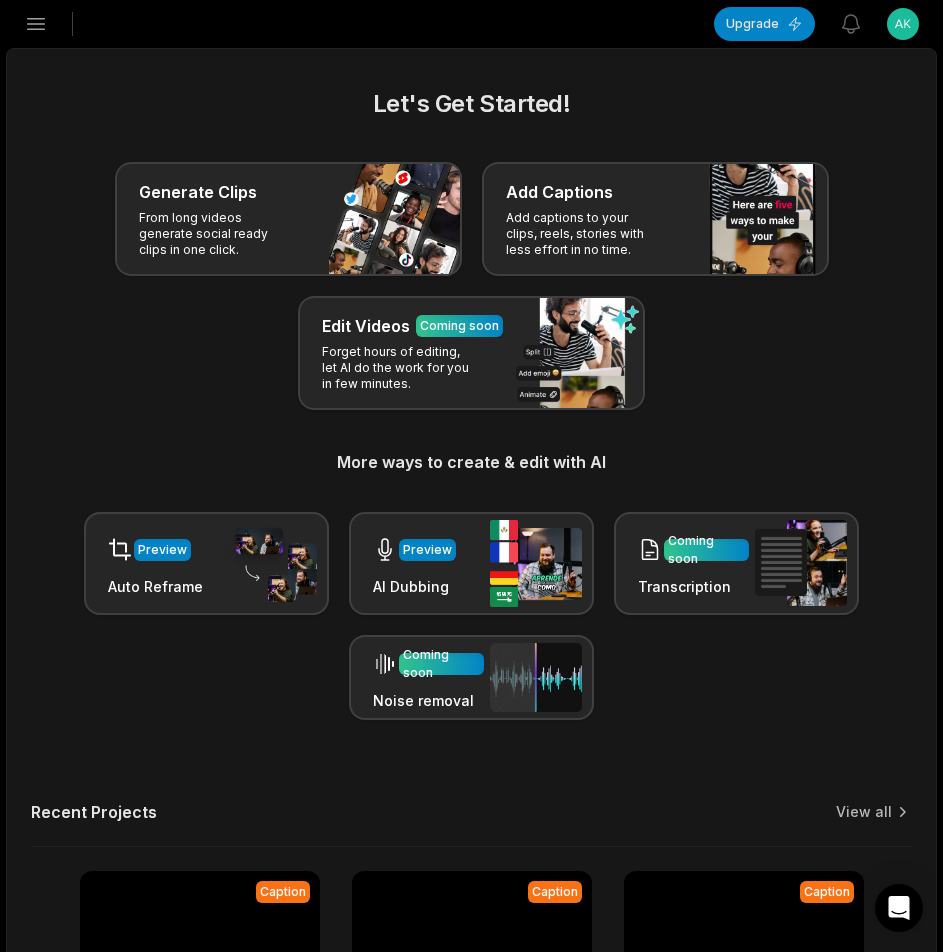 click 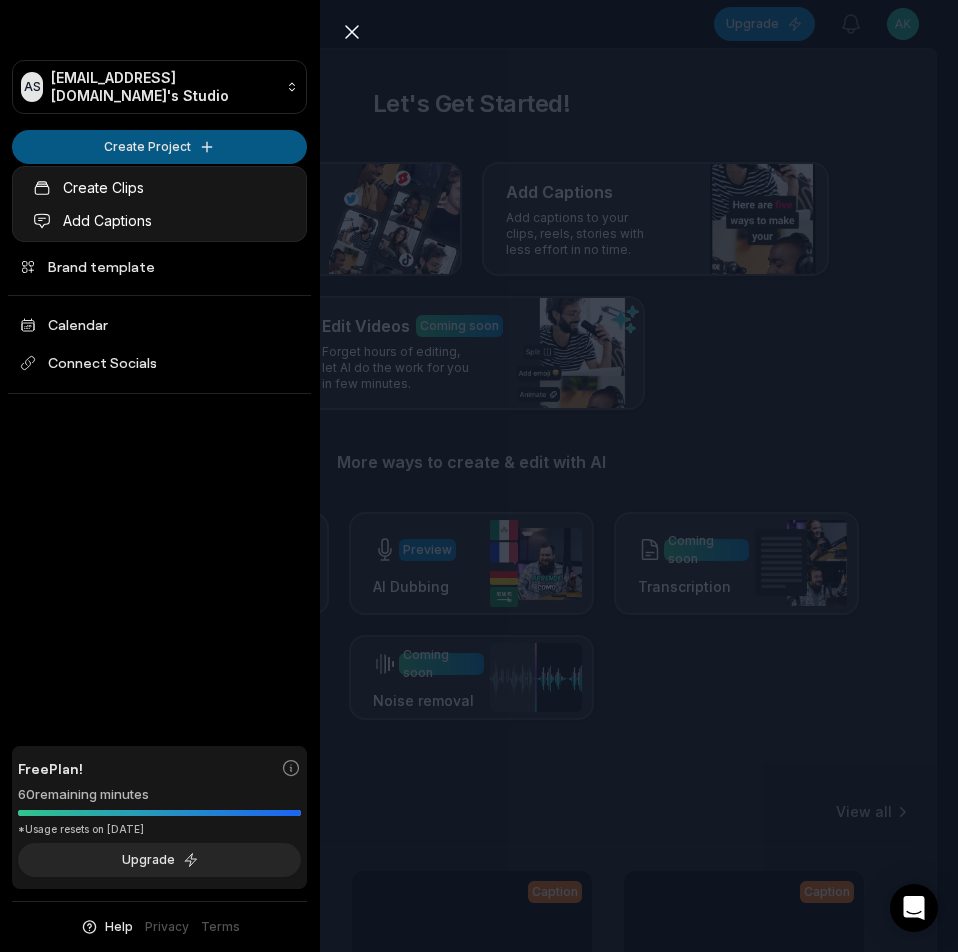 click on "AS Akgup@telegmail.com's Studio Create Project Home Projects Brand template Calendar Connect Socials Free  Plan! 60  remaining minutes *Usage resets on August 1, 2025 Upgrade Help Privacy Terms Open sidebar Upgrade View notifications Open user menu   Let's Get Started! Generate Clips From long videos generate social ready clips in one click. Add Captions Add captions to your clips, reels, stories with less effort in no time. Edit Videos Coming soon Forget hours of editing, let AI do the work for you in few minutes. More ways to create & edit with AI Preview Auto Reframe Preview AI Dubbing Coming soon Transcription Coming soon Noise removal Recent Projects View all Caption 01:00 PART 4 - Almorzamos pipián de frijol con huevo(receta de la abuela 👵 ❤️) Open options an hour ago Caption 01:00 PART 0 - Almorzamos pipián de frijol con huevo(receta de la abuela 👵 ❤️) Open options an hour ago Caption 01:00 PART 2 - Adobo de cerdo(Makum)👌🏼 Open options an hour ago Caption 01:00 Open options" at bounding box center [479, 476] 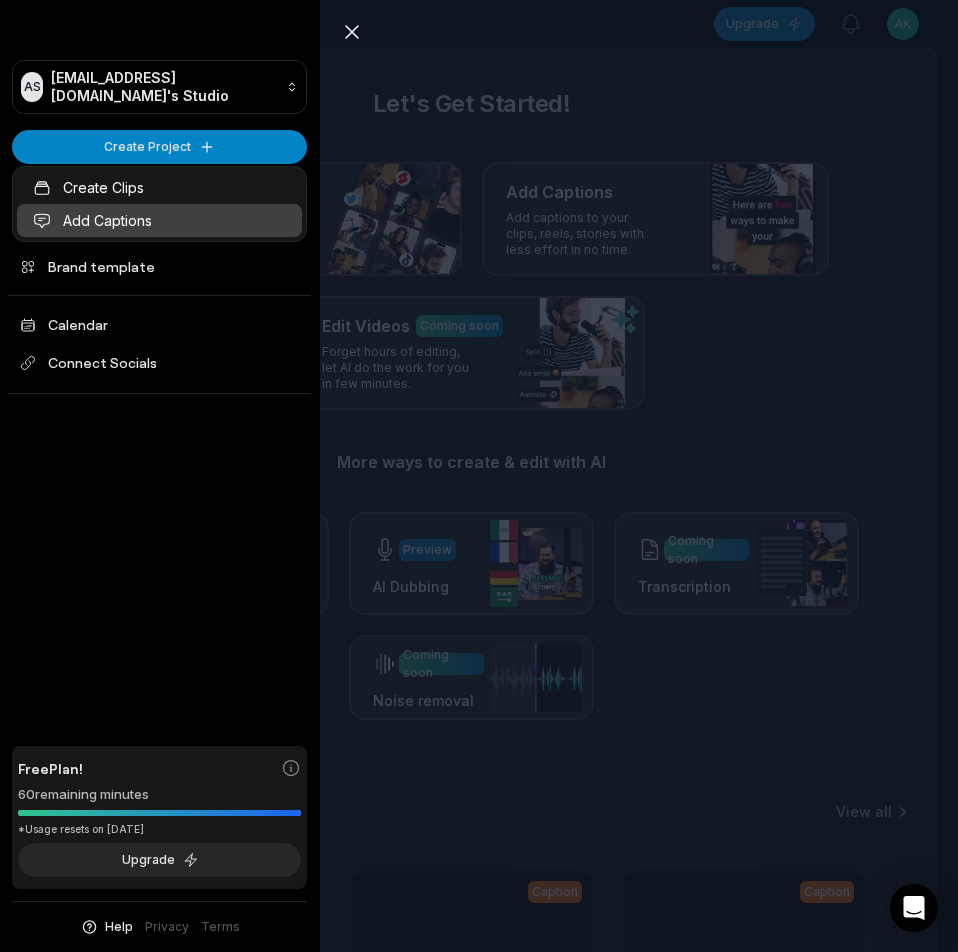 click on "Add Captions" at bounding box center [159, 220] 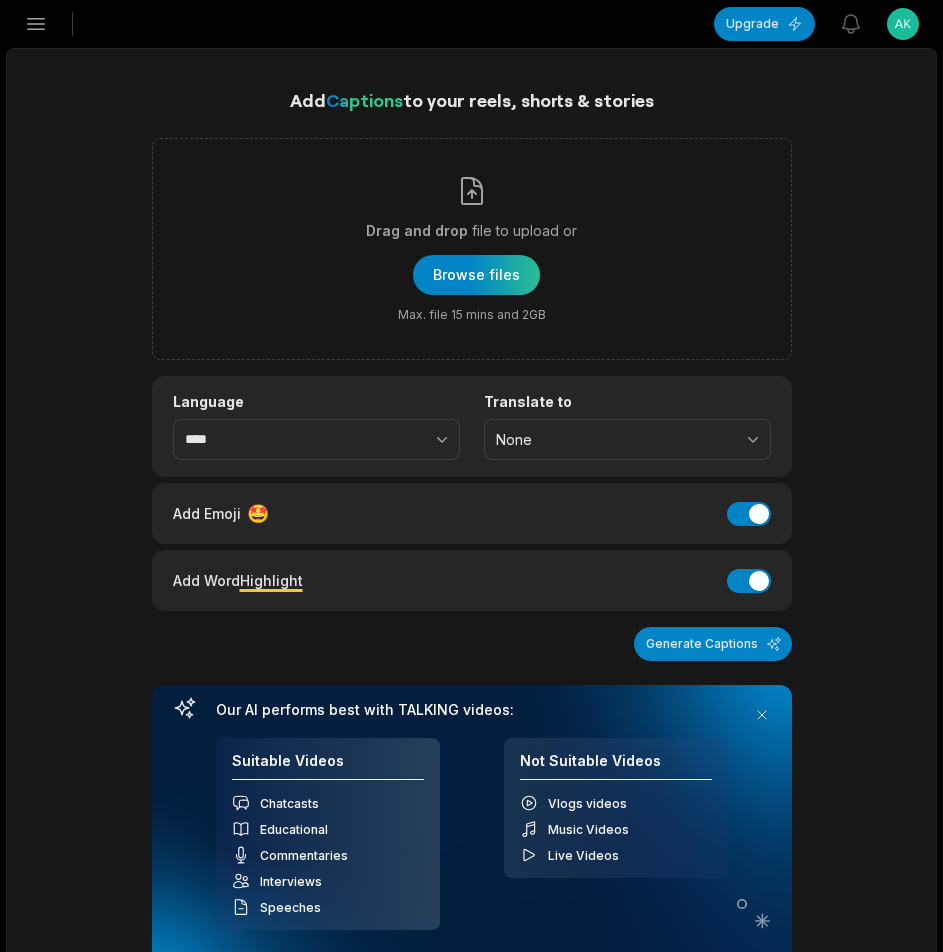 scroll, scrollTop: 0, scrollLeft: 0, axis: both 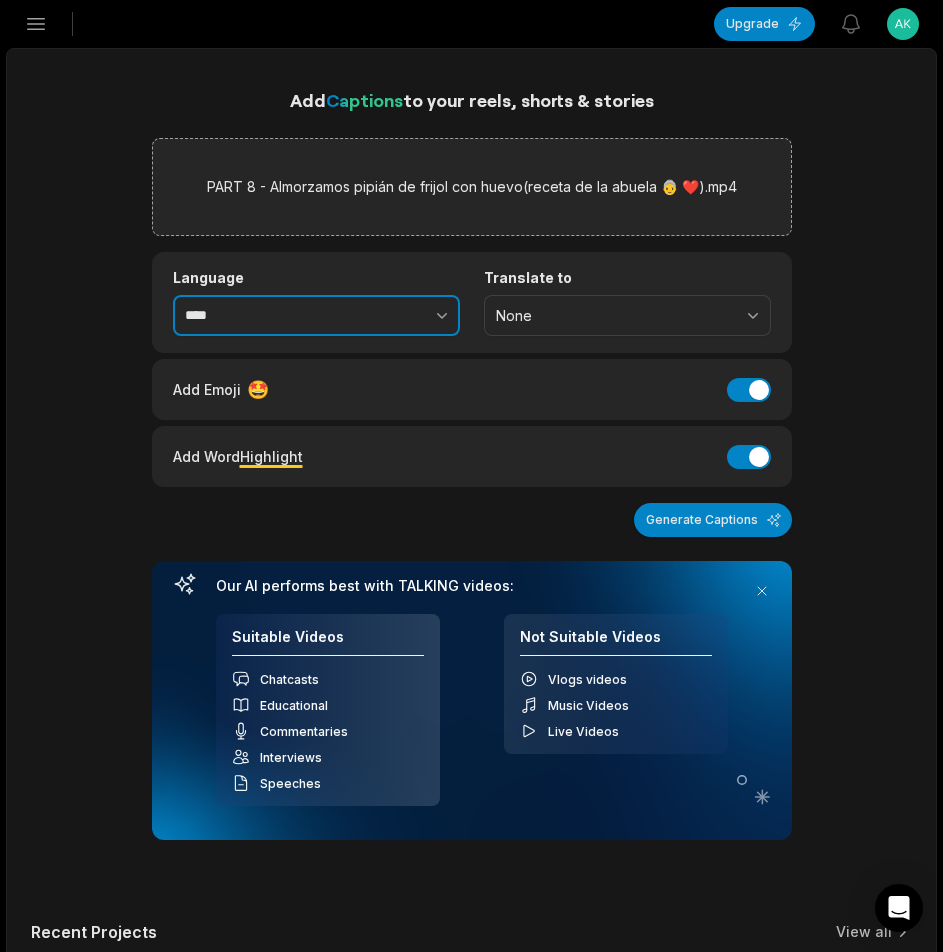 click 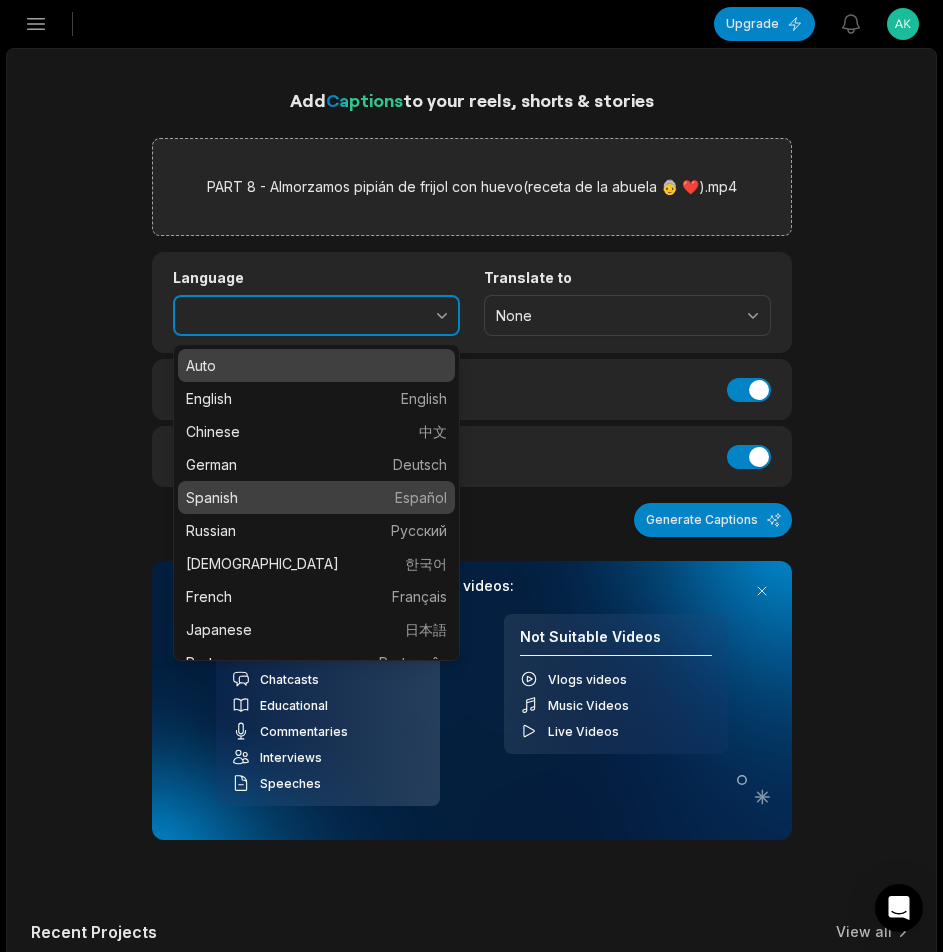 type on "*******" 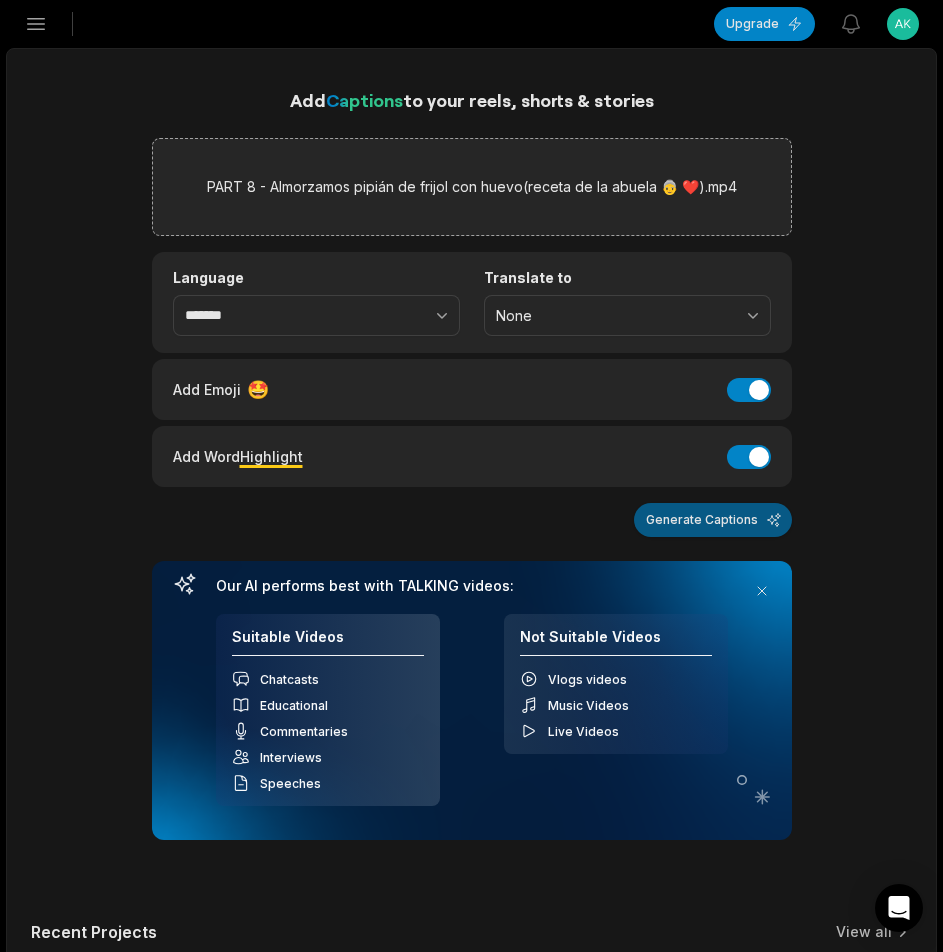 click on "Generate Captions" at bounding box center (713, 520) 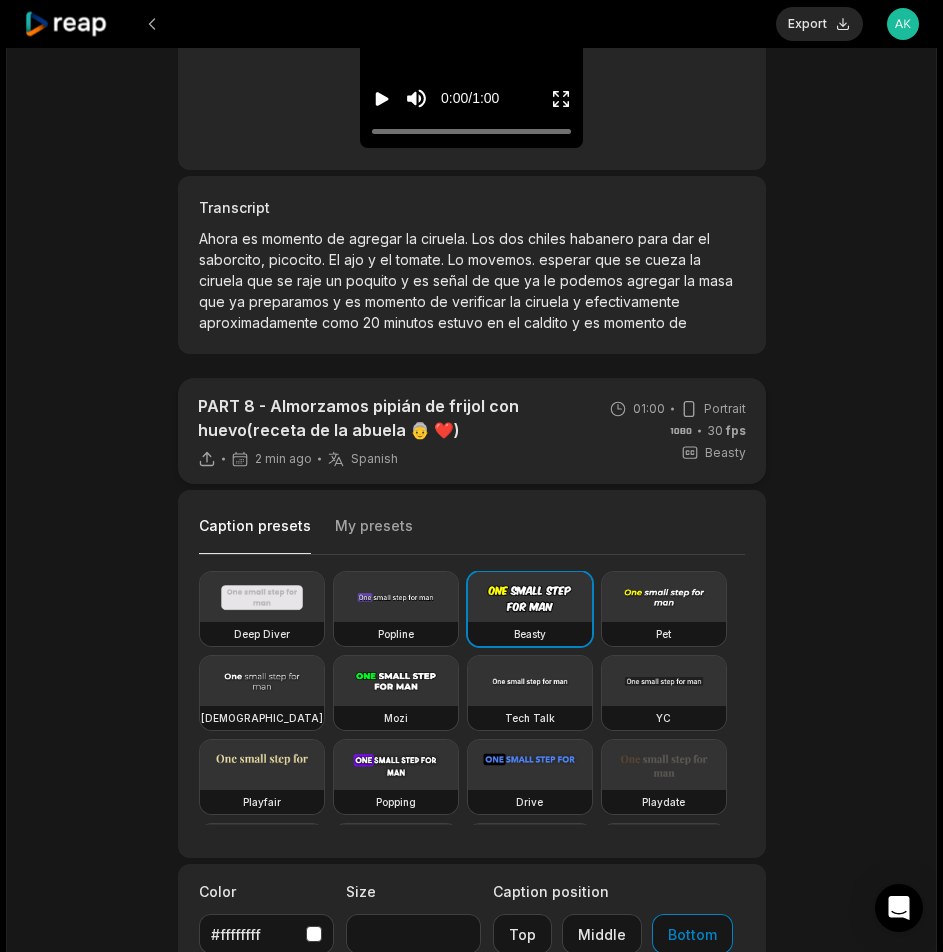 scroll, scrollTop: 700, scrollLeft: 0, axis: vertical 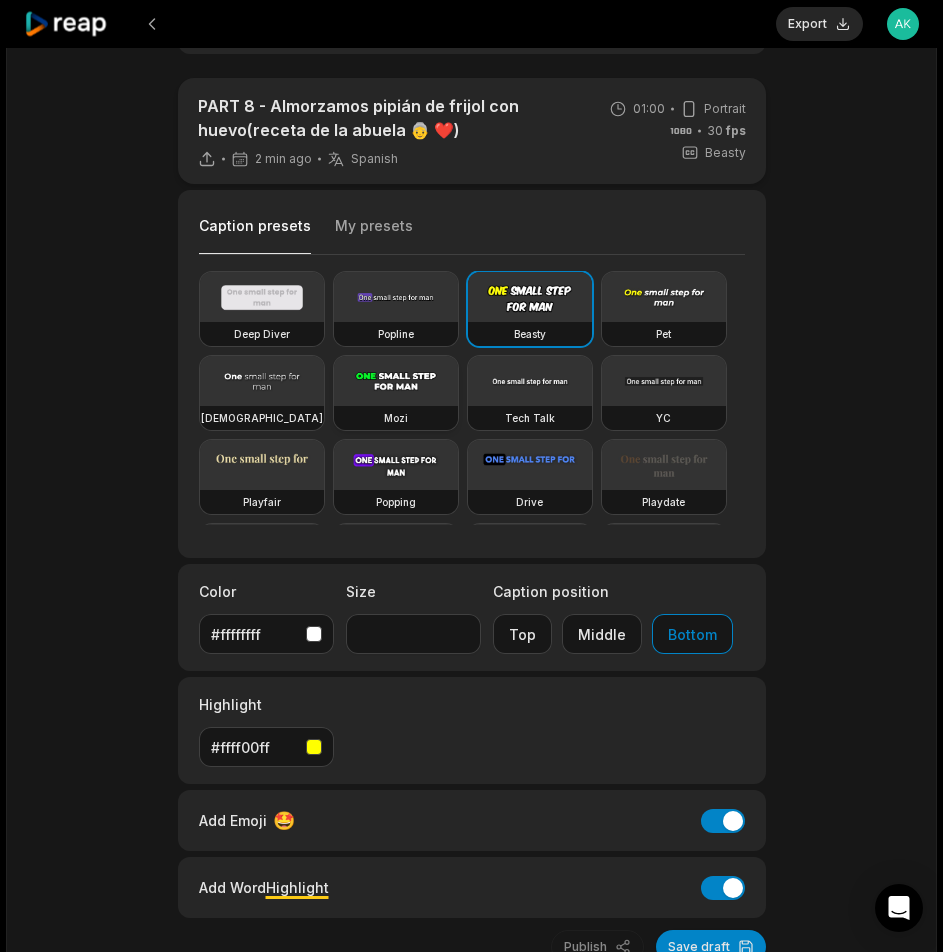 click at bounding box center [396, 381] 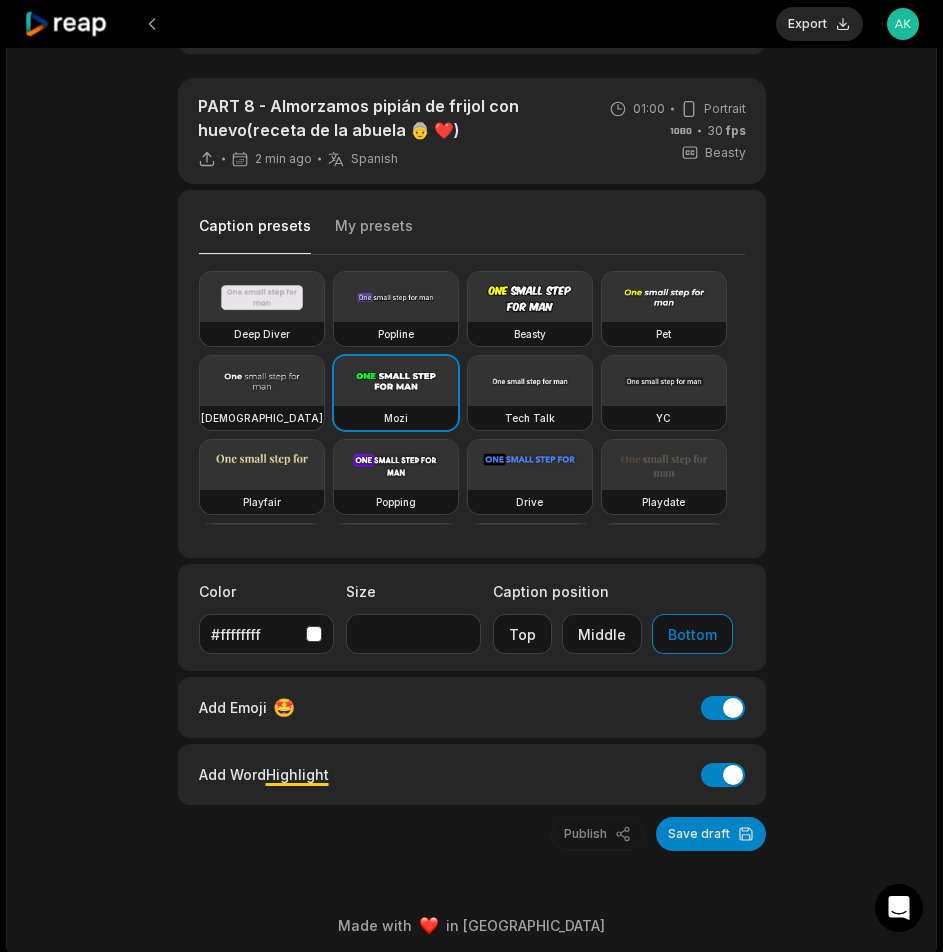 click on "Export" at bounding box center (819, 24) 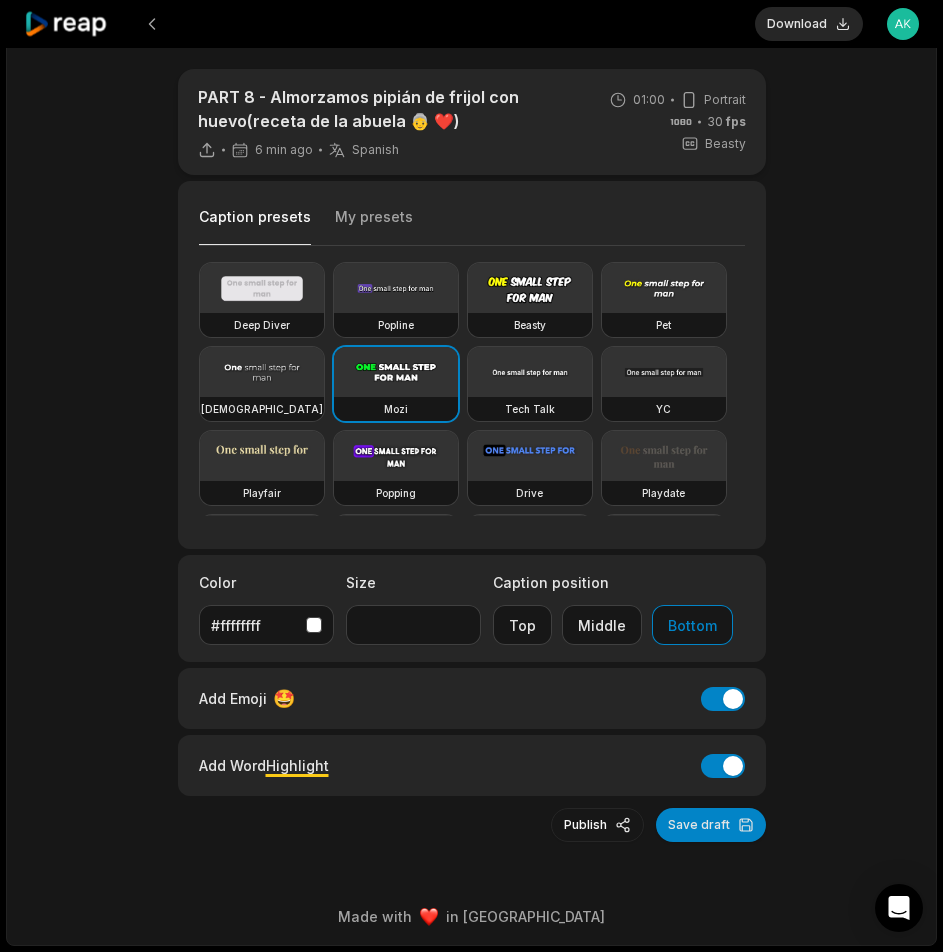 scroll, scrollTop: 509, scrollLeft: 0, axis: vertical 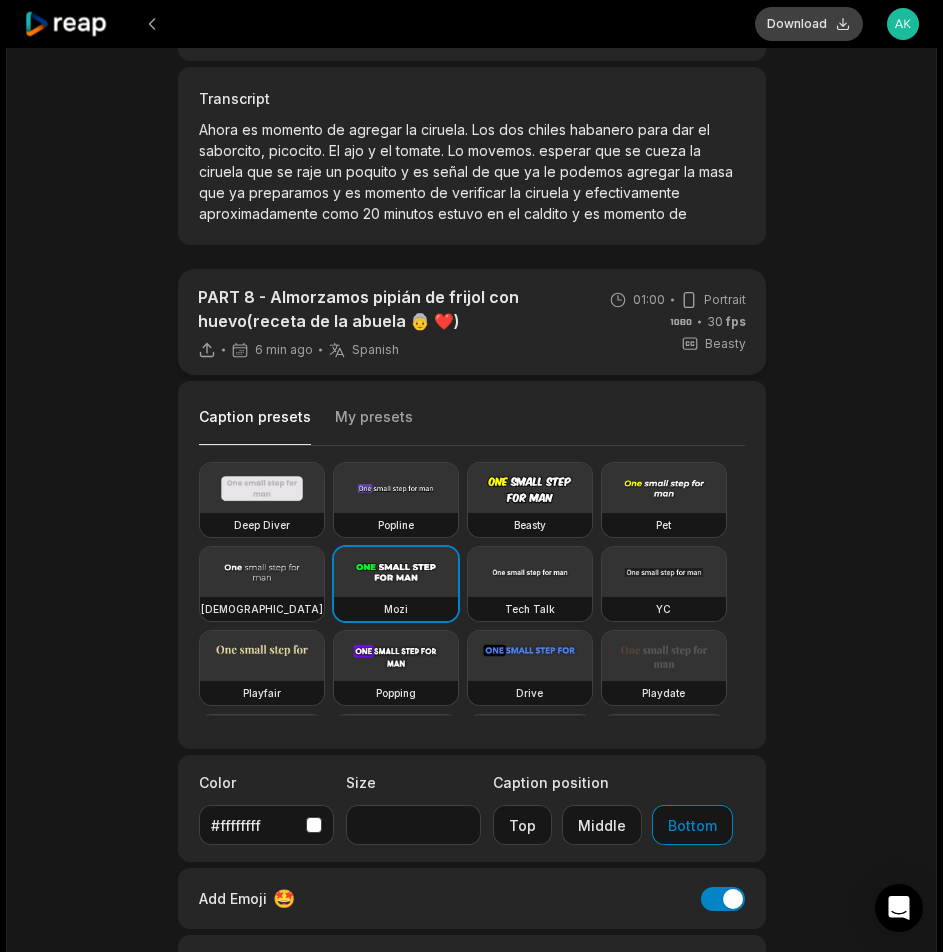 click on "Download" at bounding box center [809, 24] 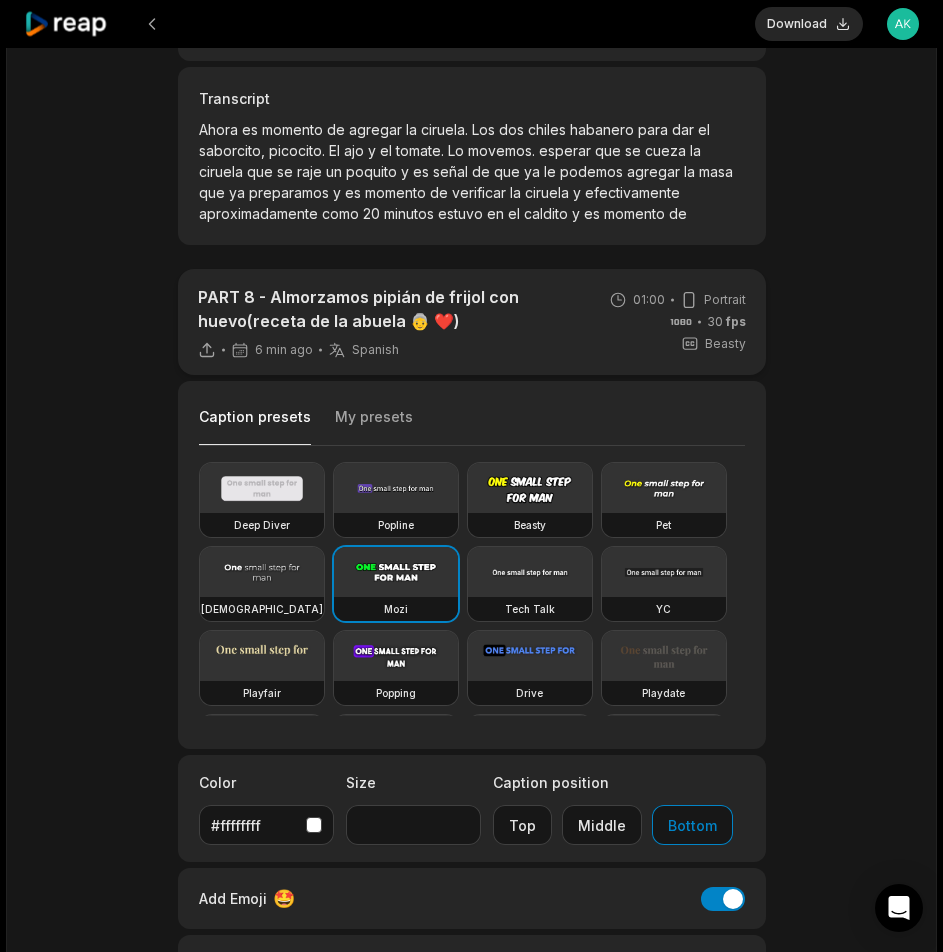 click 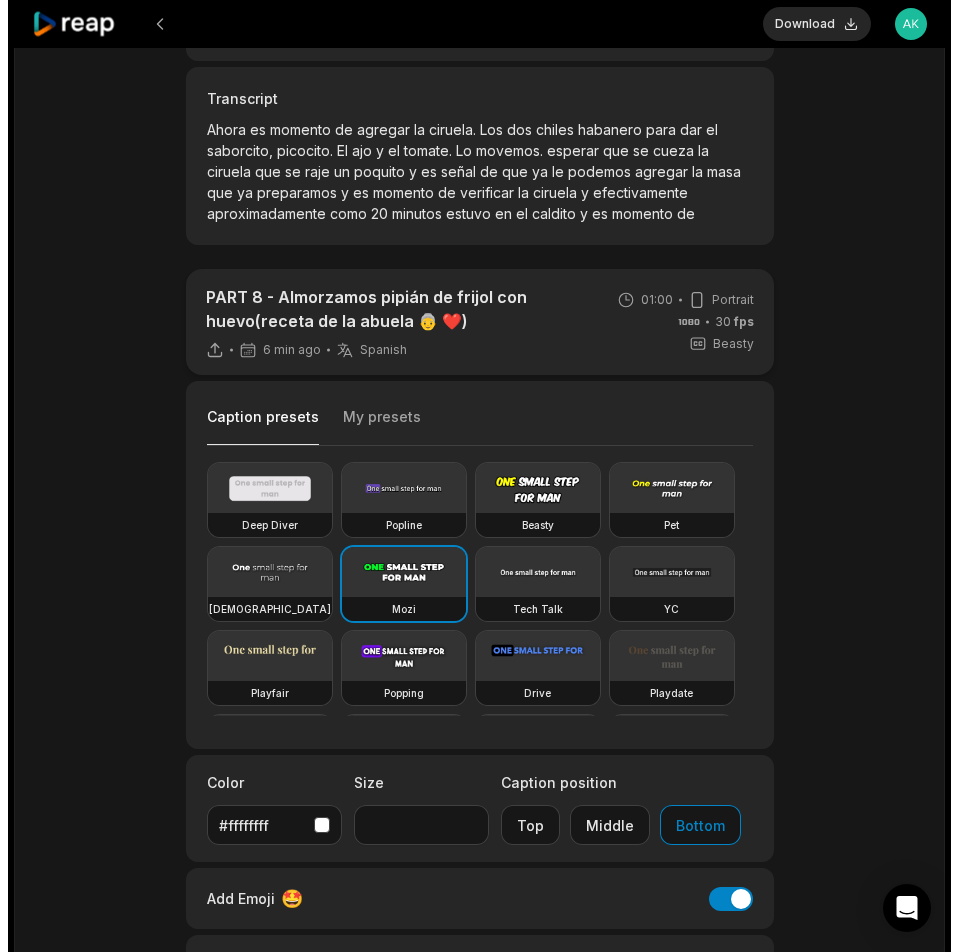 scroll, scrollTop: 0, scrollLeft: 0, axis: both 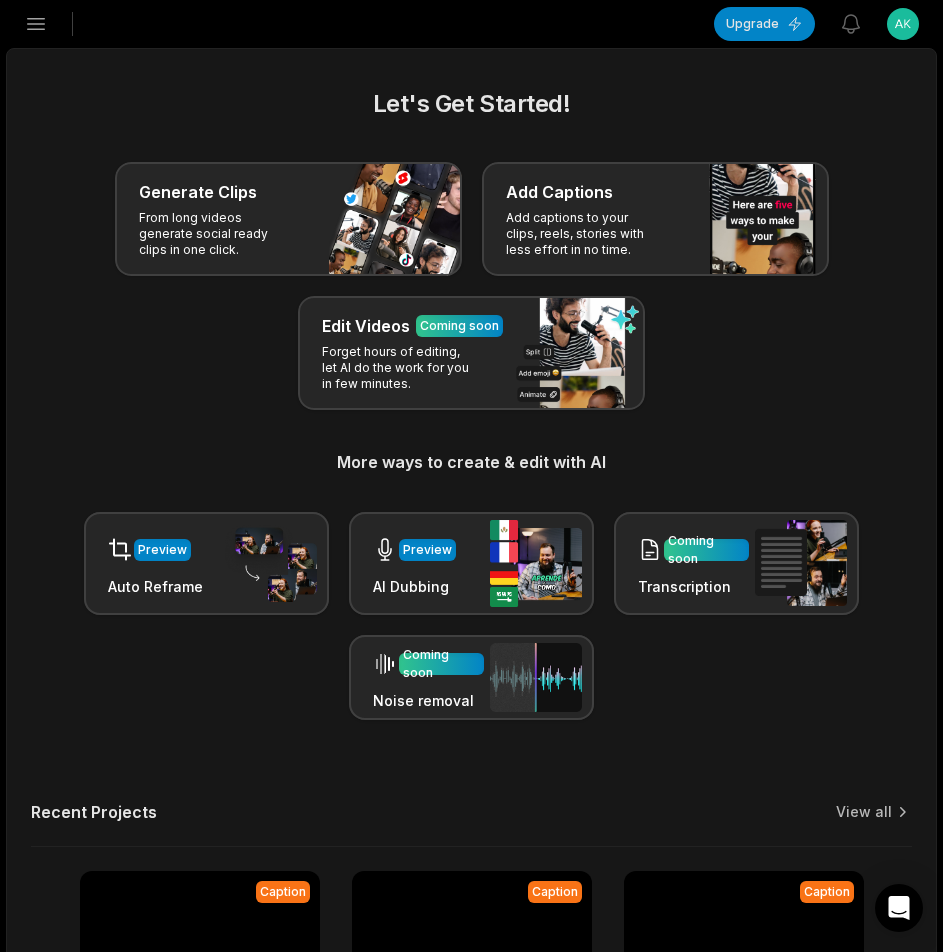 click 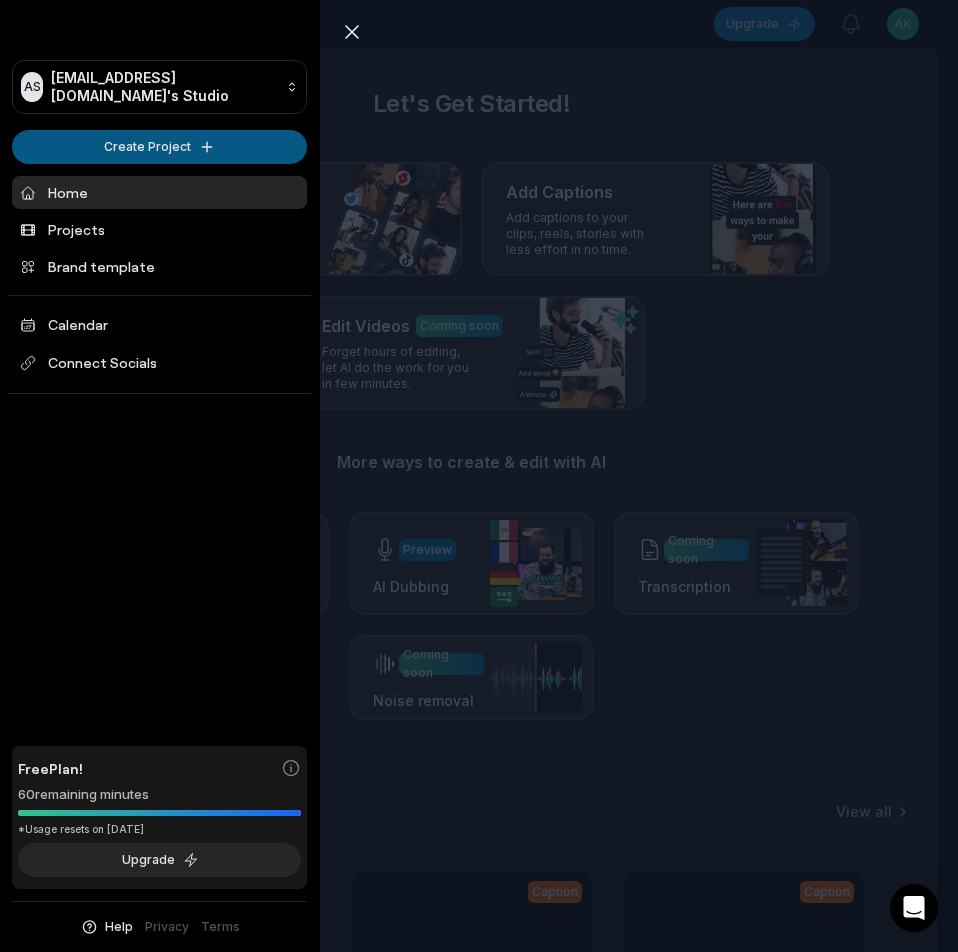 click on "AS Akgup@telegmail.com's Studio Create Project Home Projects Brand template Calendar Connect Socials Free  Plan! 60  remaining minutes *Usage resets on August 1, 2025 Upgrade Help Privacy Terms Open sidebar Upgrade View notifications Open user menu   Let's Get Started! Generate Clips From long videos generate social ready clips in one click. Add Captions Add captions to your clips, reels, stories with less effort in no time. Edit Videos Coming soon Forget hours of editing, let AI do the work for you in few minutes. More ways to create & edit with AI Preview Auto Reframe Preview AI Dubbing Coming soon Transcription Coming soon Noise removal Recent Projects View all Caption 01:00 PART 8 - Almorzamos pipián de frijol con huevo(receta de la abuela 👵 ❤️) Open options 6 minutes ago Caption 01:00 PART 4 - Almorzamos pipián de frijol con huevo(receta de la abuela 👵 ❤️) Open options an hour ago Caption 01:00 PART 0 - Almorzamos pipián de frijol con huevo(receta de la abuela 👵 ❤️) Open options" at bounding box center [479, 476] 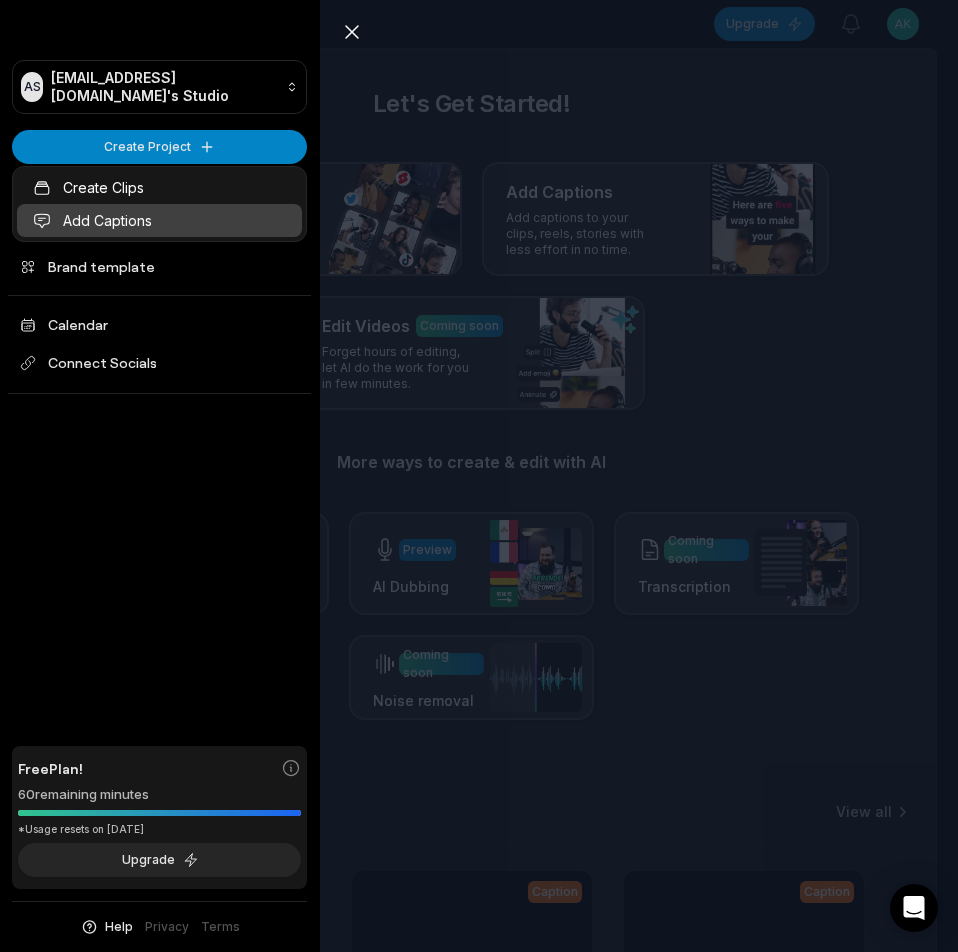 click on "Add Captions" at bounding box center [159, 220] 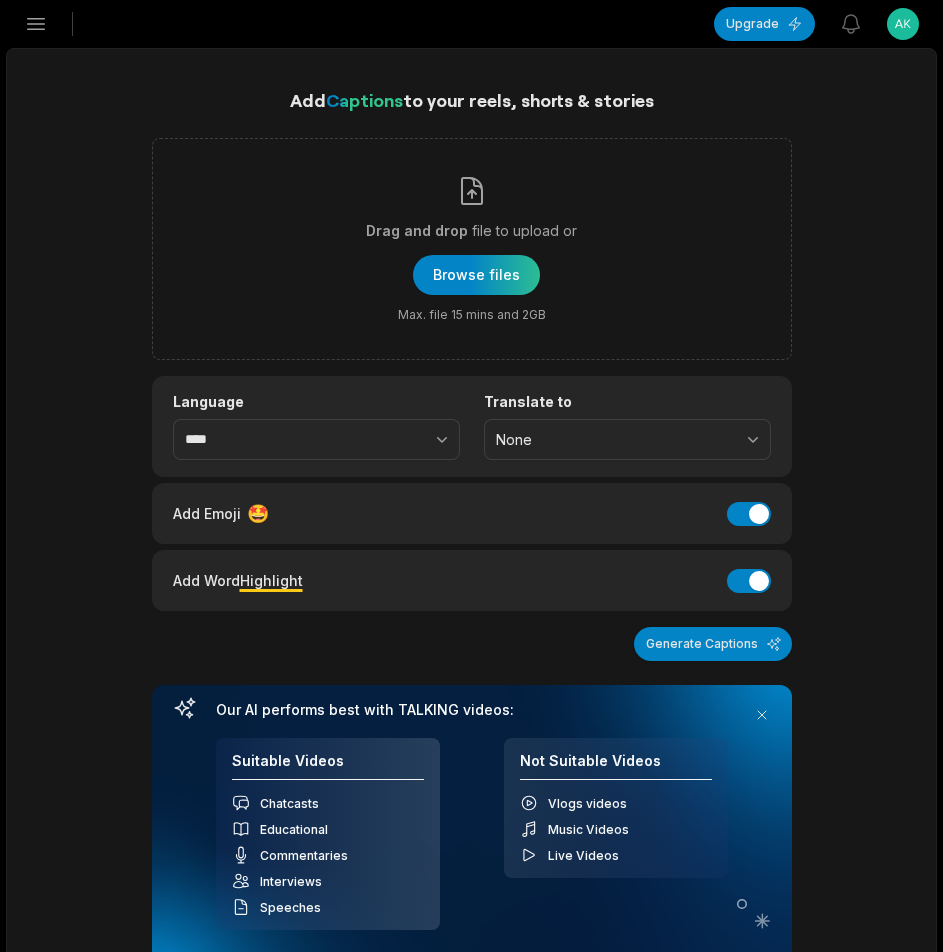 scroll, scrollTop: 0, scrollLeft: 0, axis: both 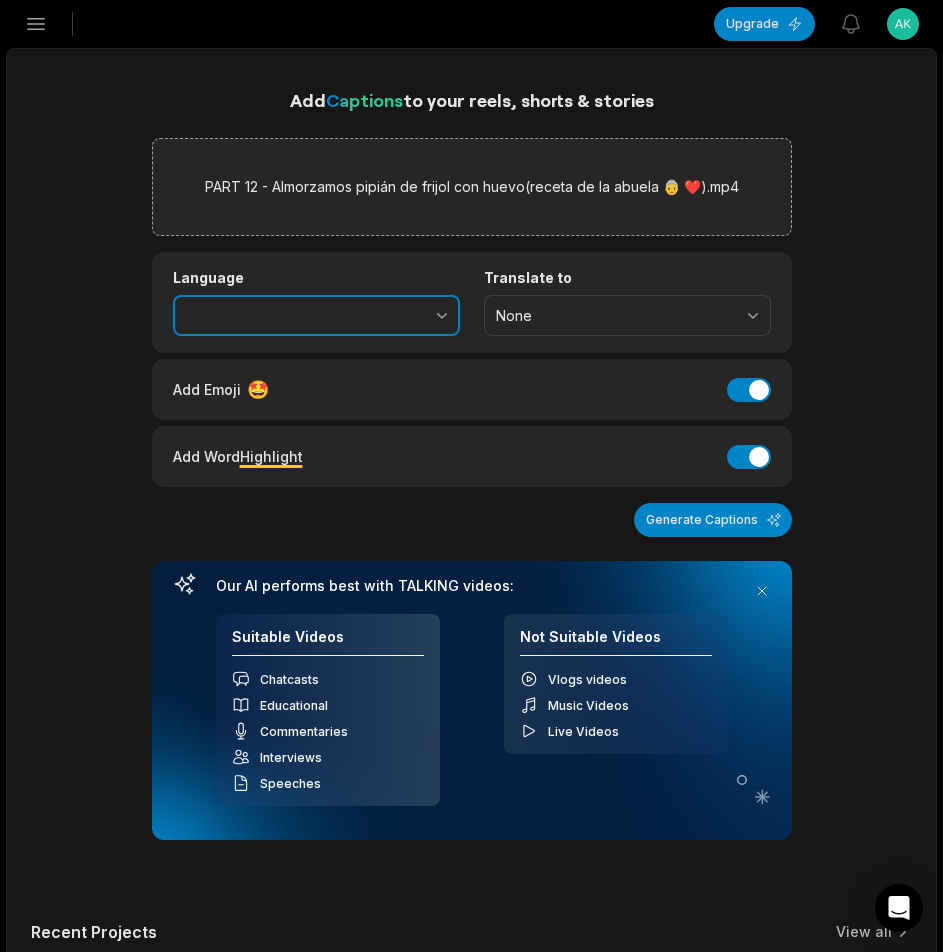 click at bounding box center [398, 316] 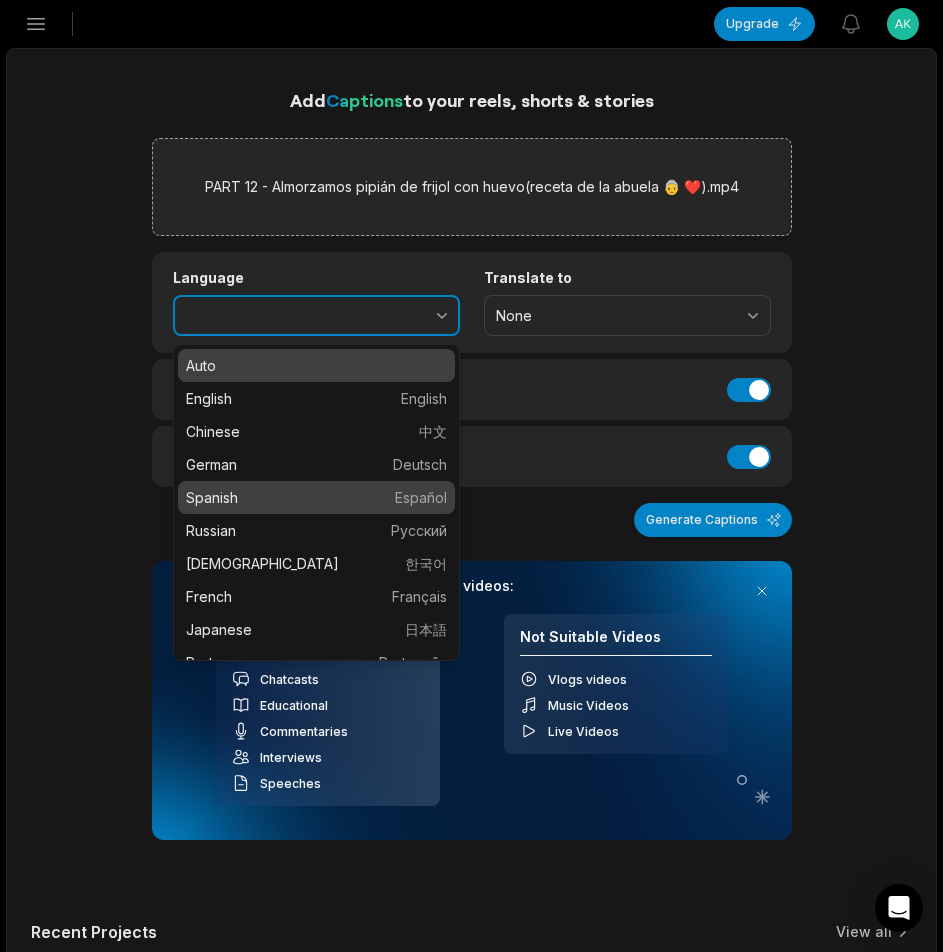 type on "*******" 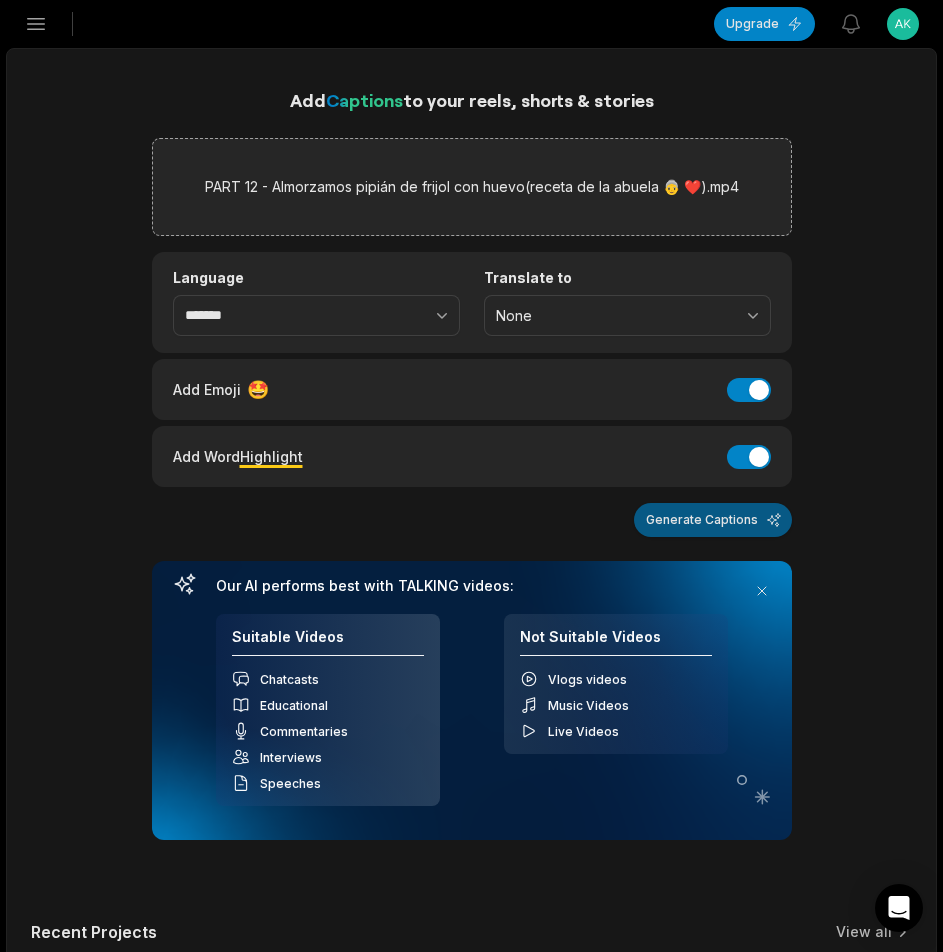 click on "Generate Captions" at bounding box center [713, 520] 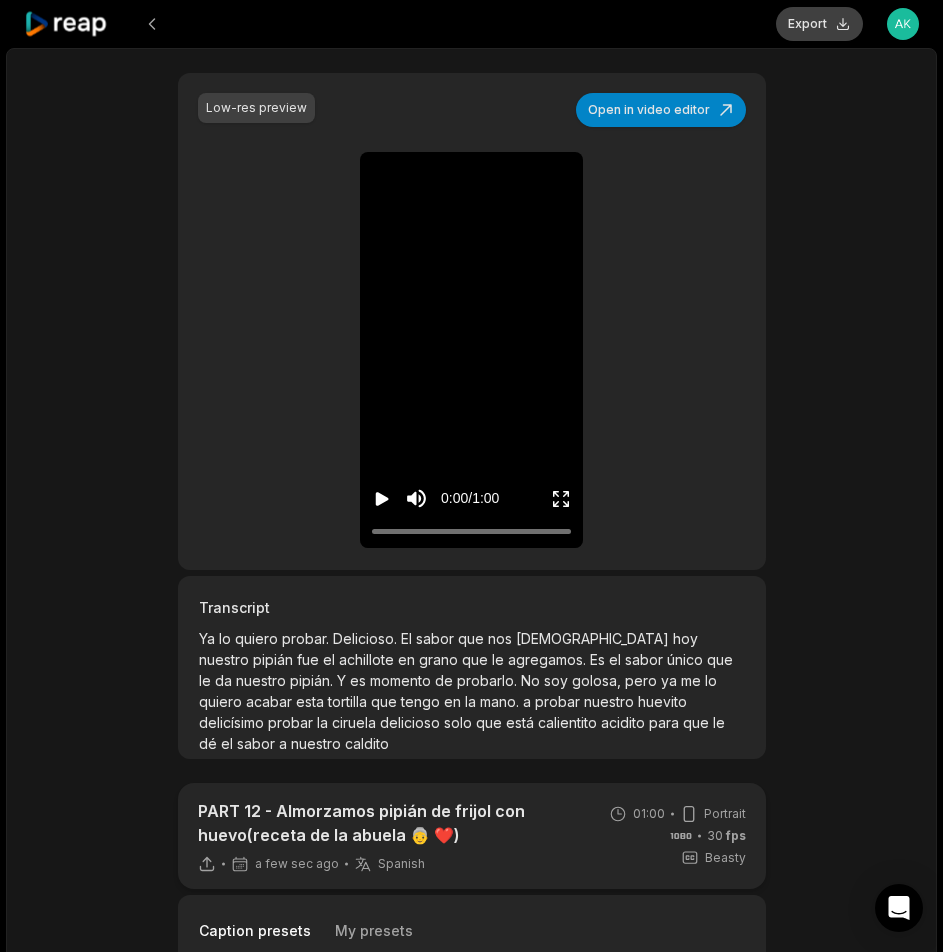 click on "Export" at bounding box center [819, 24] 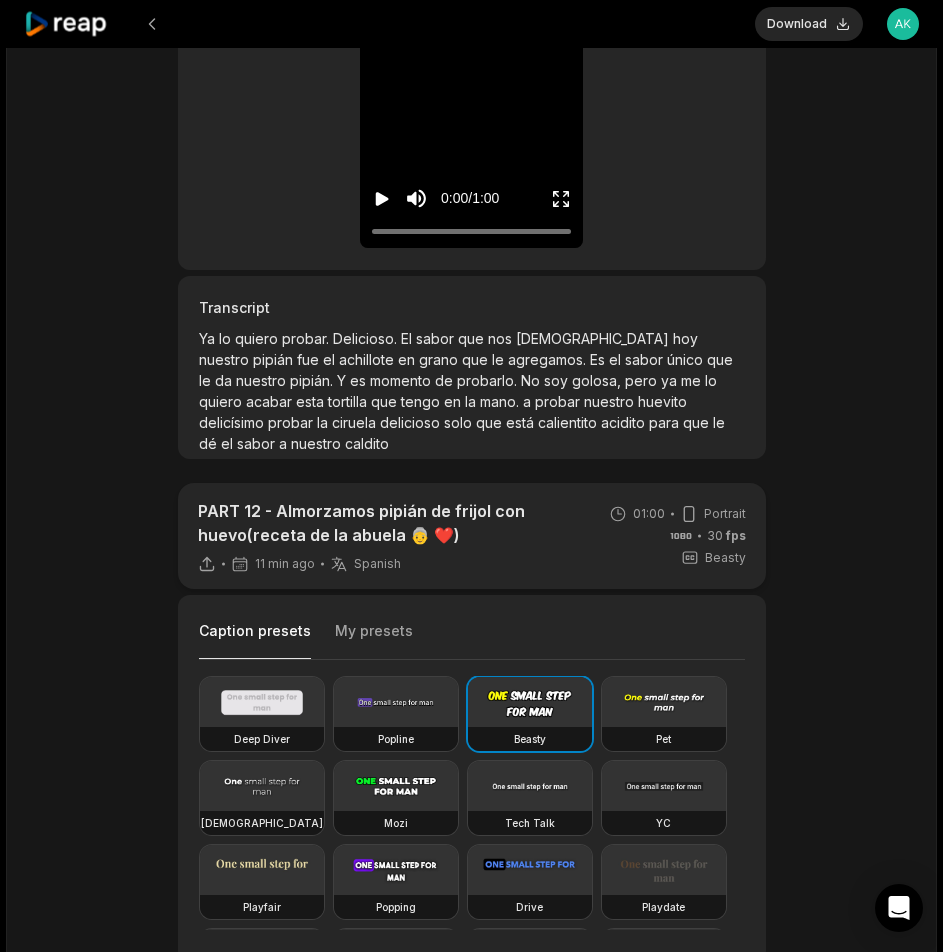 scroll, scrollTop: 400, scrollLeft: 0, axis: vertical 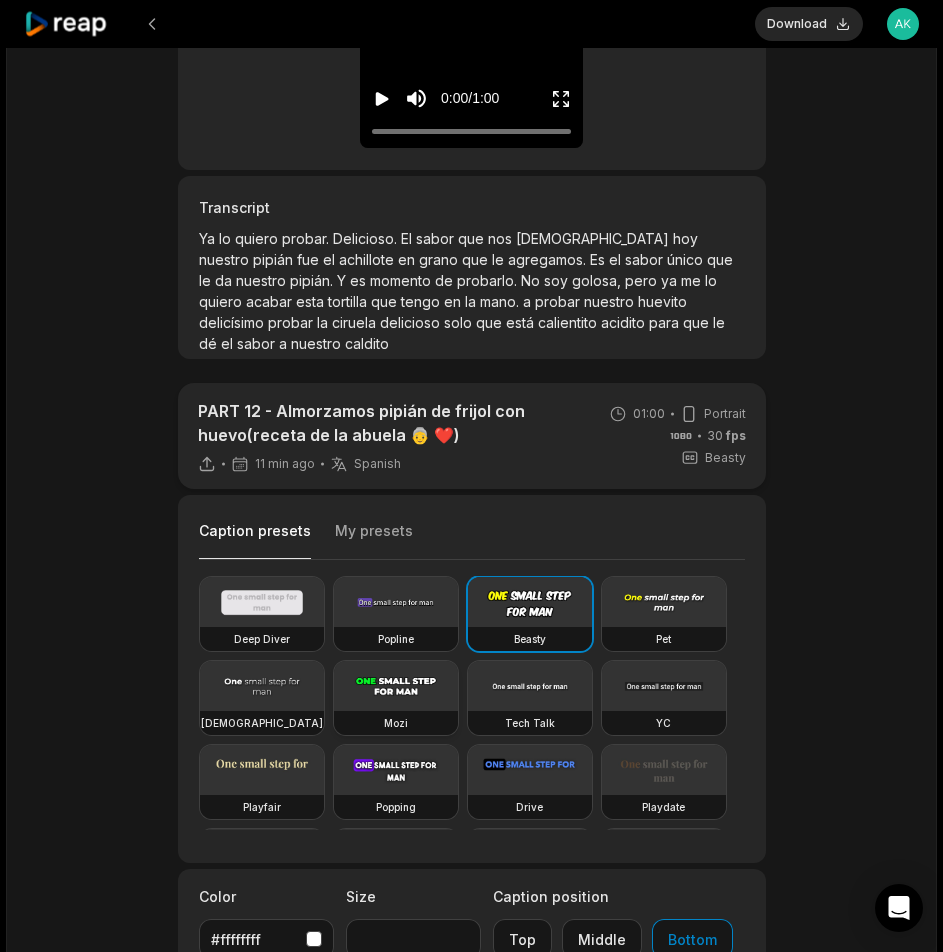 click at bounding box center (396, 686) 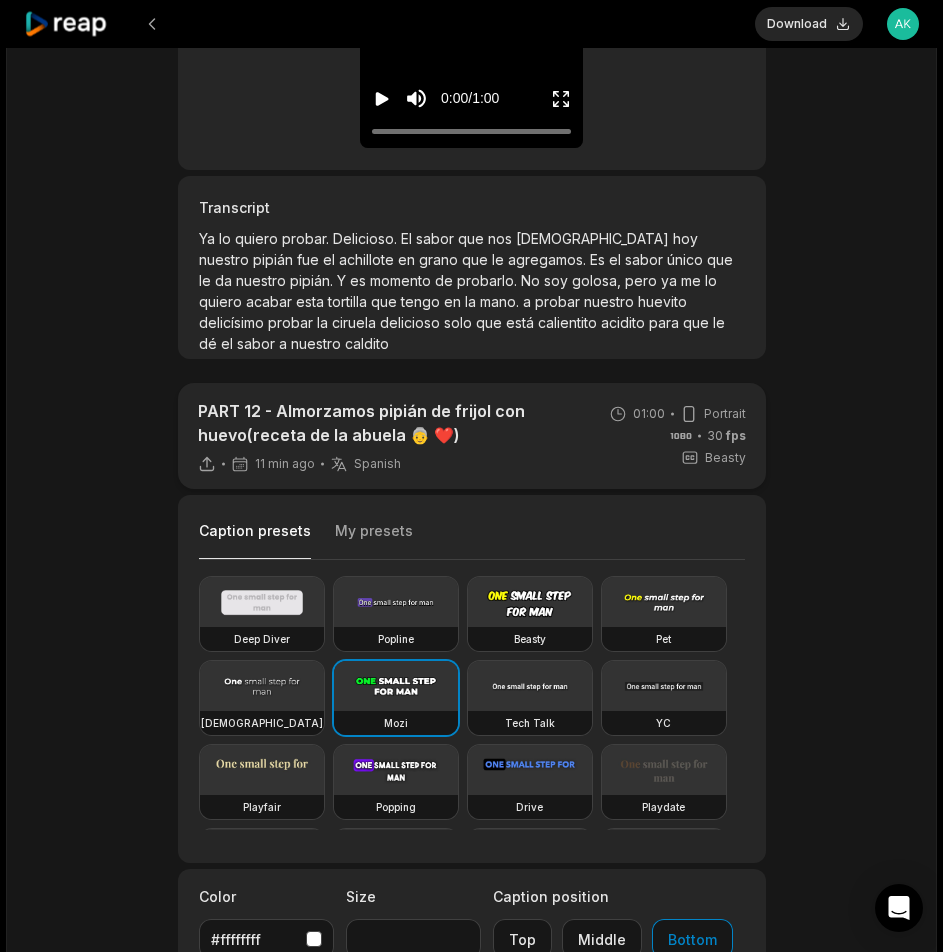click on "PART 12 - Almorzamos pipián de frijol con huevo(receta de la abuela 👵 ❤️) 11 min ago Spanish es 01:00 Portrait 30   fps Beasty Caption presets My presets Deep Diver Popline Beasty Pet Zen Mozi Tech Talk YC Playfair Popping Drive Playdate Galaxy Turban Flipper Spell Youshaei Pod P Noah Phantom Color #ffffffff Size ** Caption position Top Middle Bottom Add Emoji 🤩 Add Emoji Add Word  Highlight Add Word Highlight Publish Save draft Low-res preview Open in video editor Ya Ya lo lo   quiero quiero   probar probar Delicioso Delicioso El El sabor sabor   que que   nos nos   dio dio hoy hoy   nuestro nuestro   pipián pipián   fue fue el el   achillote achillote   en en   grano grano que que   le le   agregamos agregamos Es Es   el el   sabor sabor   único único   que que le le   da da   nuestro nuestro   pipián pipián Y Y   es es   momento momento   de de   probarlo probarlo No No   soy soy   golosa, golosa,   pero pero   ya ya me me   lo lo   quiero quiero   acabar" at bounding box center [471, 414] 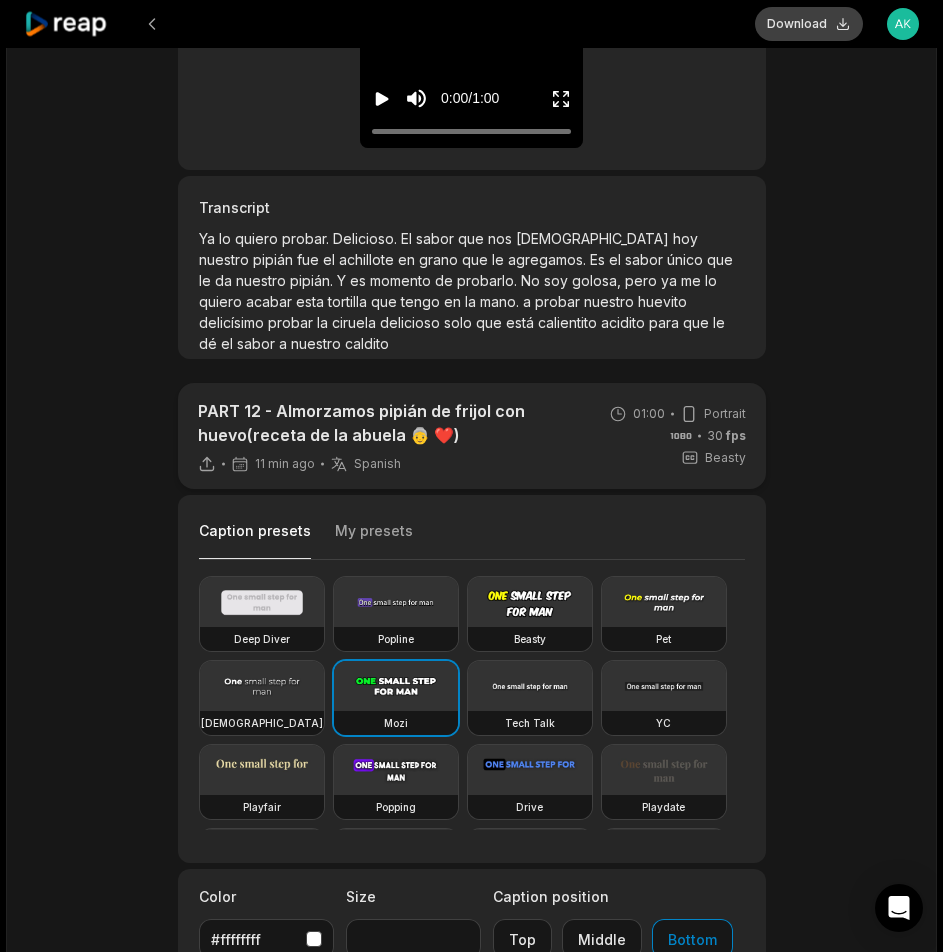 click on "Download" at bounding box center (809, 24) 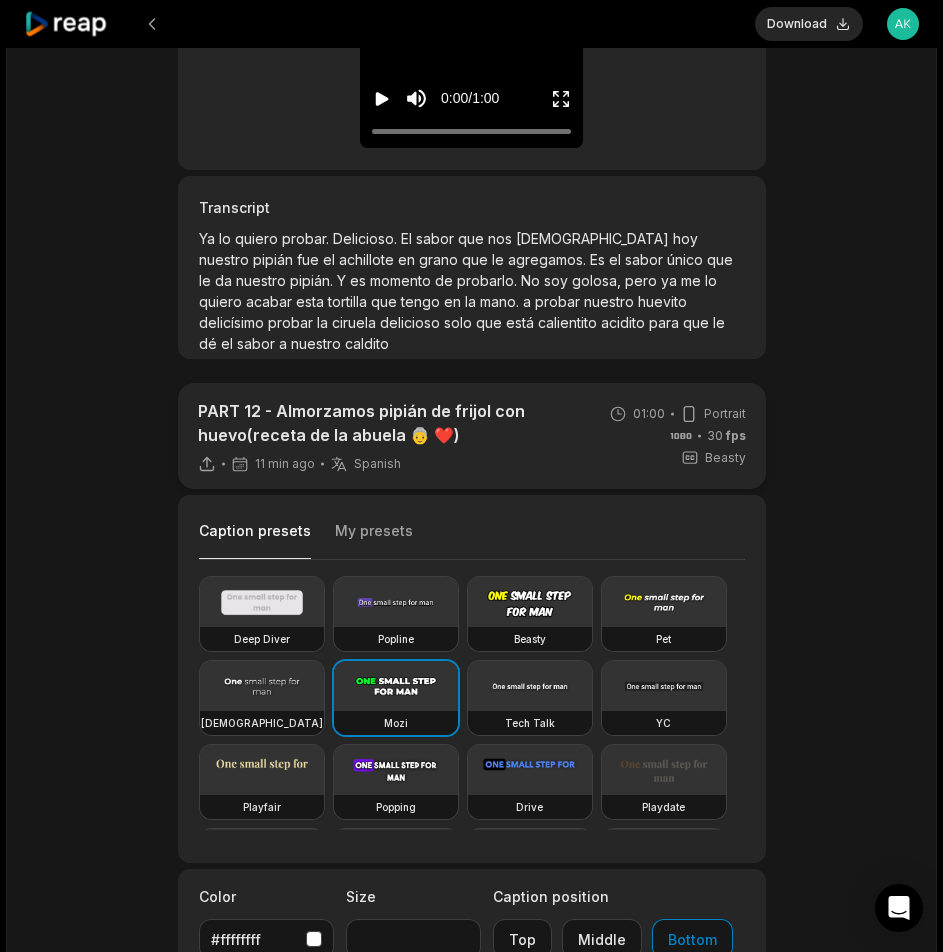 click 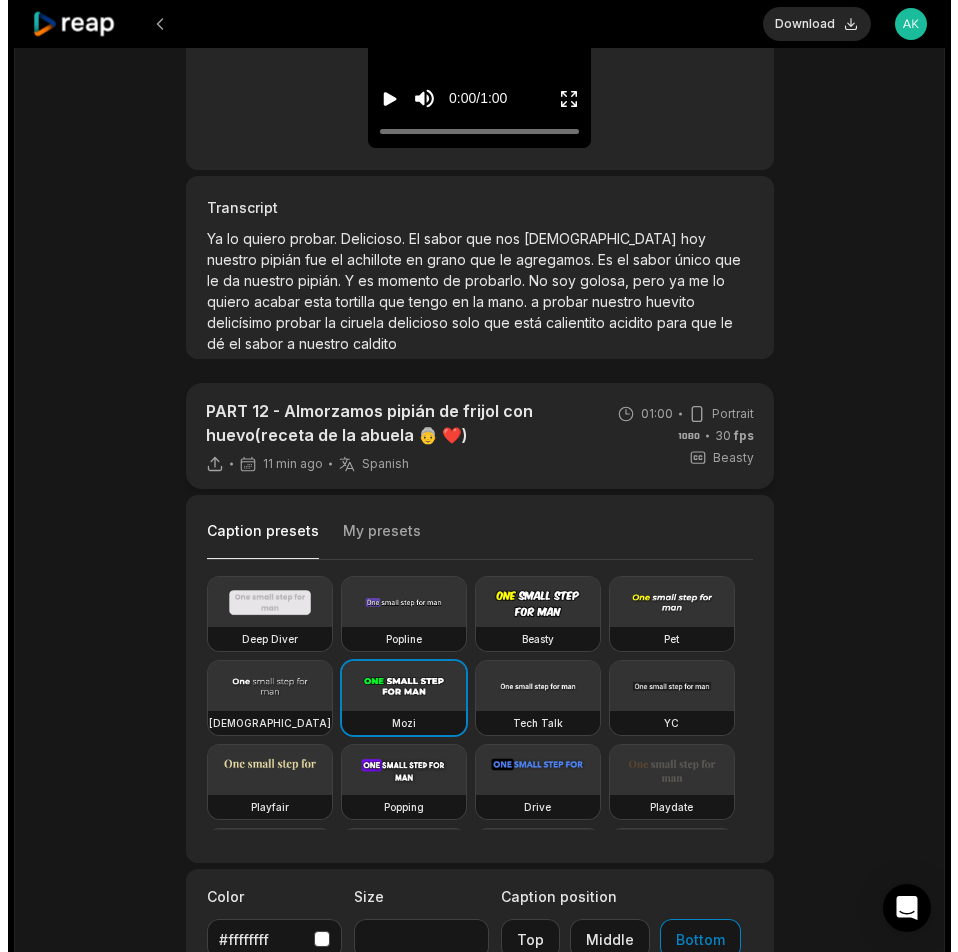 scroll, scrollTop: 0, scrollLeft: 0, axis: both 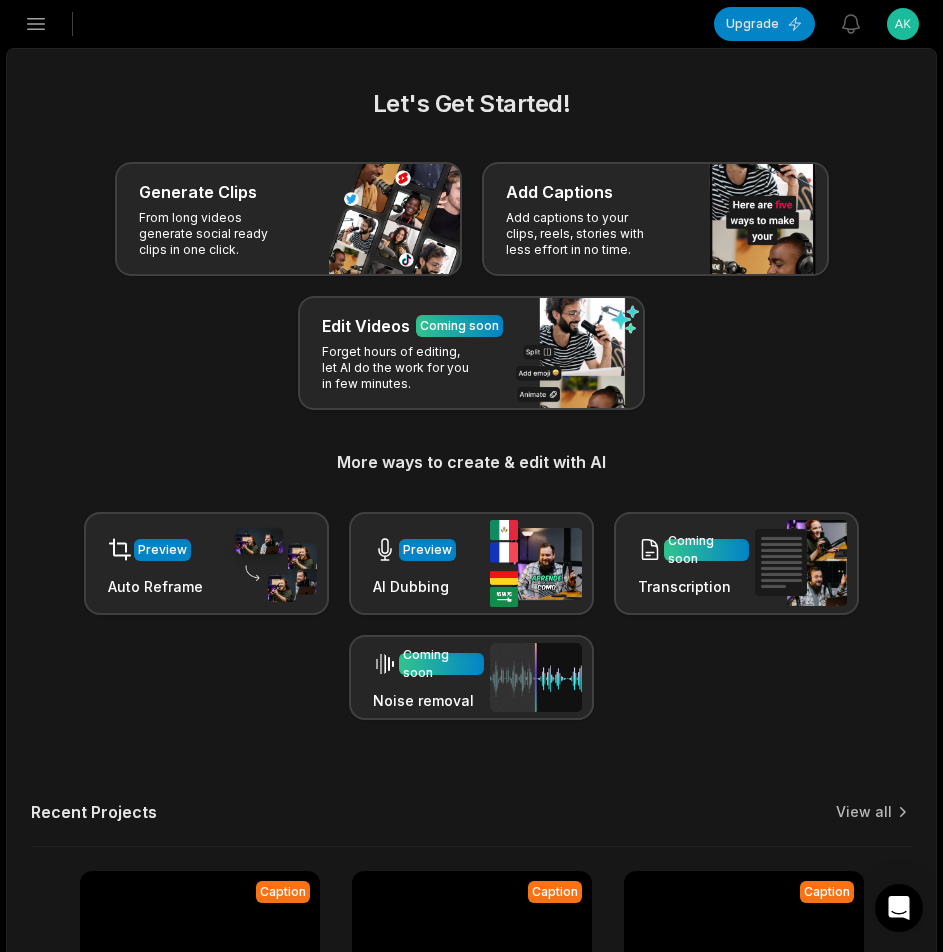 click 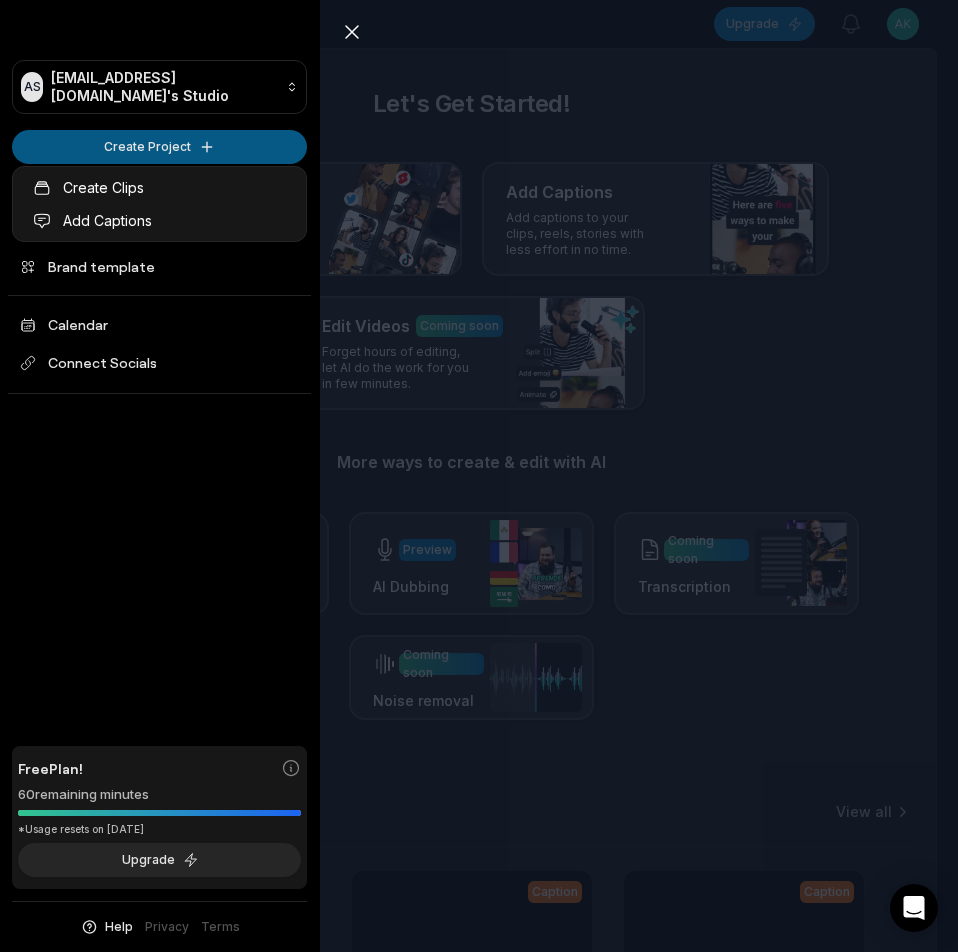 click on "AS Akgup@telegmail.com's Studio Create Project Home Projects Brand template Calendar Connect Socials Free  Plan! 60  remaining minutes *Usage resets on August 1, 2025 Upgrade Help Privacy Terms Open sidebar Upgrade View notifications Open user menu   Let's Get Started! Generate Clips From long videos generate social ready clips in one click. Add Captions Add captions to your clips, reels, stories with less effort in no time. Edit Videos Coming soon Forget hours of editing, let AI do the work for you in few minutes. More ways to create & edit with AI Preview Auto Reframe Preview AI Dubbing Coming soon Transcription Coming soon Noise removal Recent Projects View all Caption 01:00 PART 12 - Almorzamos pipián de frijol con huevo(receta de la abuela 👵 ❤️) Open options 12 minutes ago Caption 01:00 PART 8 - Almorzamos pipián de frijol con huevo(receta de la abuela 👵 ❤️) Open options 19 minutes ago Caption 01:00 PART 4 - Almorzamos pipián de frijol con huevo(receta de la abuela 👵 ❤️) Caption" at bounding box center (479, 476) 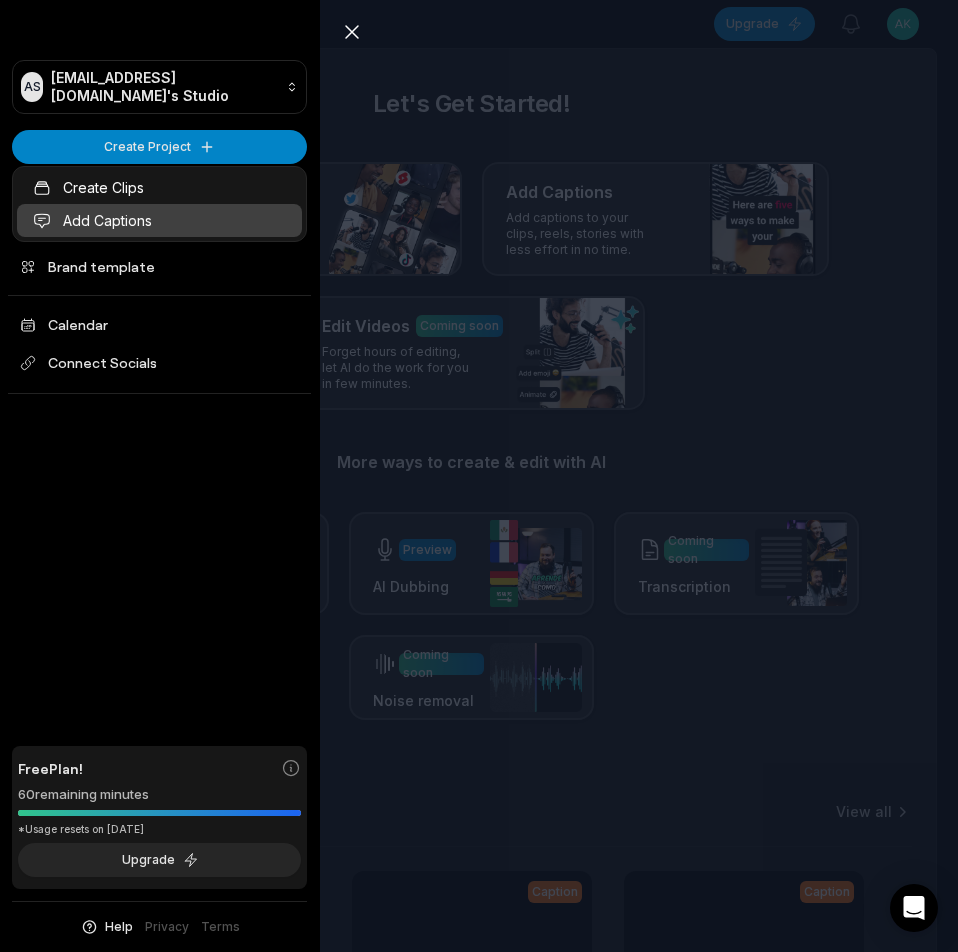 click on "Add Captions" at bounding box center [159, 220] 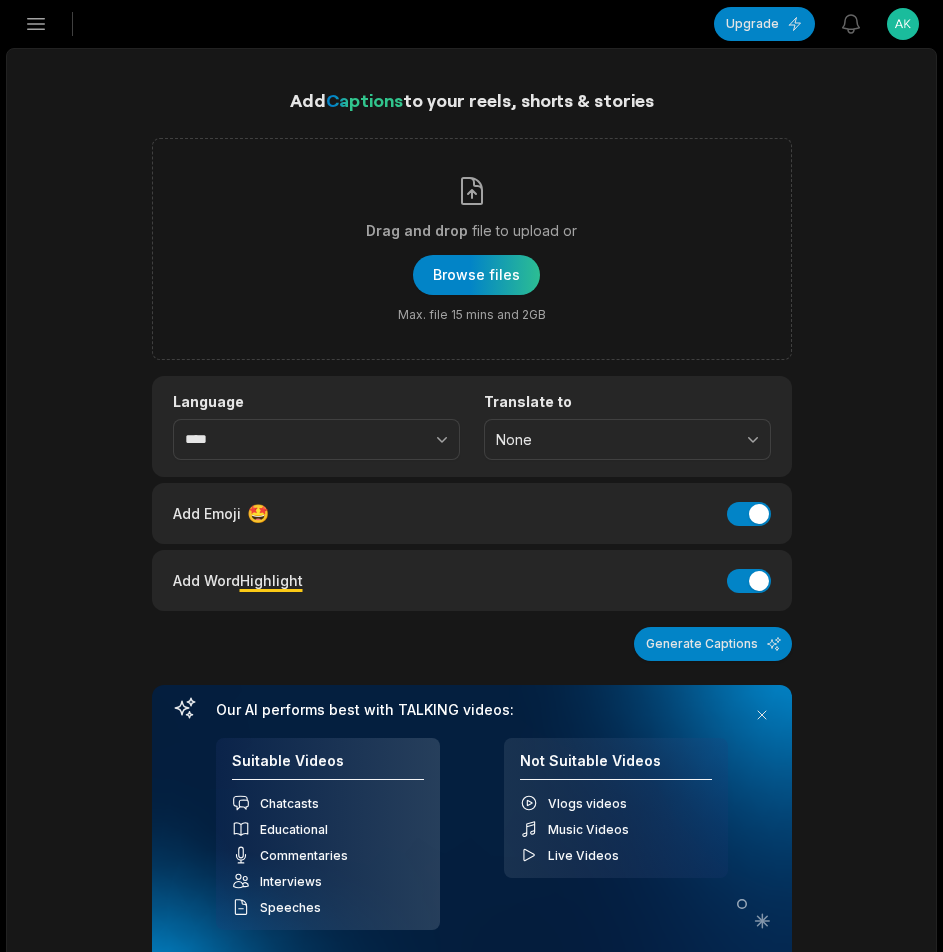 scroll, scrollTop: 0, scrollLeft: 0, axis: both 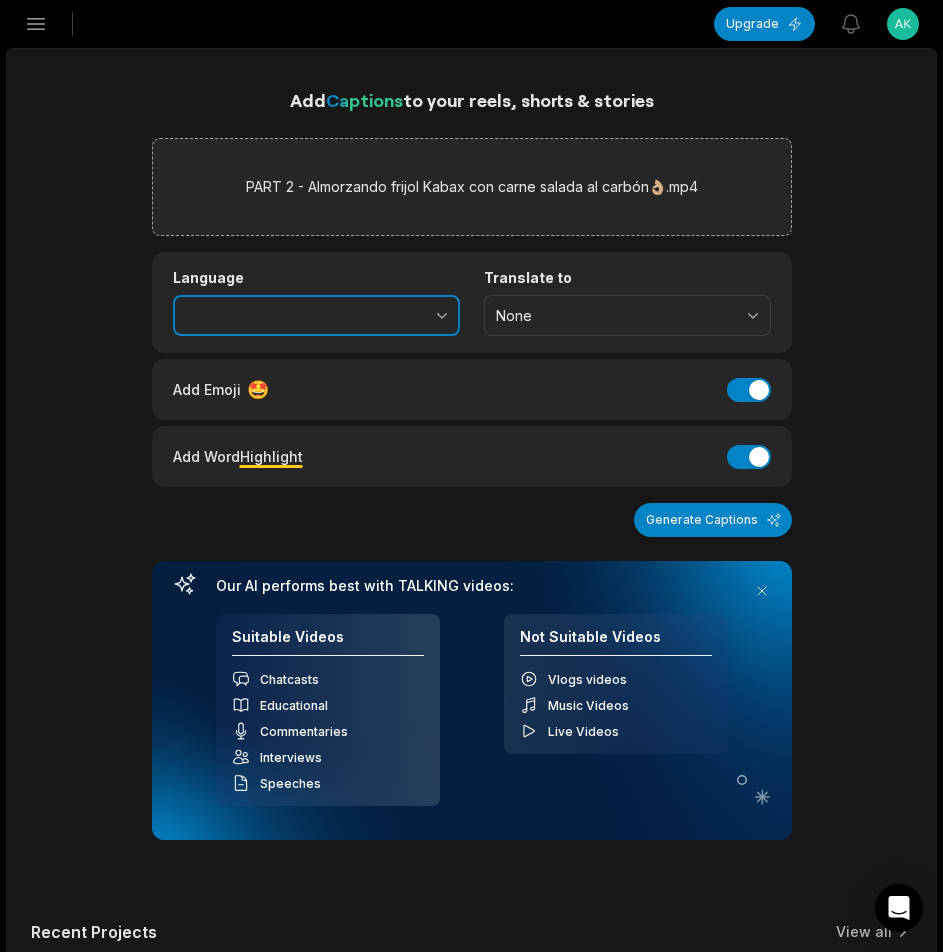 click at bounding box center [398, 316] 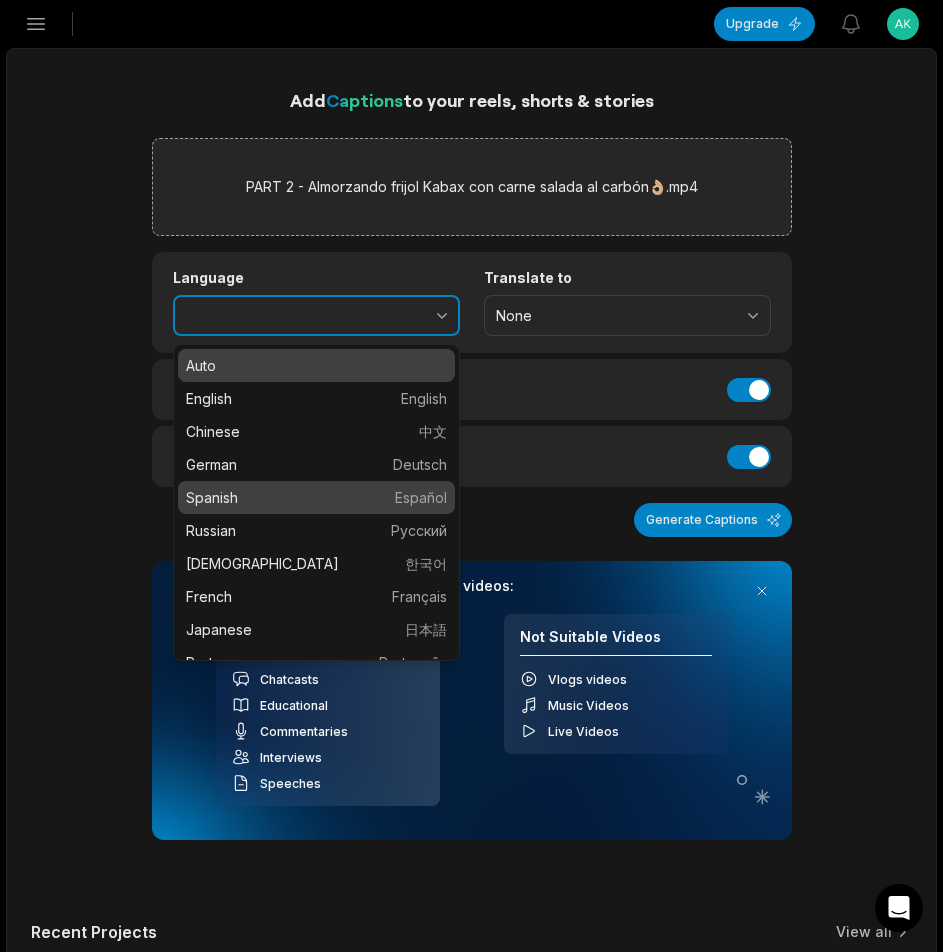 type on "*******" 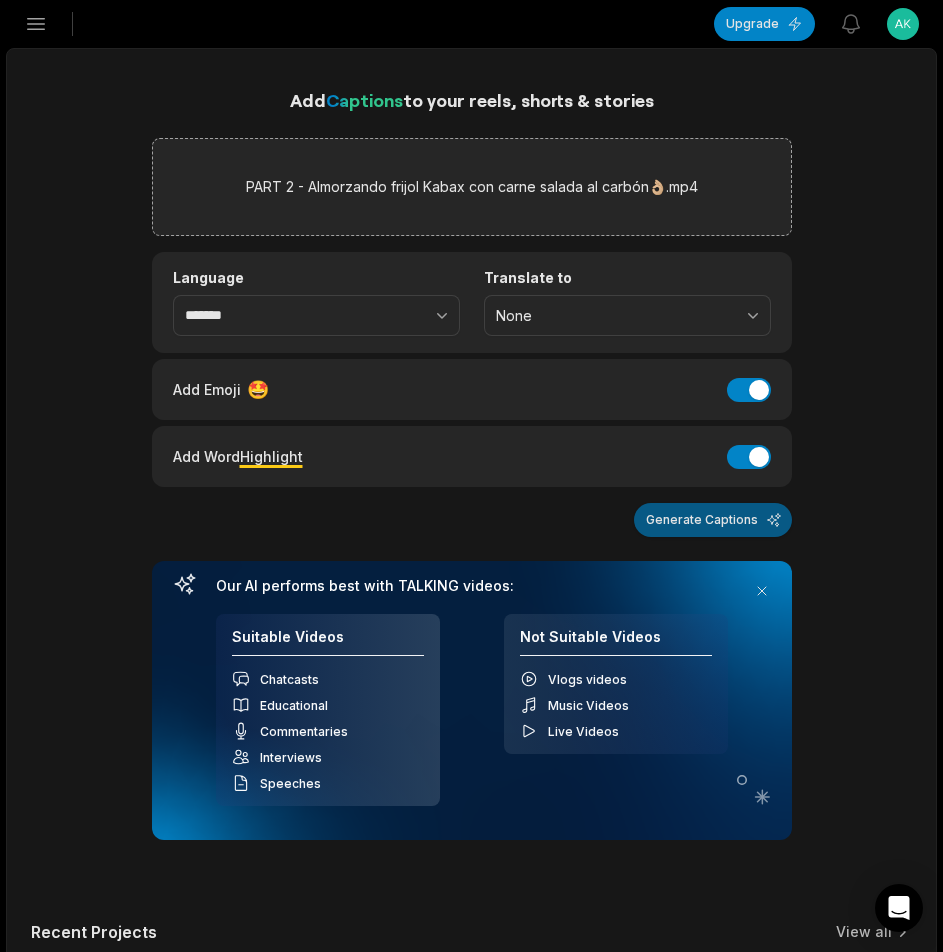 click on "Generate Captions" at bounding box center [713, 520] 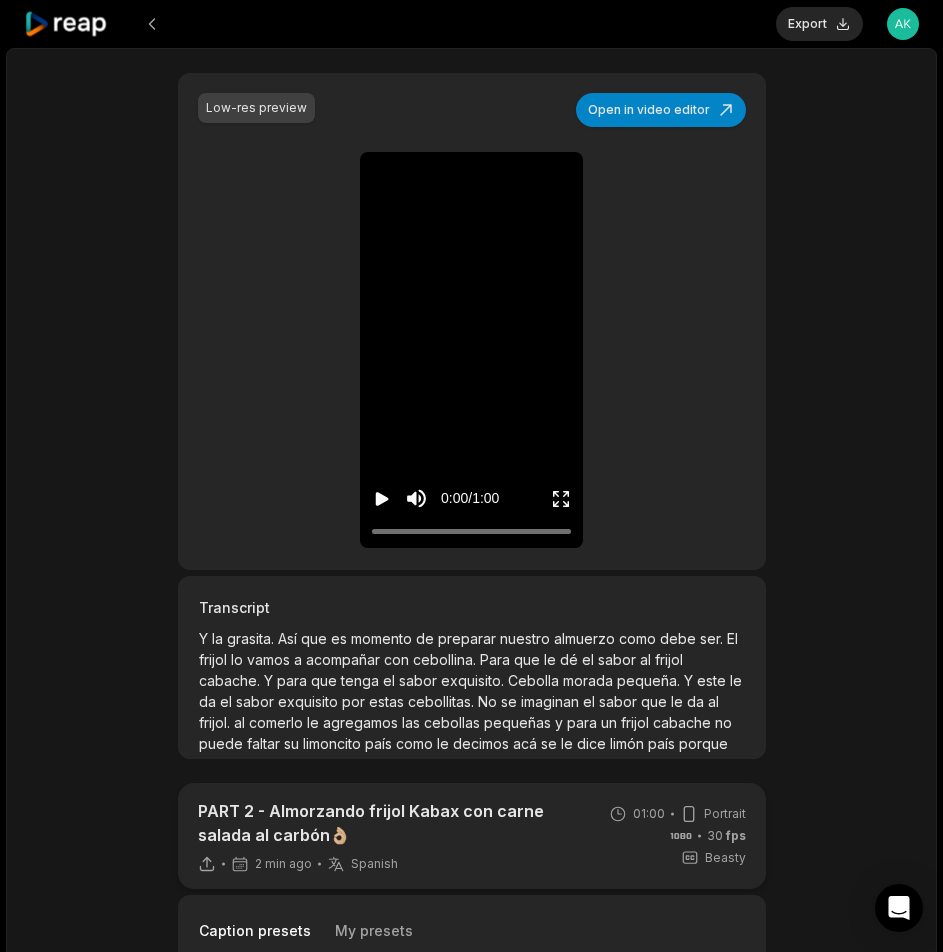 scroll, scrollTop: 400, scrollLeft: 0, axis: vertical 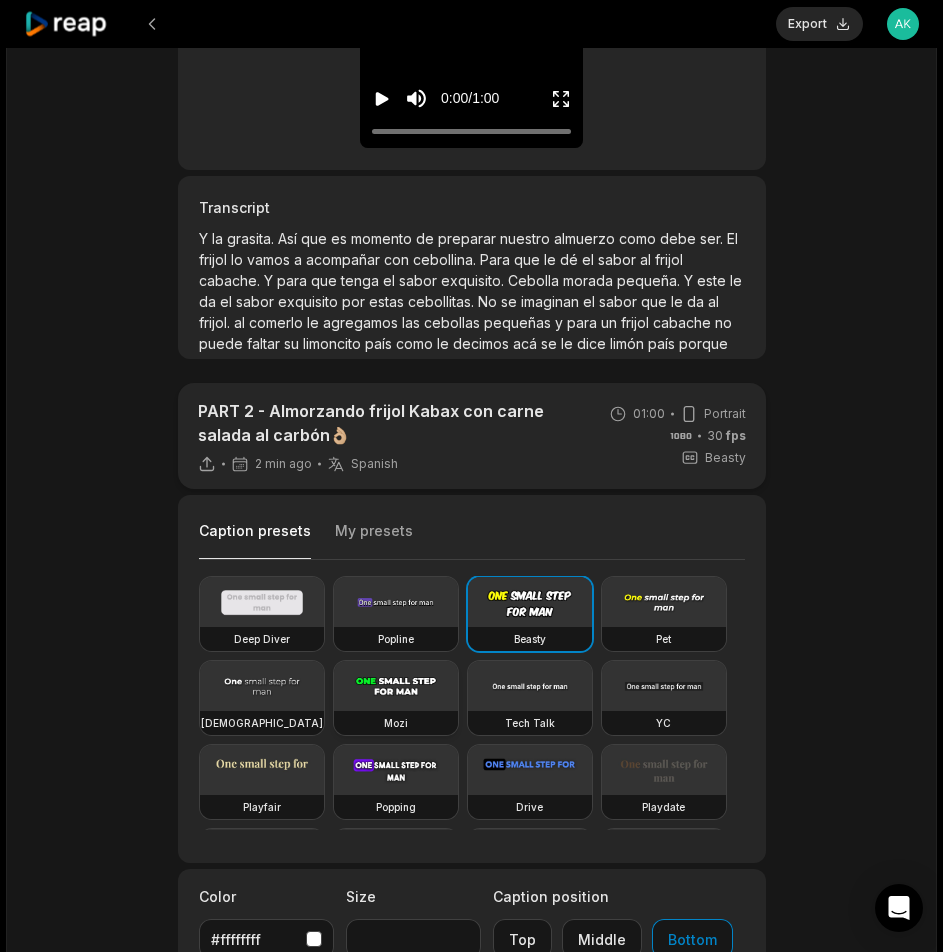 click at bounding box center (396, 686) 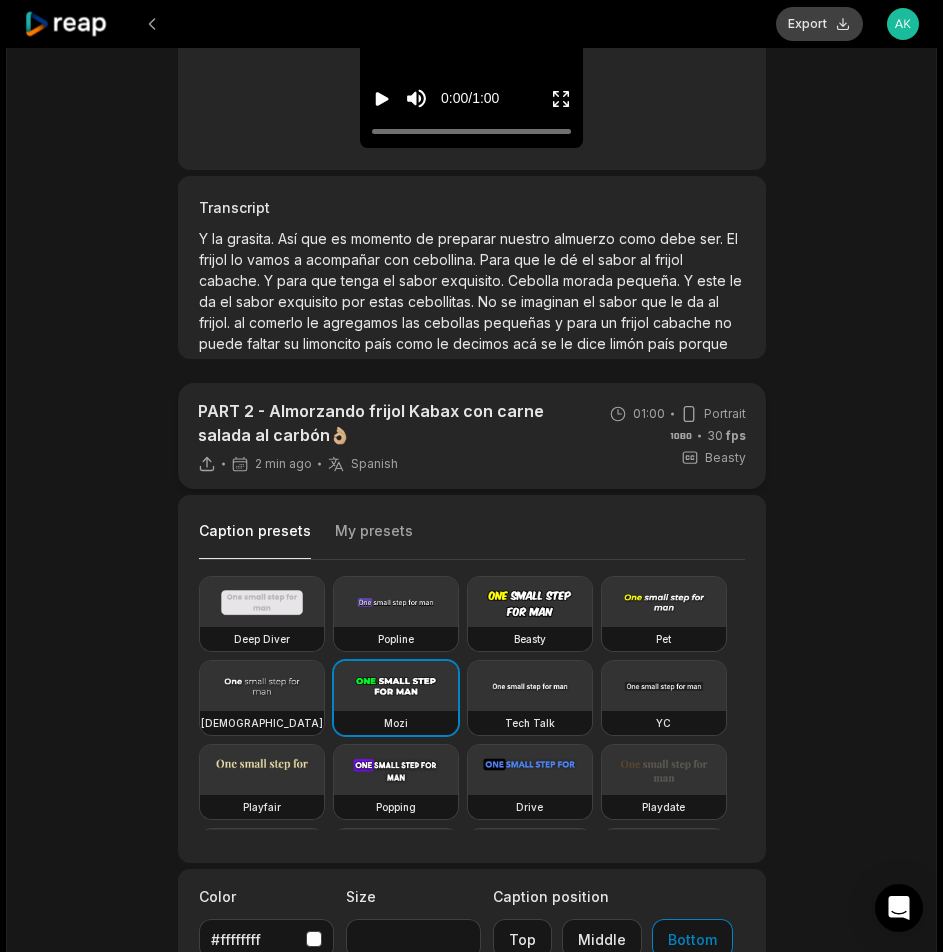 click on "Export" at bounding box center (819, 24) 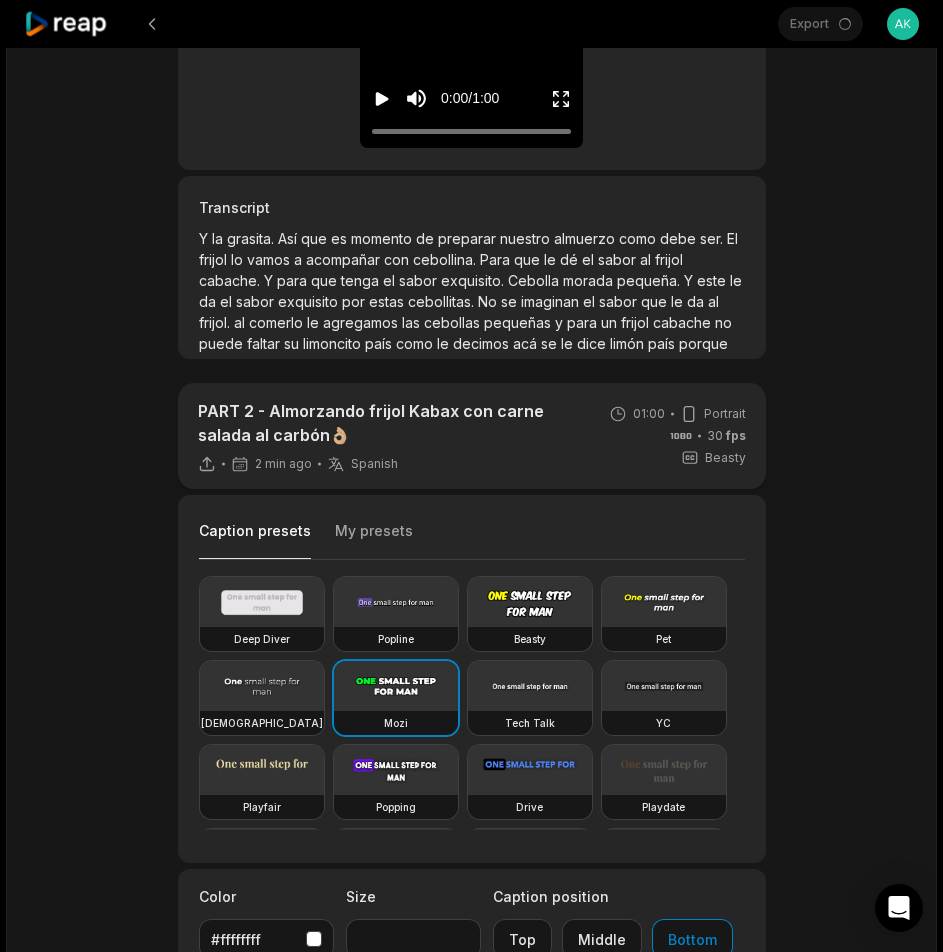 scroll, scrollTop: 400, scrollLeft: 0, axis: vertical 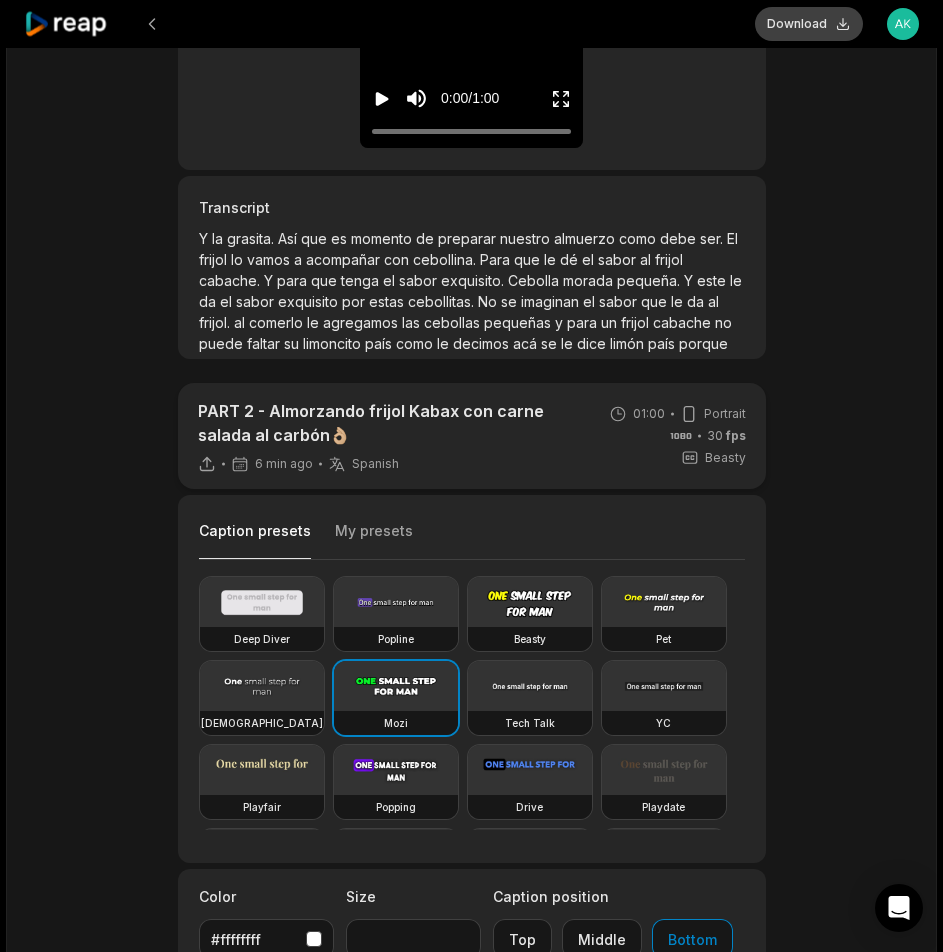 click on "Download" at bounding box center (809, 24) 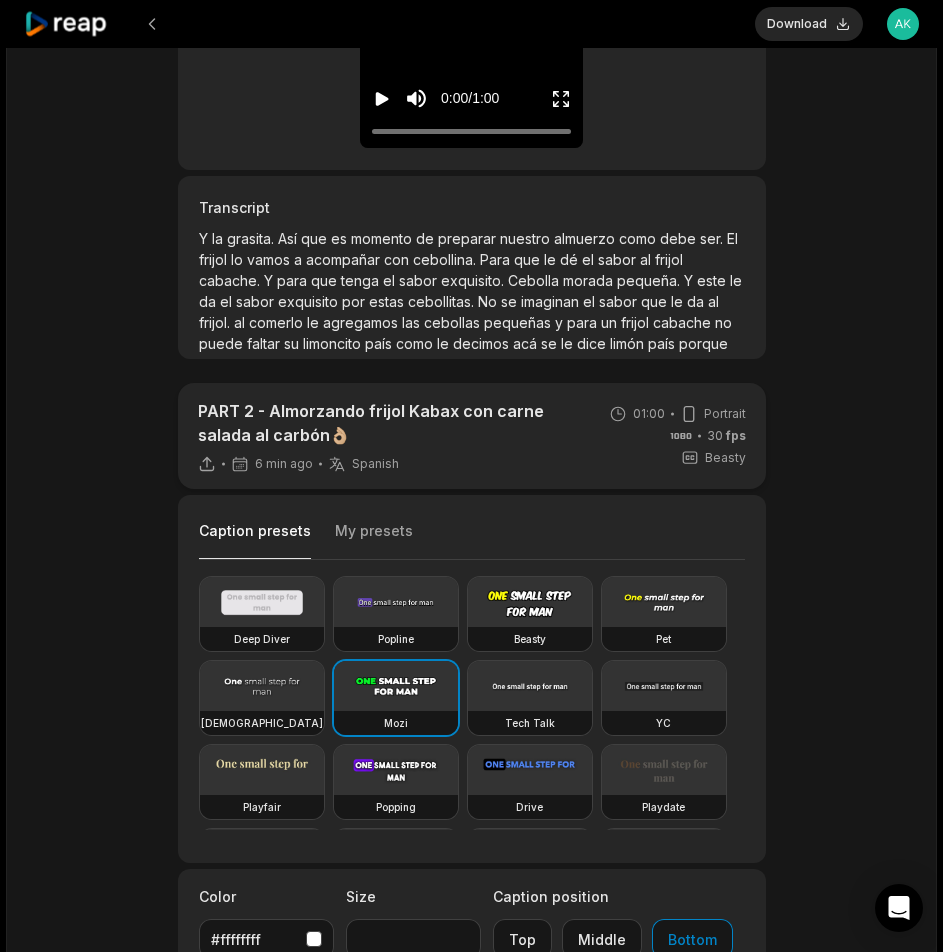 drag, startPoint x: 110, startPoint y: 262, endPoint x: 102, endPoint y: 222, distance: 40.792156 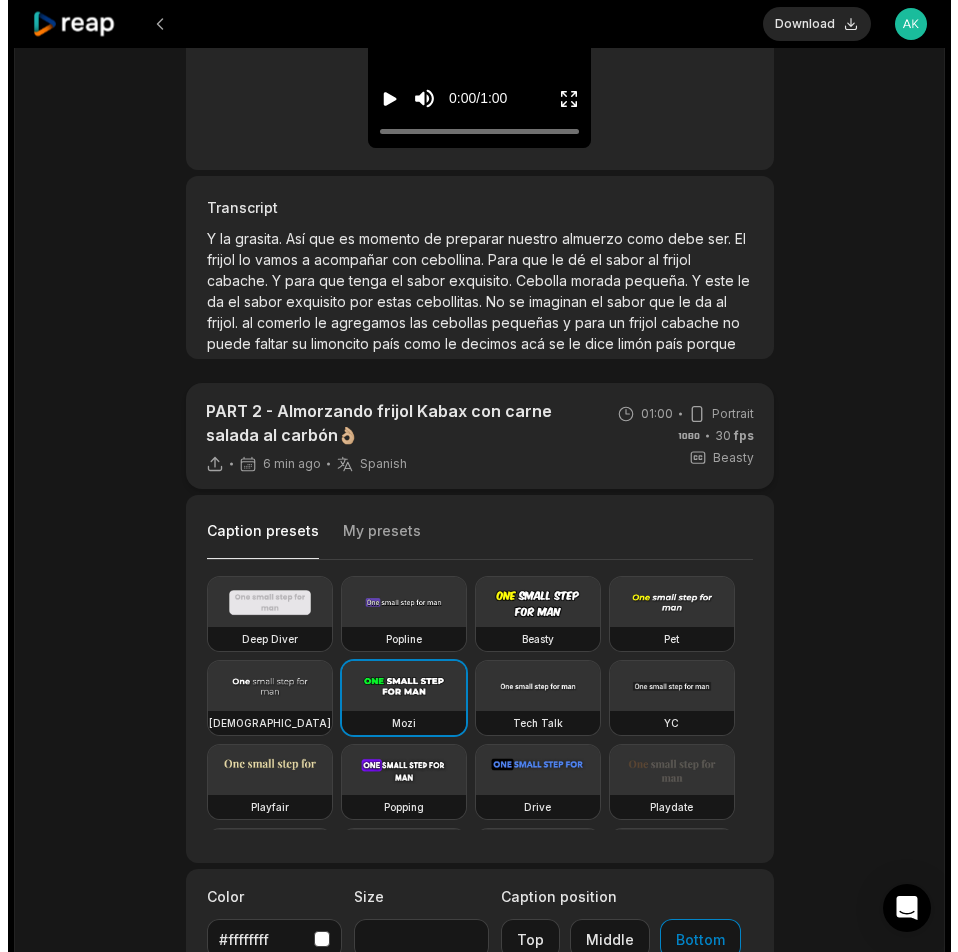 scroll, scrollTop: 0, scrollLeft: 0, axis: both 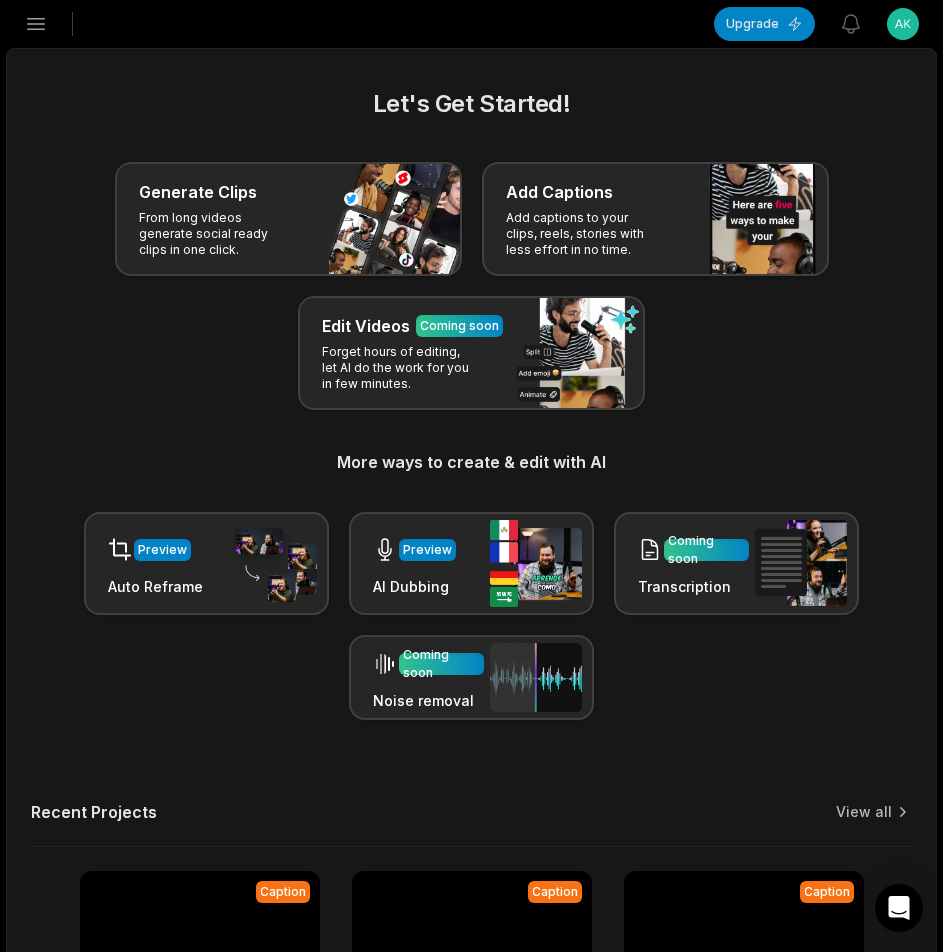 click 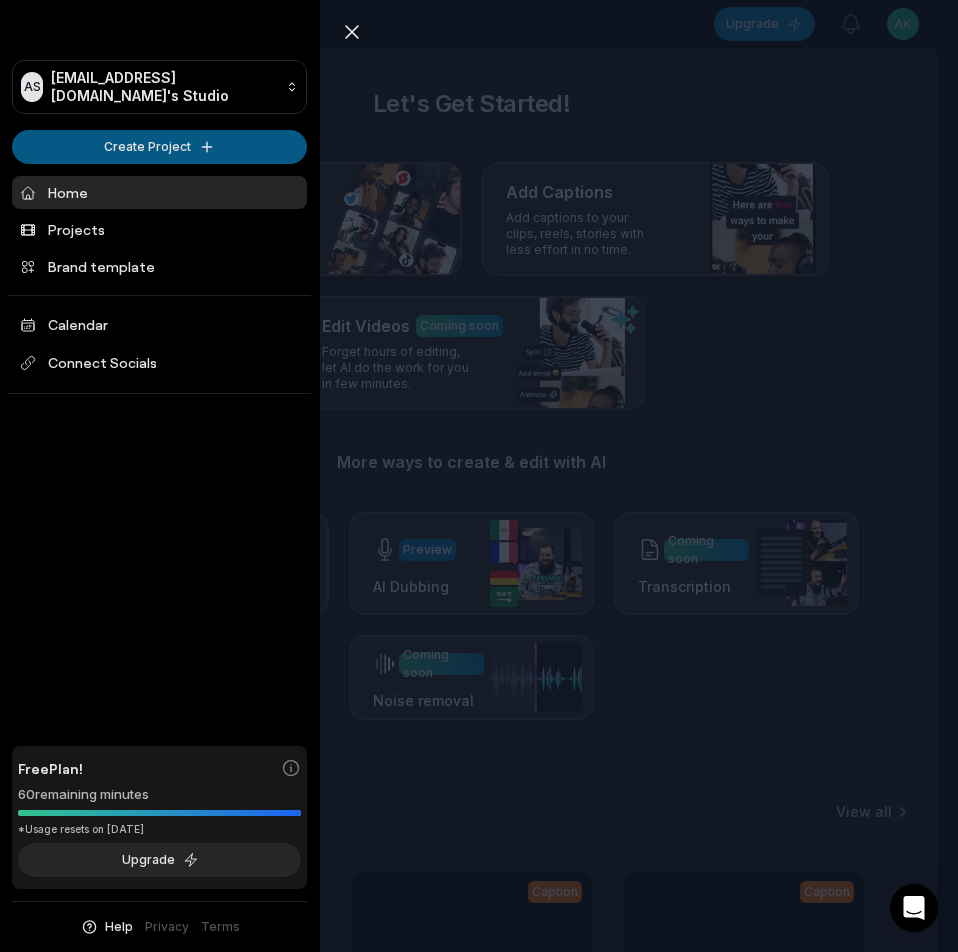 click on "AS Akgup@telegmail.com's Studio Create Project Home Projects Brand template Calendar Connect Socials Free  Plan! 60  remaining minutes *Usage resets on August 1, 2025 Upgrade Help Privacy Terms Open sidebar Upgrade View notifications Open user menu   Let's Get Started! Generate Clips From long videos generate social ready clips in one click. Add Captions Add captions to your clips, reels, stories with less effort in no time. Edit Videos Coming soon Forget hours of editing, let AI do the work for you in few minutes. More ways to create & edit with AI Preview Auto Reframe Preview AI Dubbing Coming soon Transcription Coming soon Noise removal Recent Projects View all Caption 01:00 PART 12 - Almorzamos pipián de frijol con huevo(receta de la abuela 👵 ❤️) Open options 23 minutes ago Caption 01:00 PART 8 - Almorzamos pipián de frijol con huevo(receta de la abuela 👵 ❤️) Open options 30 minutes ago Caption 01:00 PART 4 - Almorzamos pipián de frijol con huevo(receta de la abuela 👵 ❤️) Caption" at bounding box center (479, 476) 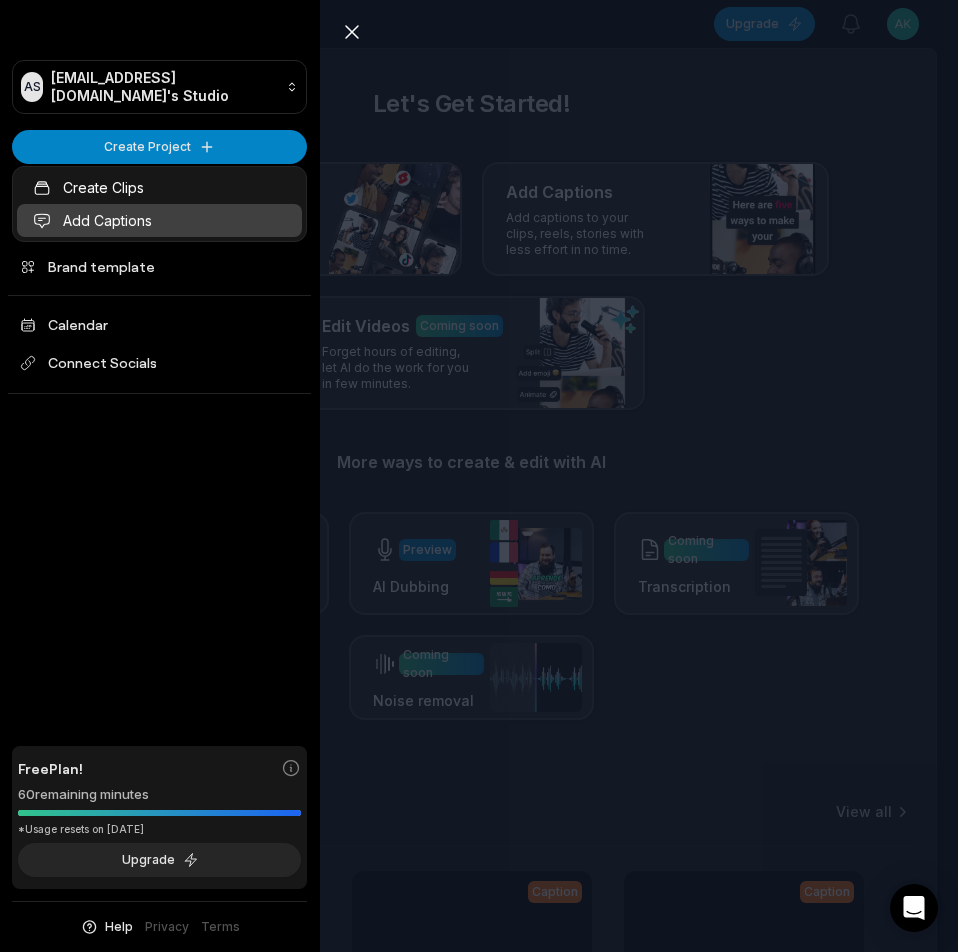 click on "Add Captions" at bounding box center (159, 220) 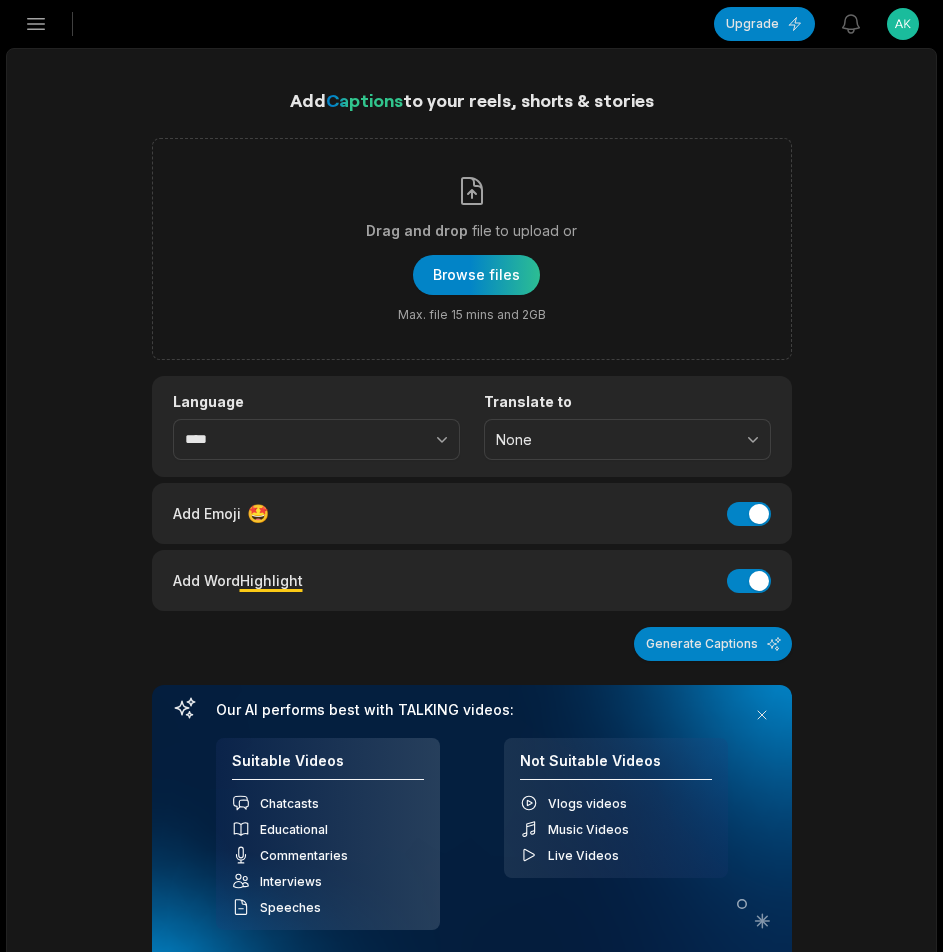 scroll, scrollTop: 0, scrollLeft: 0, axis: both 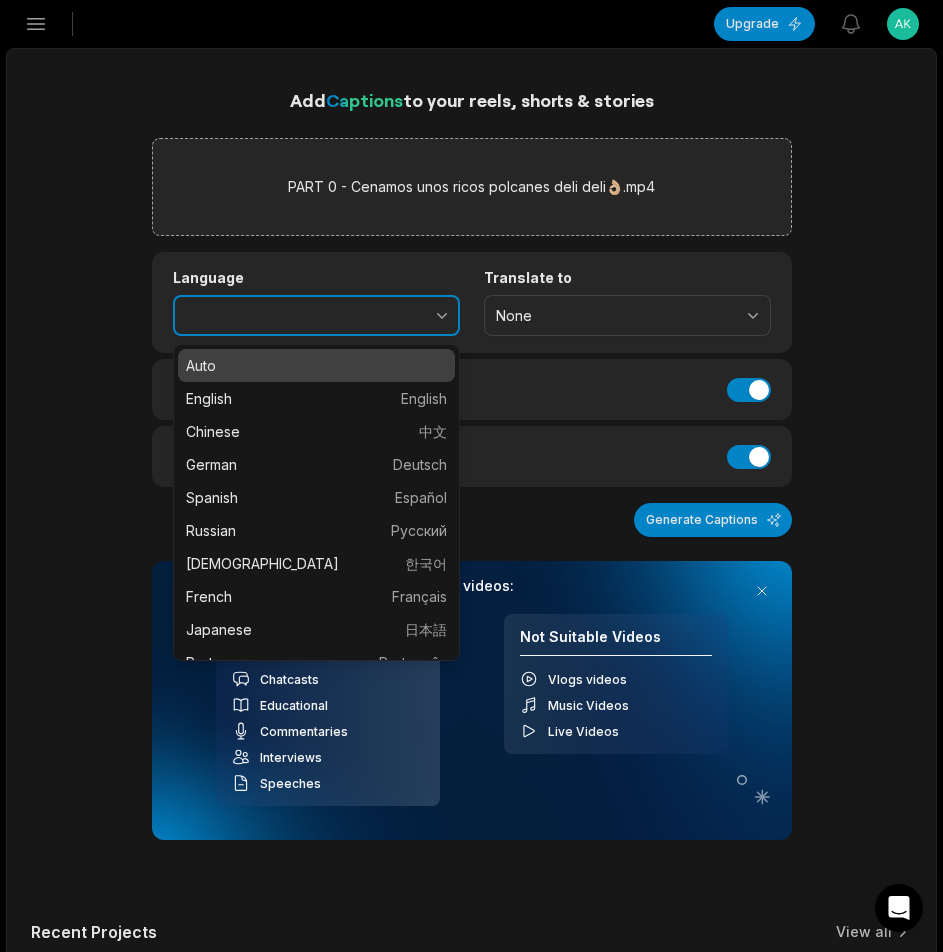 click at bounding box center [398, 316] 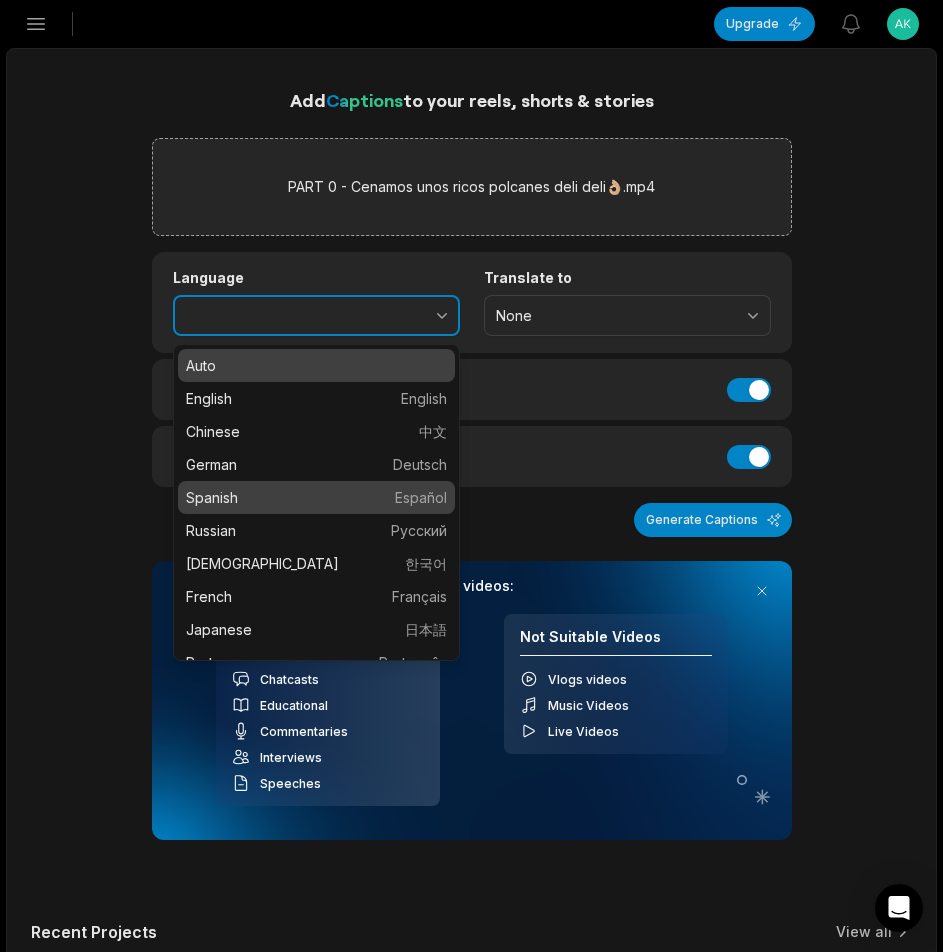 type on "*******" 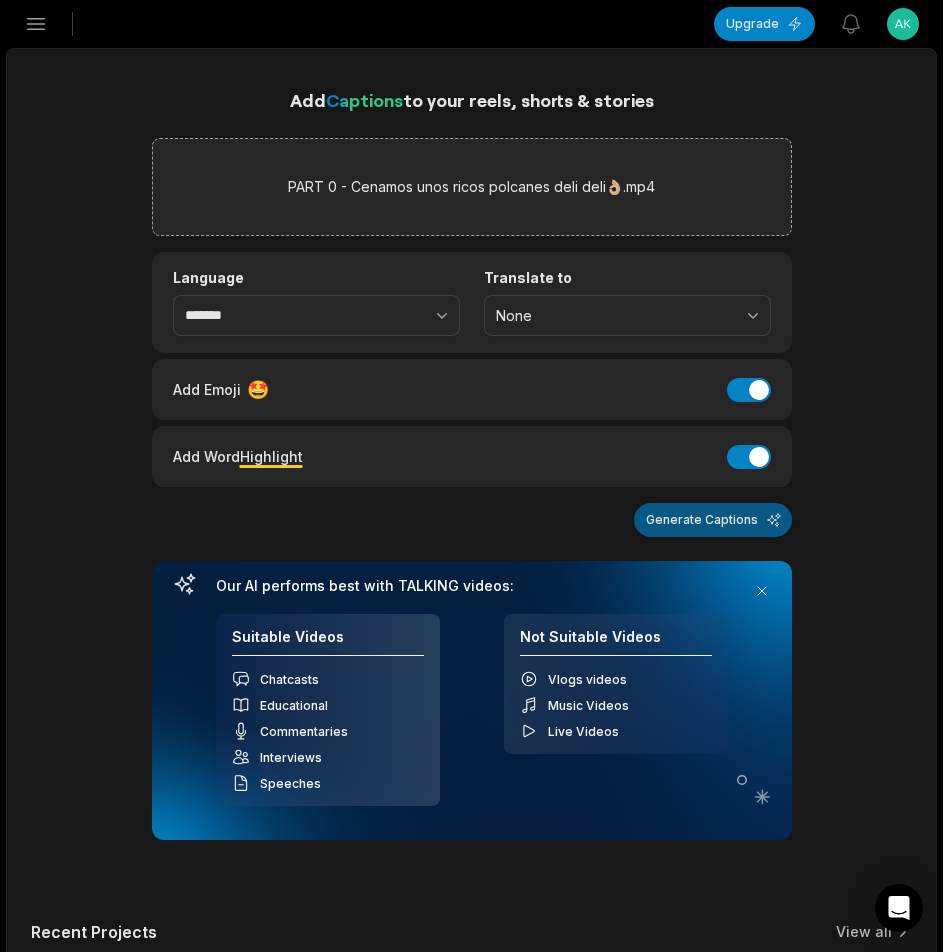 click on "Generate Captions" at bounding box center (713, 520) 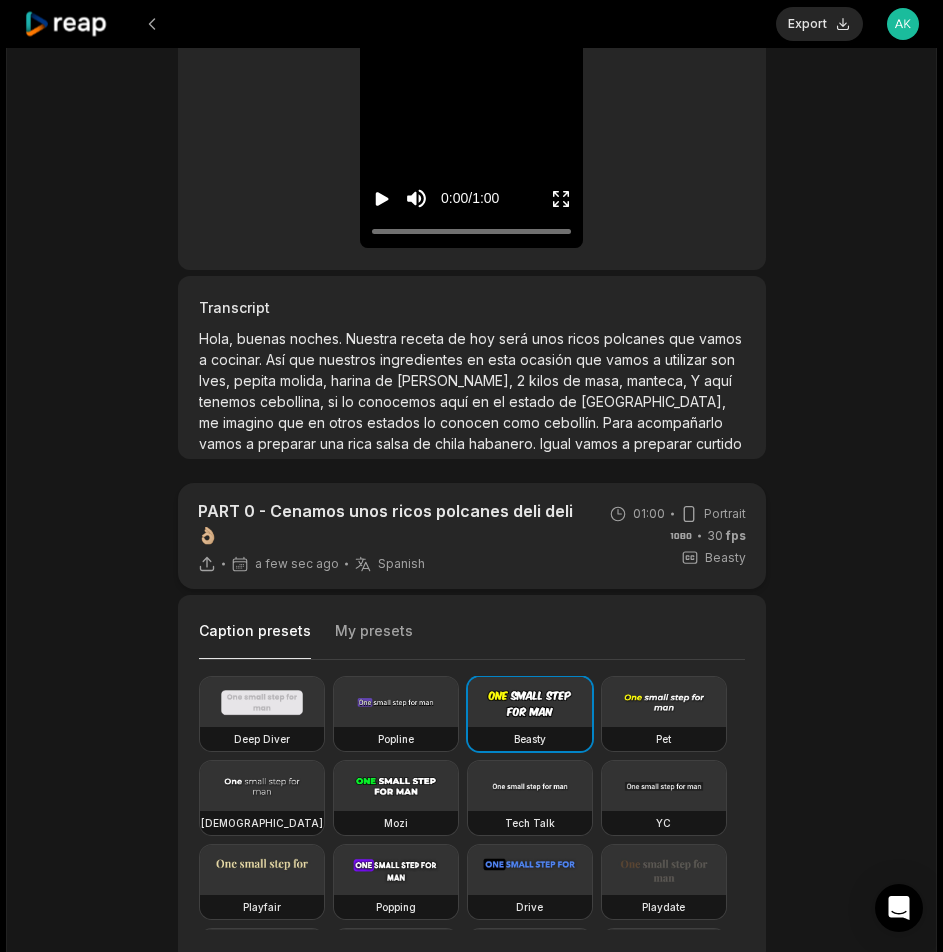 scroll, scrollTop: 400, scrollLeft: 0, axis: vertical 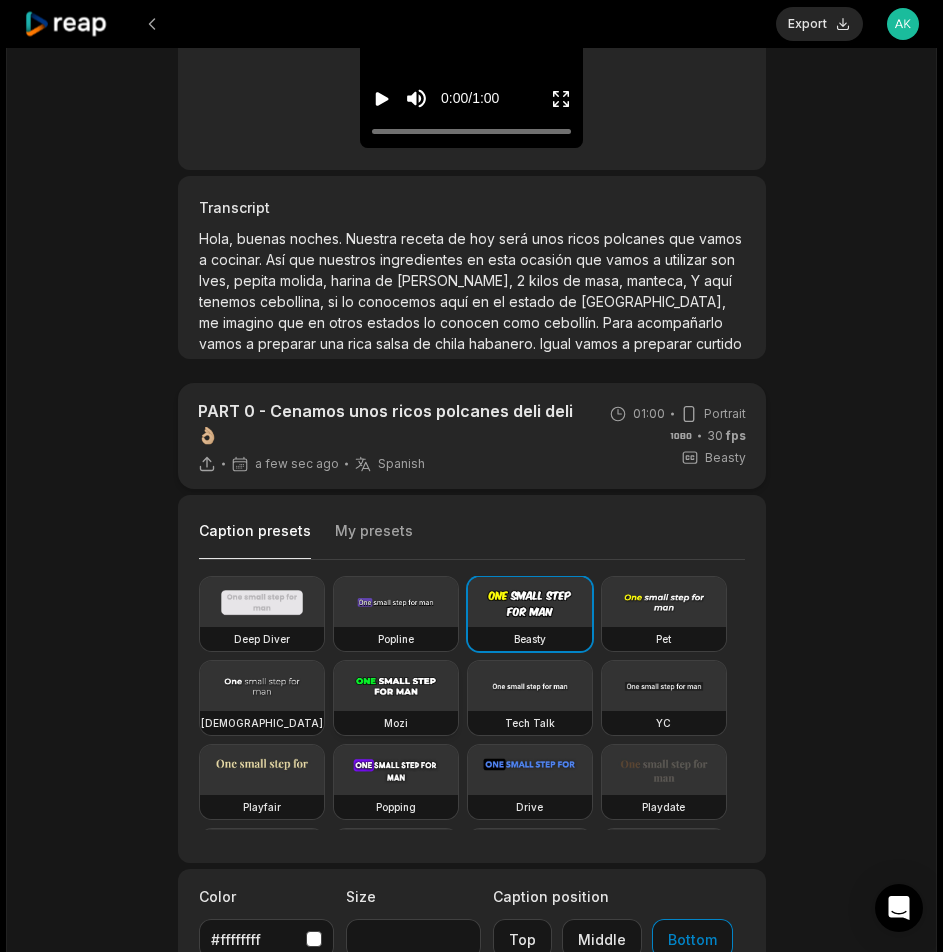 click at bounding box center (396, 686) 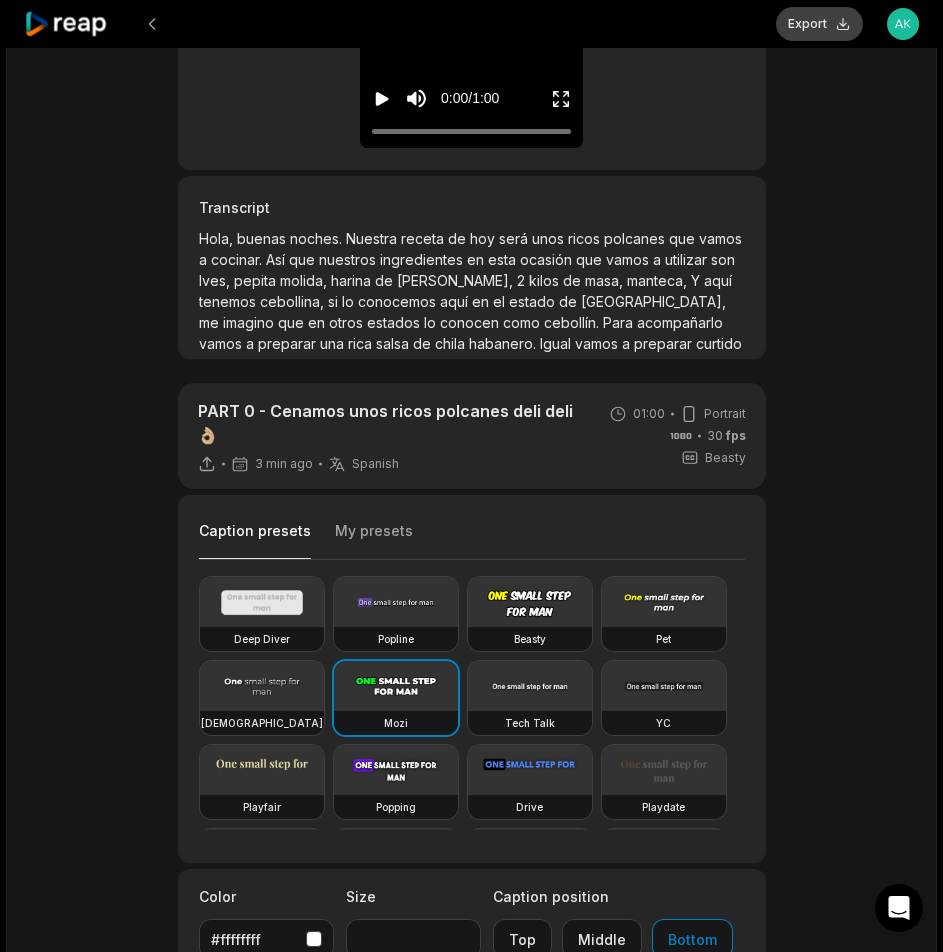 click on "Export" at bounding box center [819, 24] 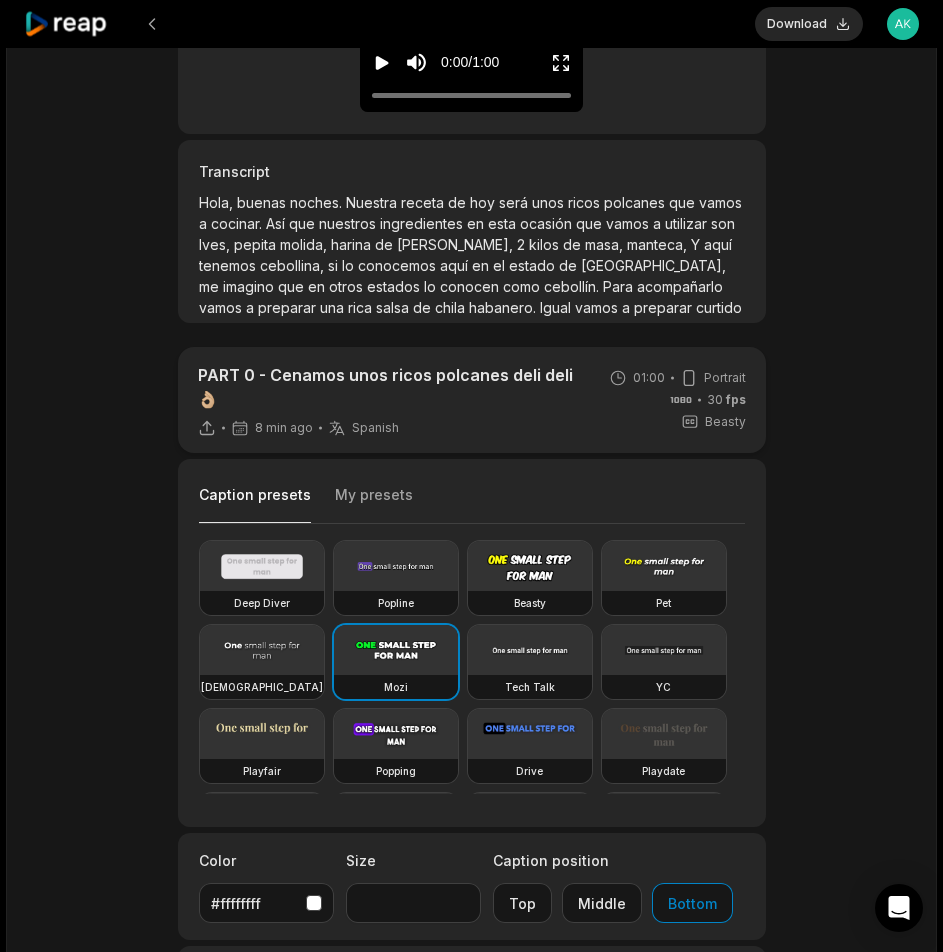 scroll, scrollTop: 400, scrollLeft: 0, axis: vertical 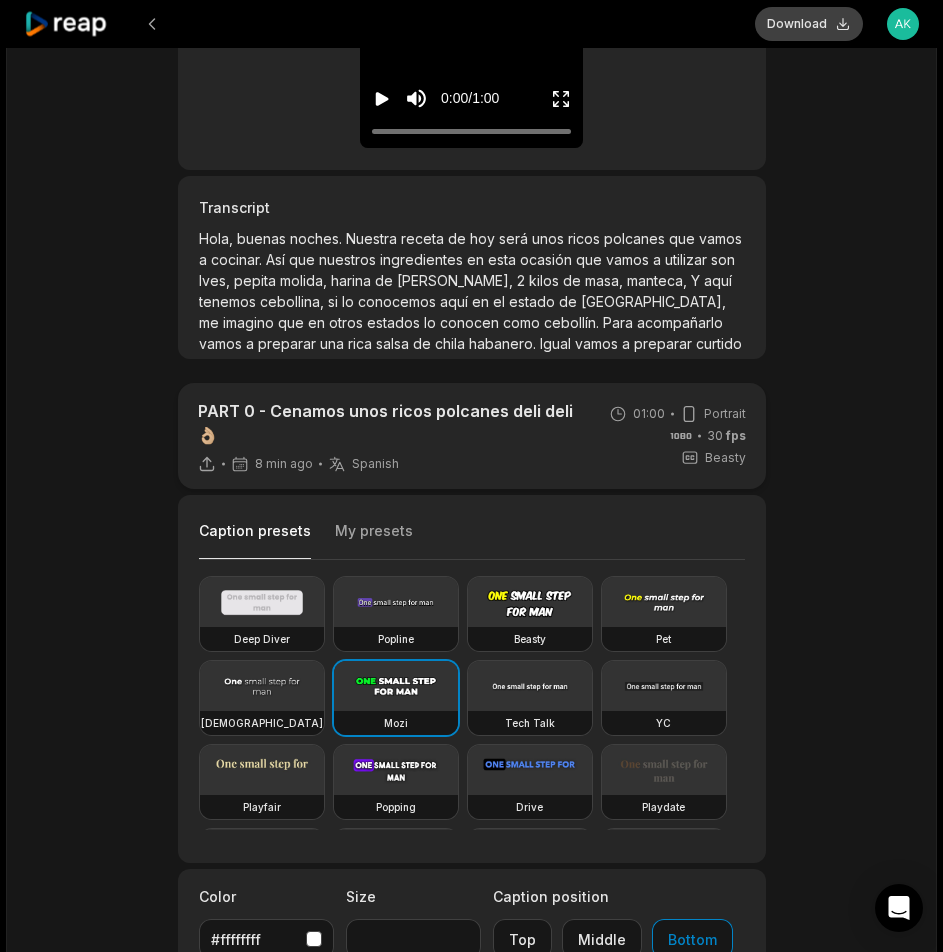 click on "Download" at bounding box center (809, 24) 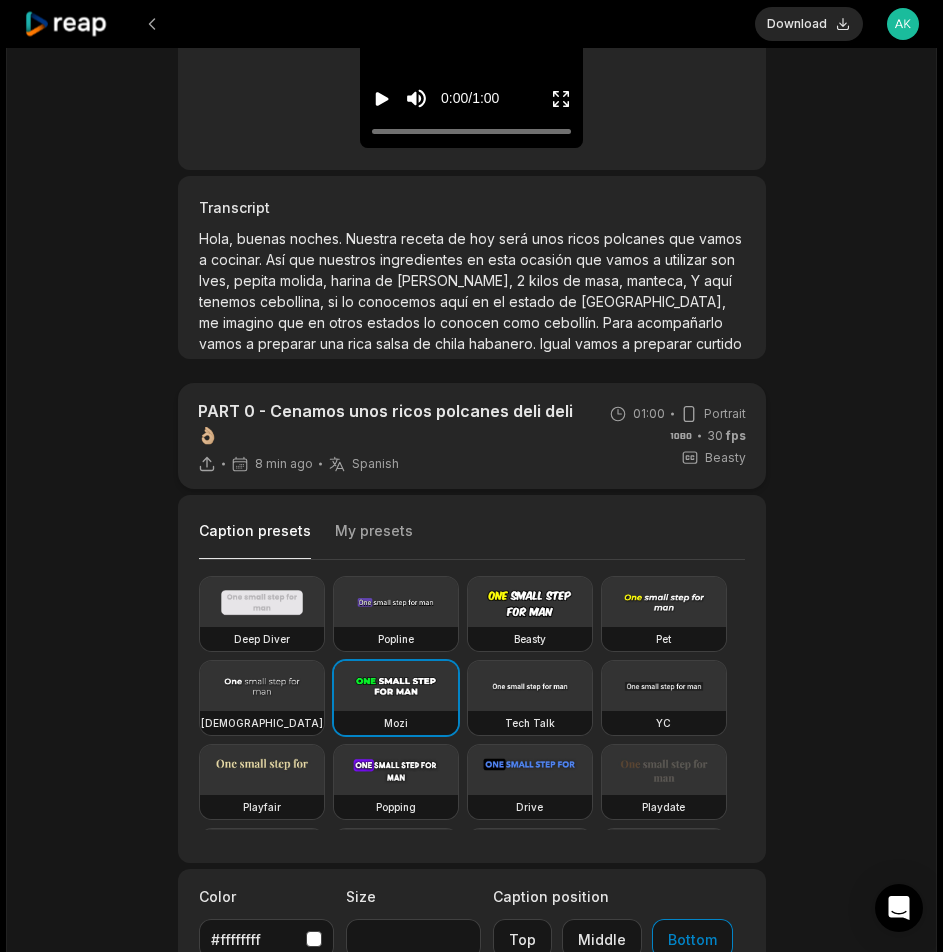 click 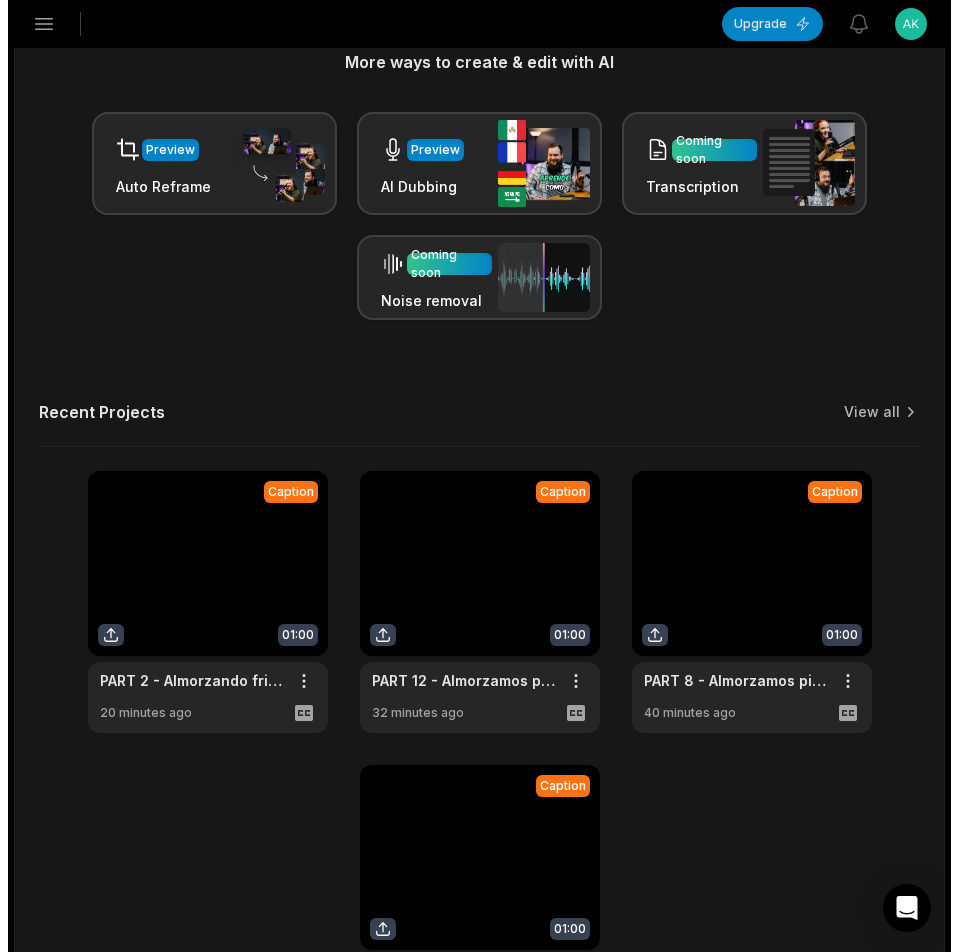 scroll, scrollTop: 0, scrollLeft: 0, axis: both 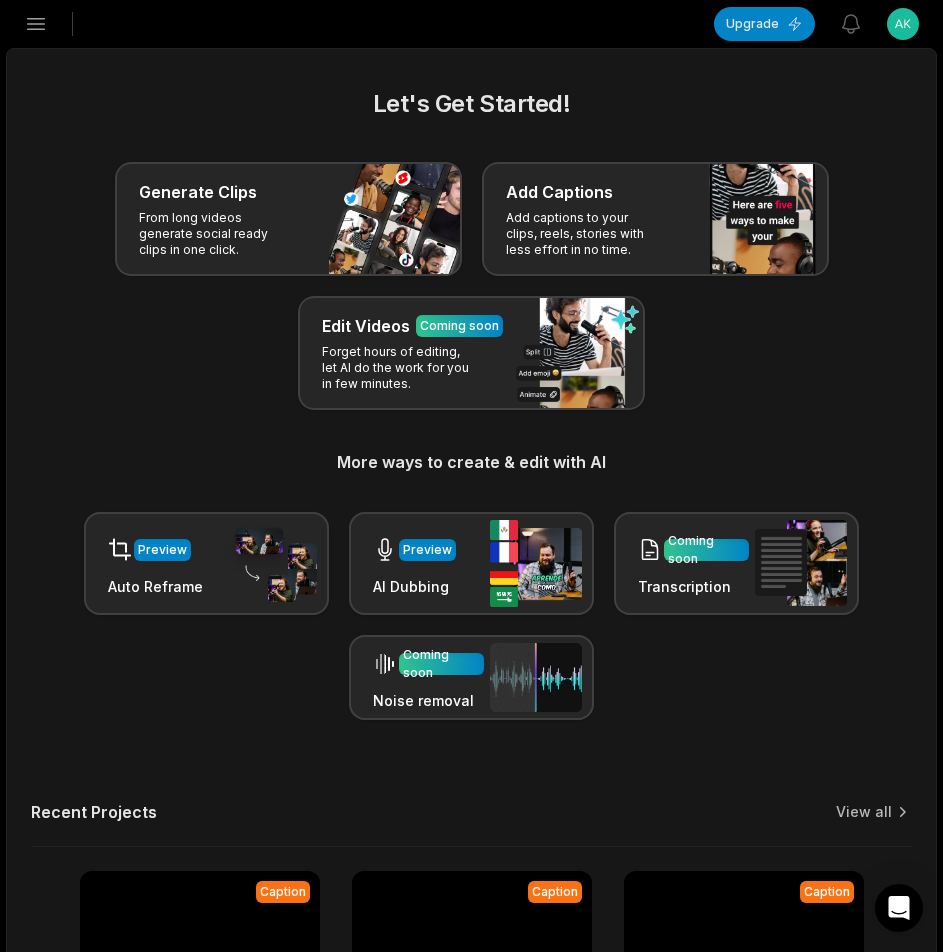 click 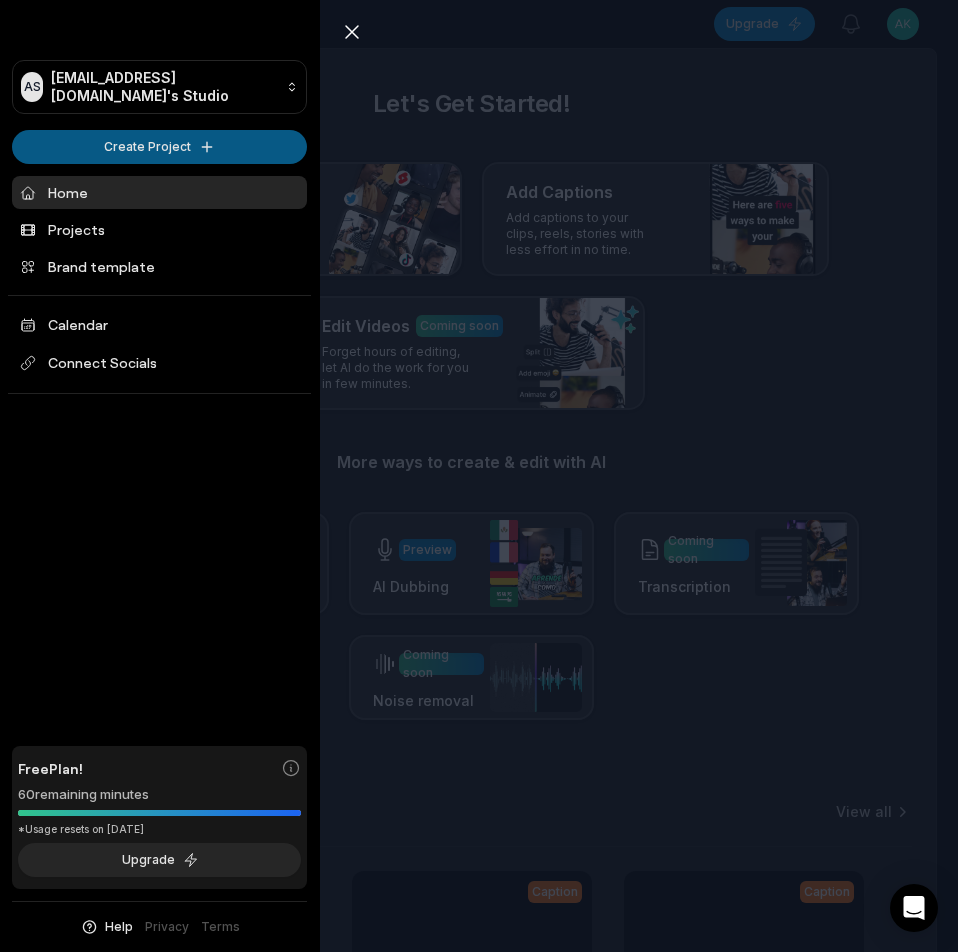 click on "AS Akgup@telegmail.com's Studio Create Project Home Projects Brand template Calendar Connect Socials Free  Plan! 60  remaining minutes *Usage resets on August 1, 2025 Upgrade Help Privacy Terms Open sidebar Upgrade View notifications Open user menu   Let's Get Started! Generate Clips From long videos generate social ready clips in one click. Add Captions Add captions to your clips, reels, stories with less effort in no time. Edit Videos Coming soon Forget hours of editing, let AI do the work for you in few minutes. More ways to create & edit with AI Preview Auto Reframe Preview AI Dubbing Coming soon Transcription Coming soon Noise removal Recent Projects View all Caption 01:00 PART 0 - Cenamos unos ricos polcanes deli deli👌🏼 Open options 8 minutes ago Caption 01:00 PART 2 - Almorzando frijol Kabax con carne salada al carbón👌🏼 Open options 20 minutes ago Caption 01:00 PART 12 - Almorzamos pipián de frijol con huevo(receta de la abuela 👵 ❤️) Open options 33 minutes ago Caption 01:00" at bounding box center (479, 476) 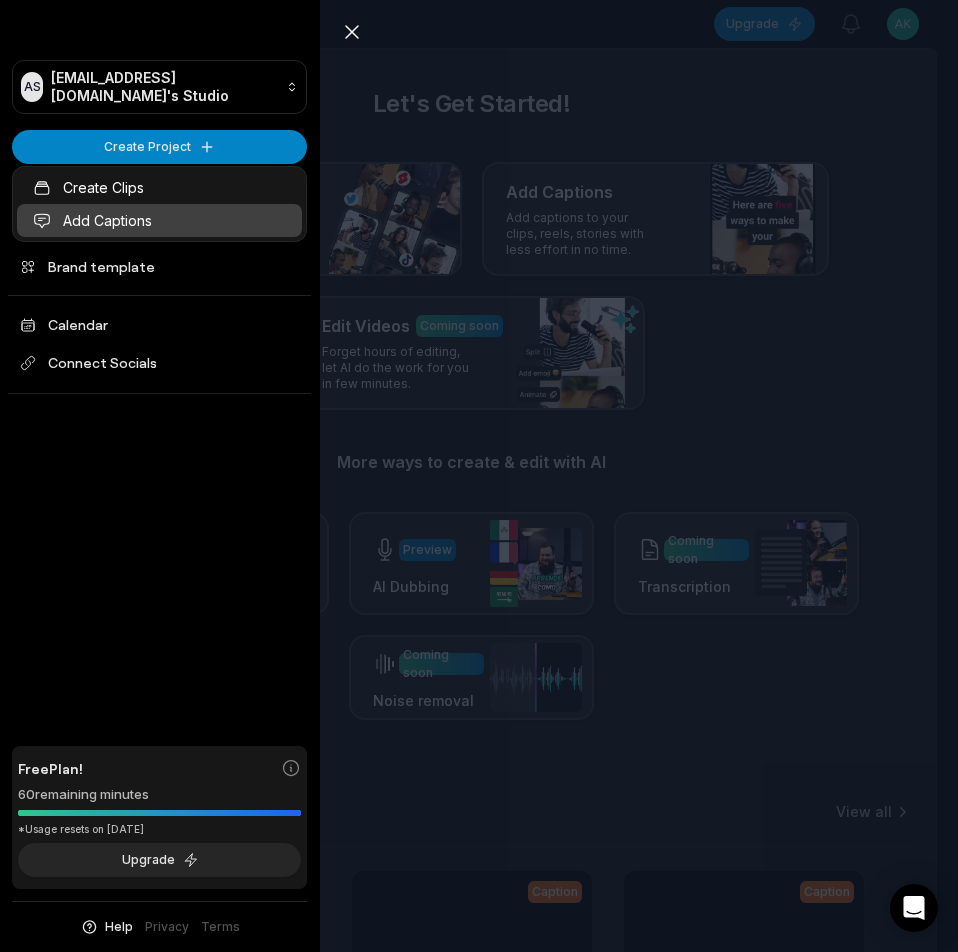 click on "Add Captions" at bounding box center [159, 220] 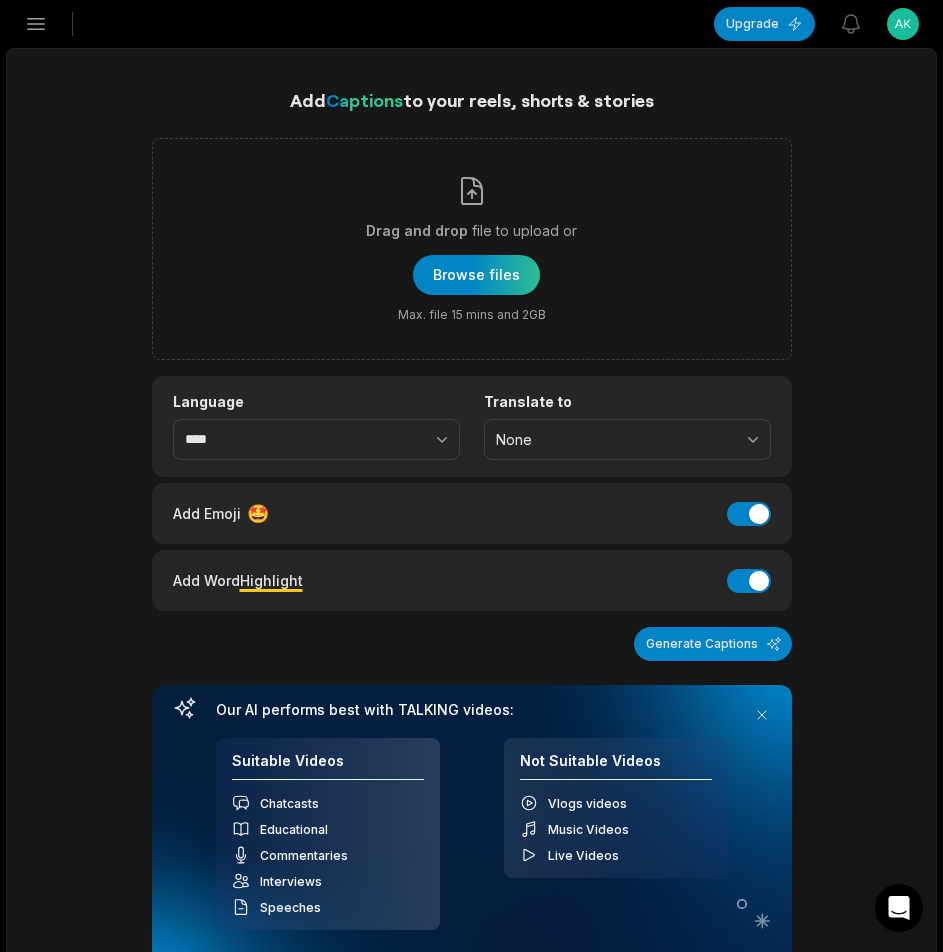 scroll, scrollTop: 0, scrollLeft: 0, axis: both 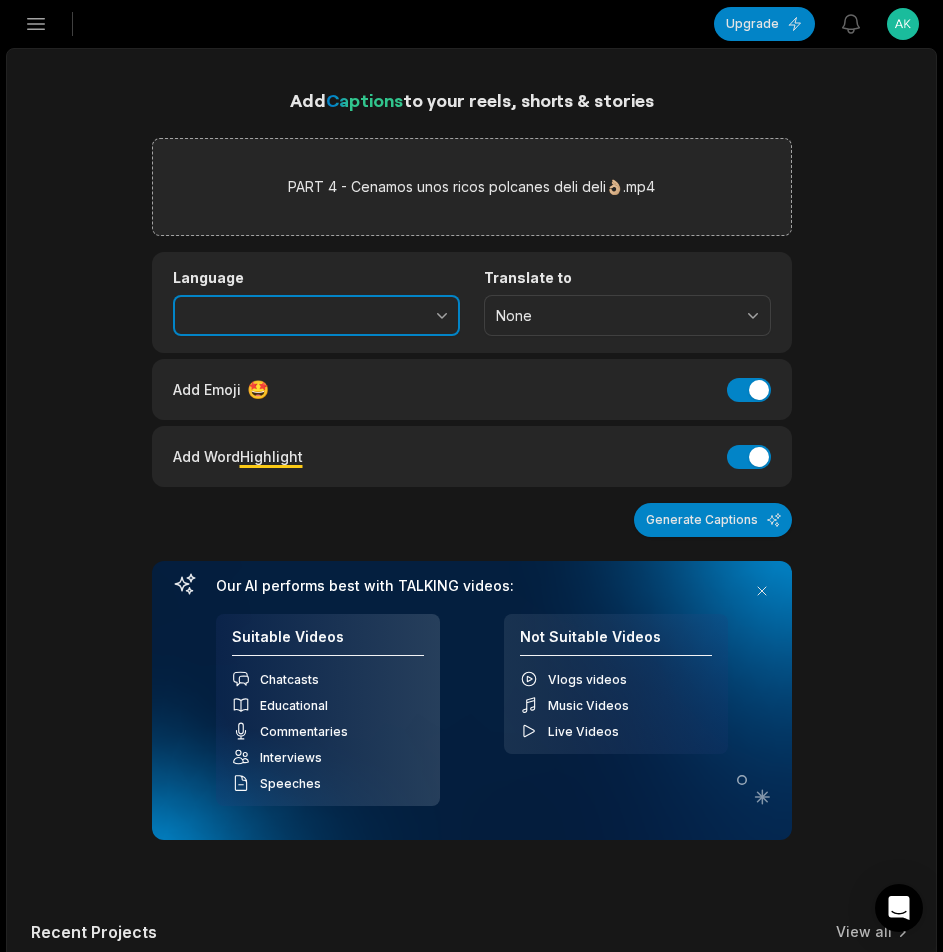click 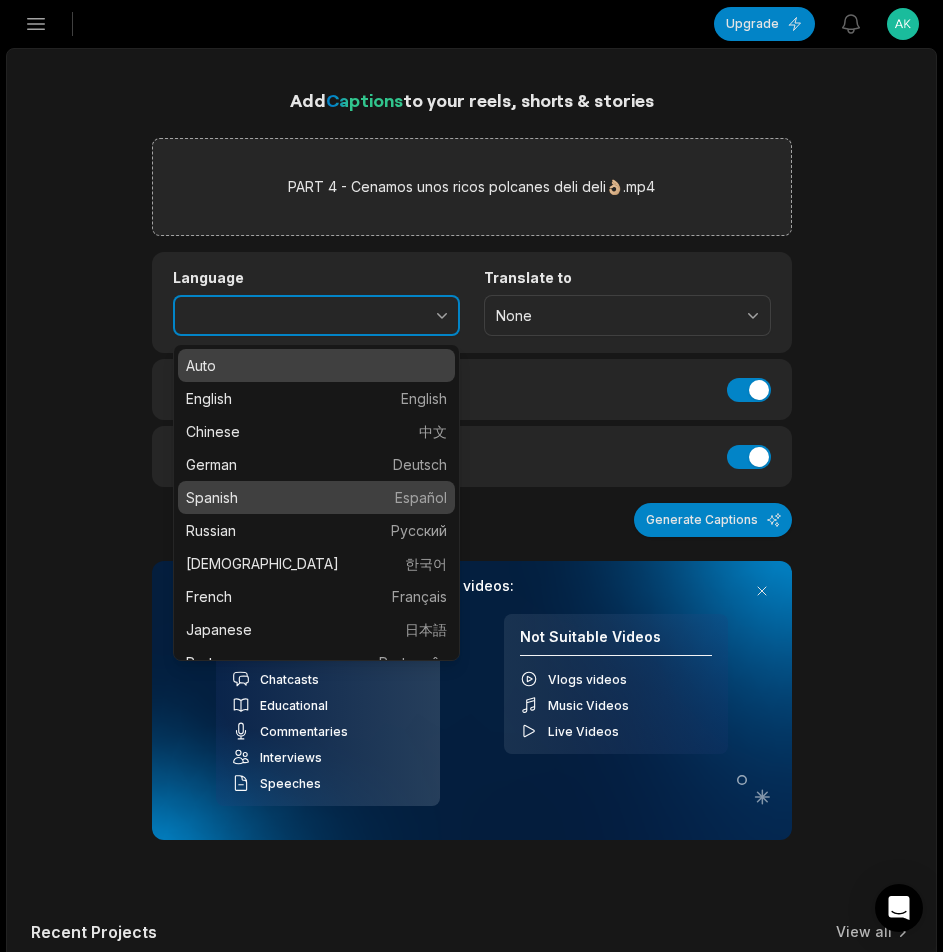 type on "*******" 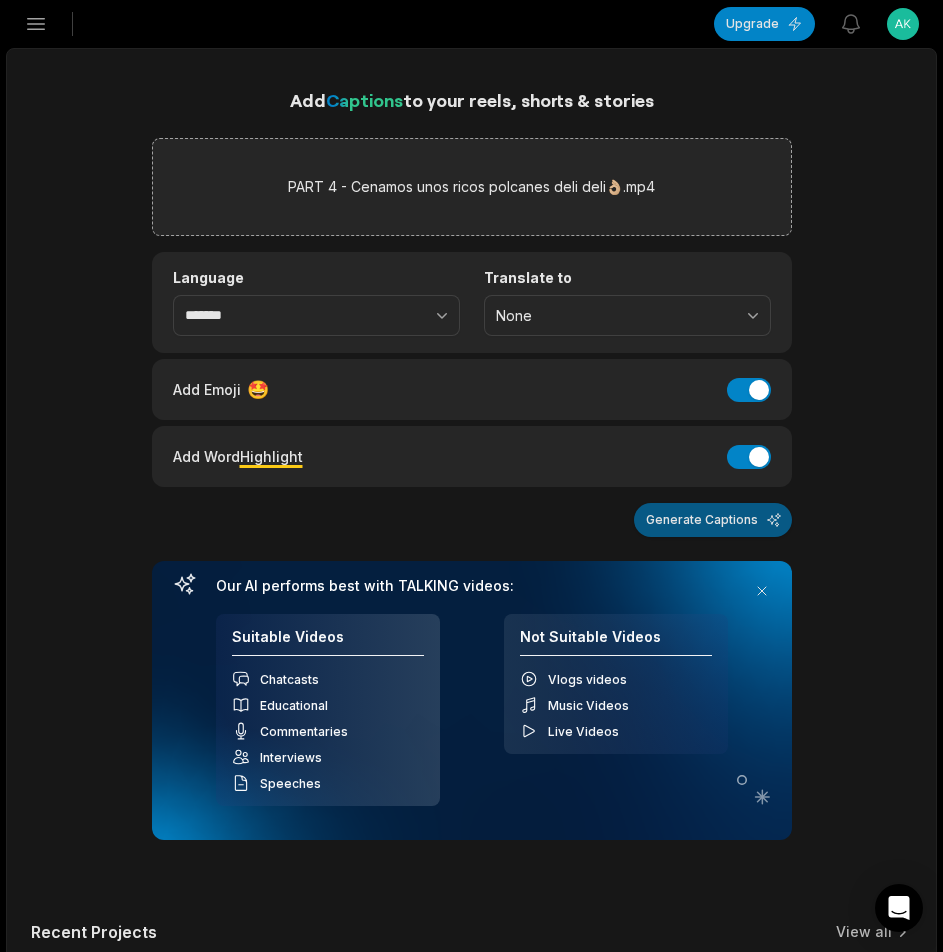 click on "Generate Captions" at bounding box center (713, 520) 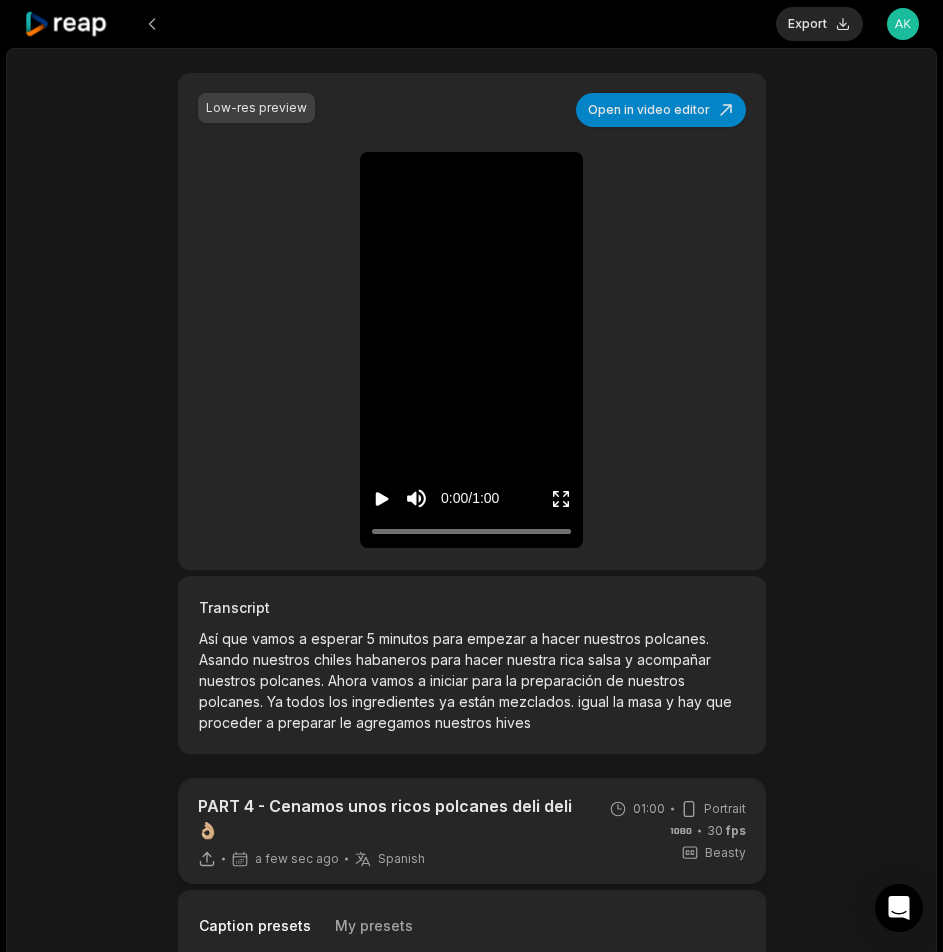 scroll, scrollTop: 400, scrollLeft: 0, axis: vertical 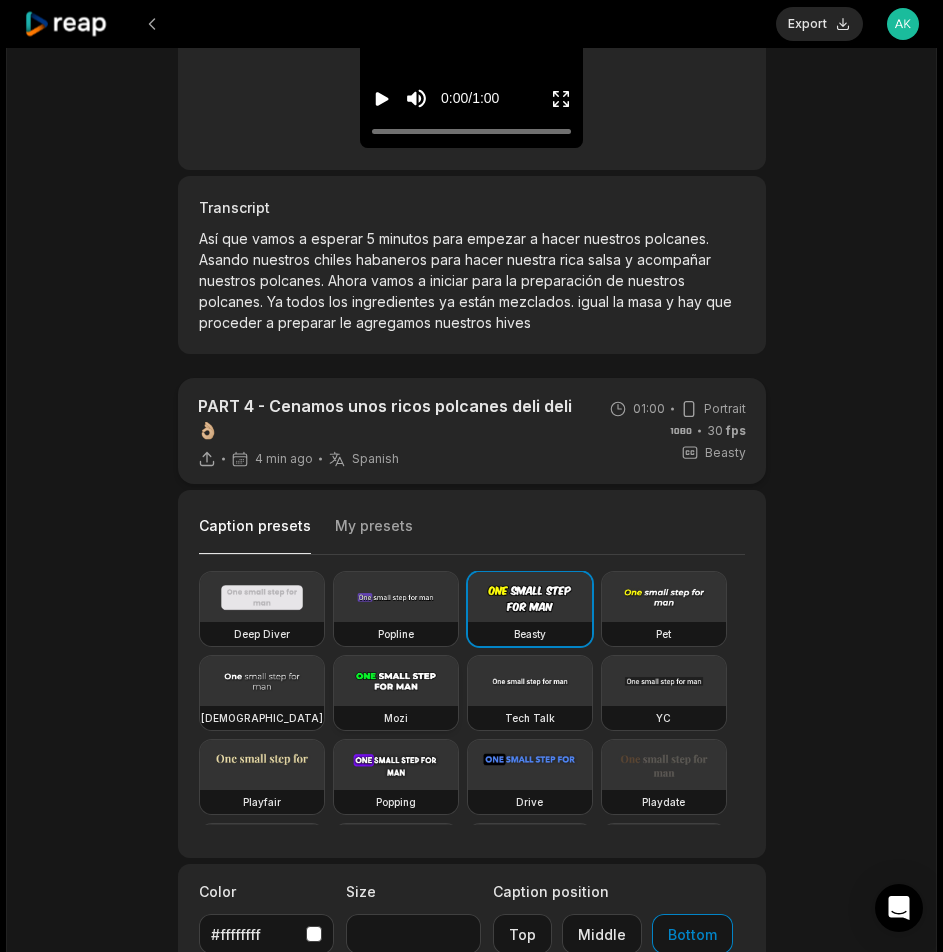 click at bounding box center [396, 681] 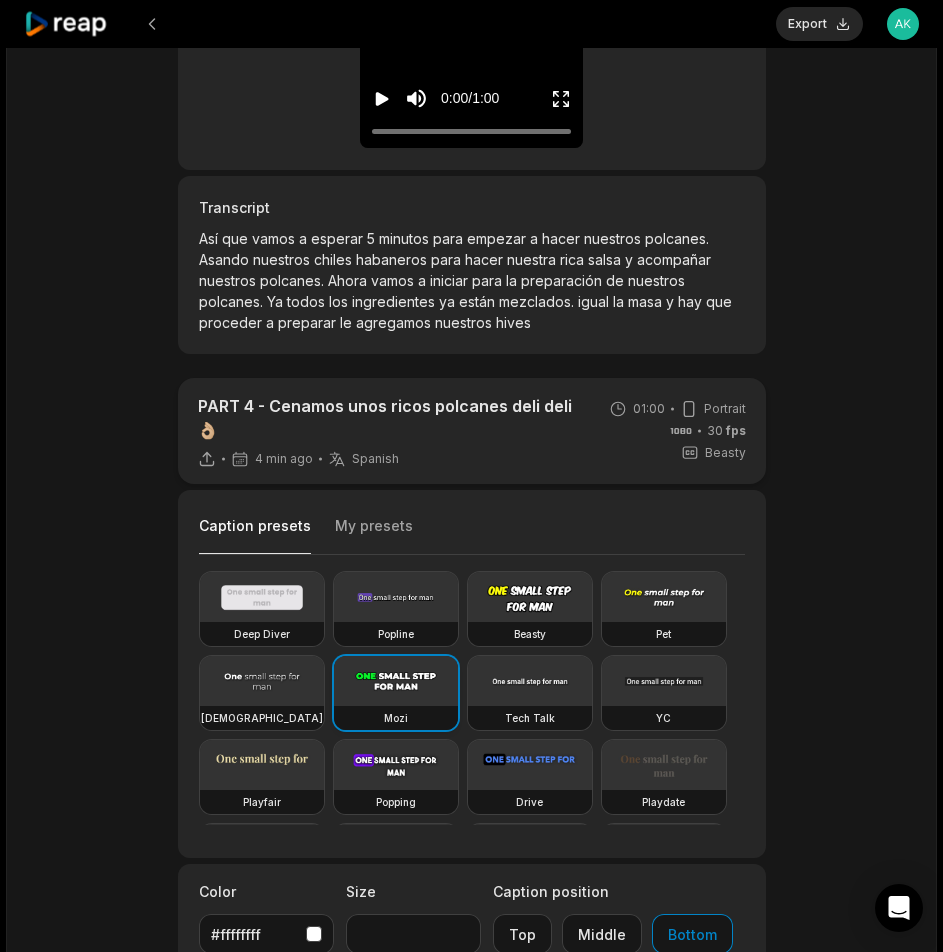 scroll, scrollTop: 100, scrollLeft: 0, axis: vertical 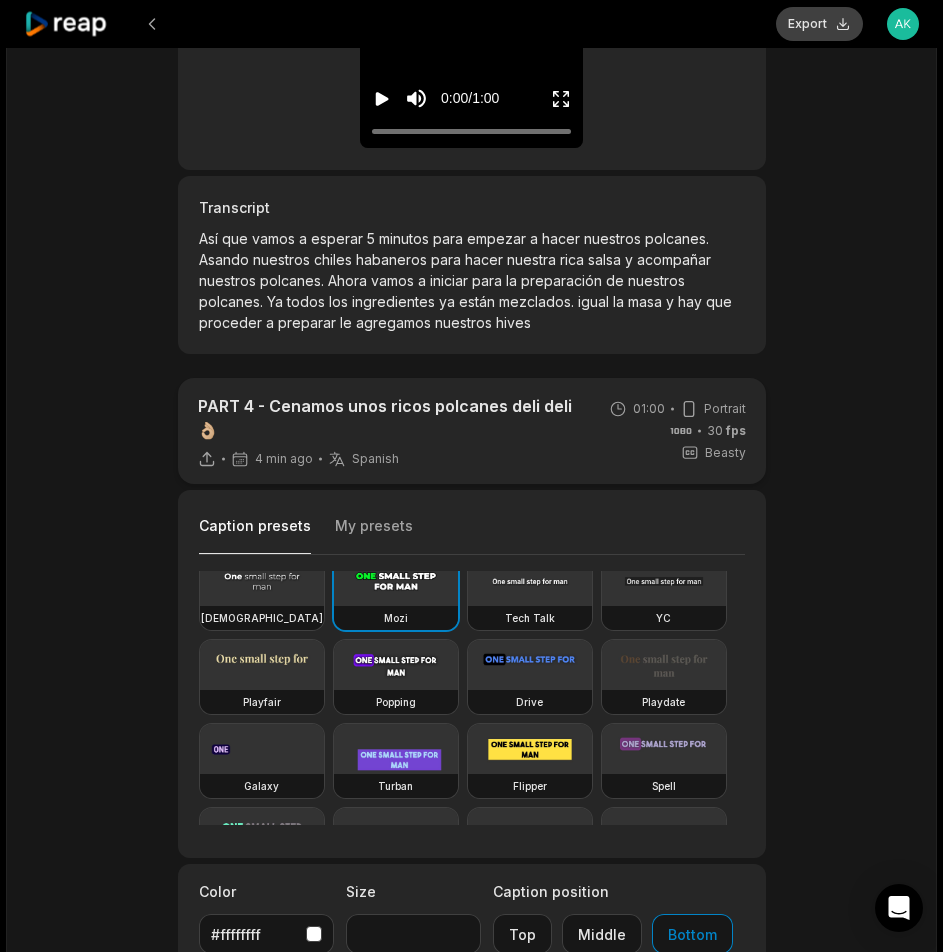 click on "Export" at bounding box center [819, 24] 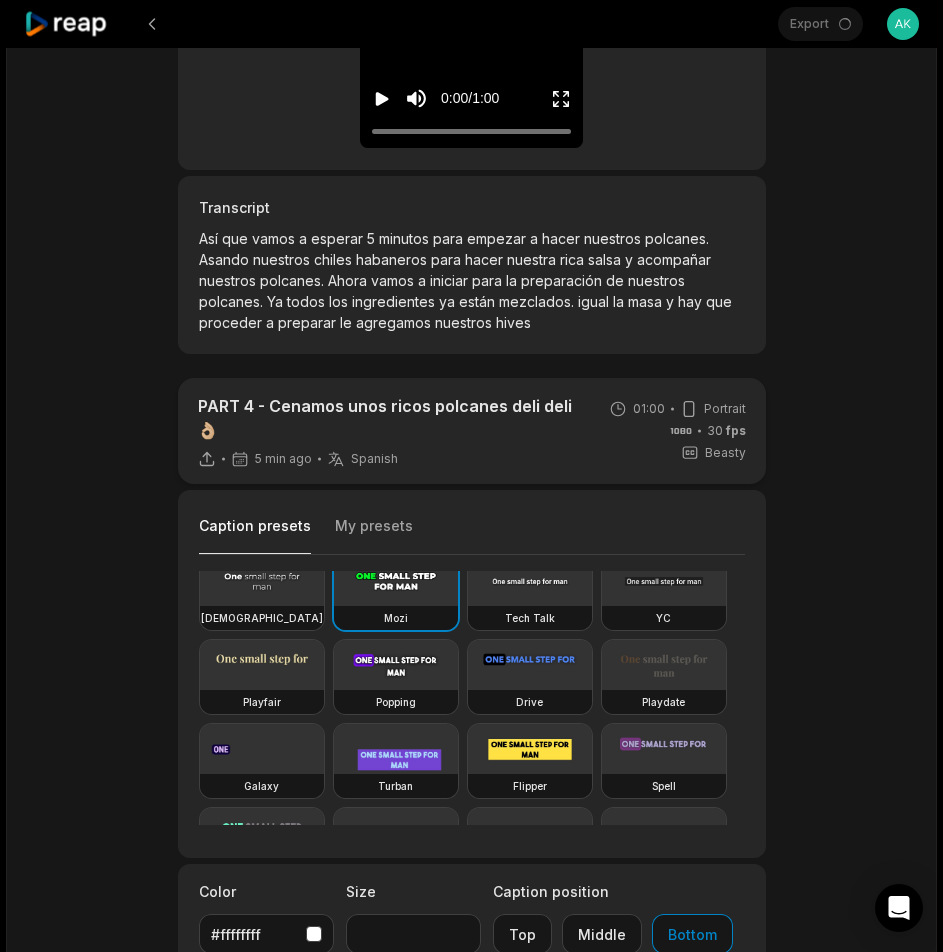 scroll, scrollTop: 400, scrollLeft: 0, axis: vertical 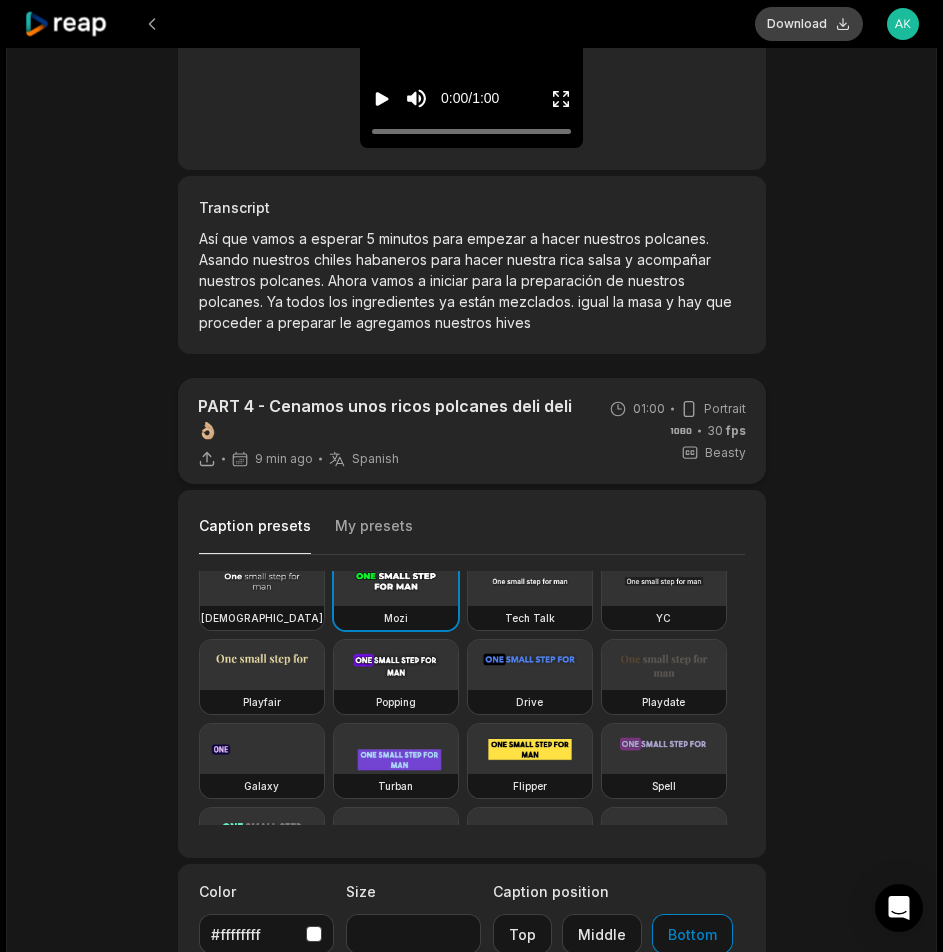 click on "Download" at bounding box center (809, 24) 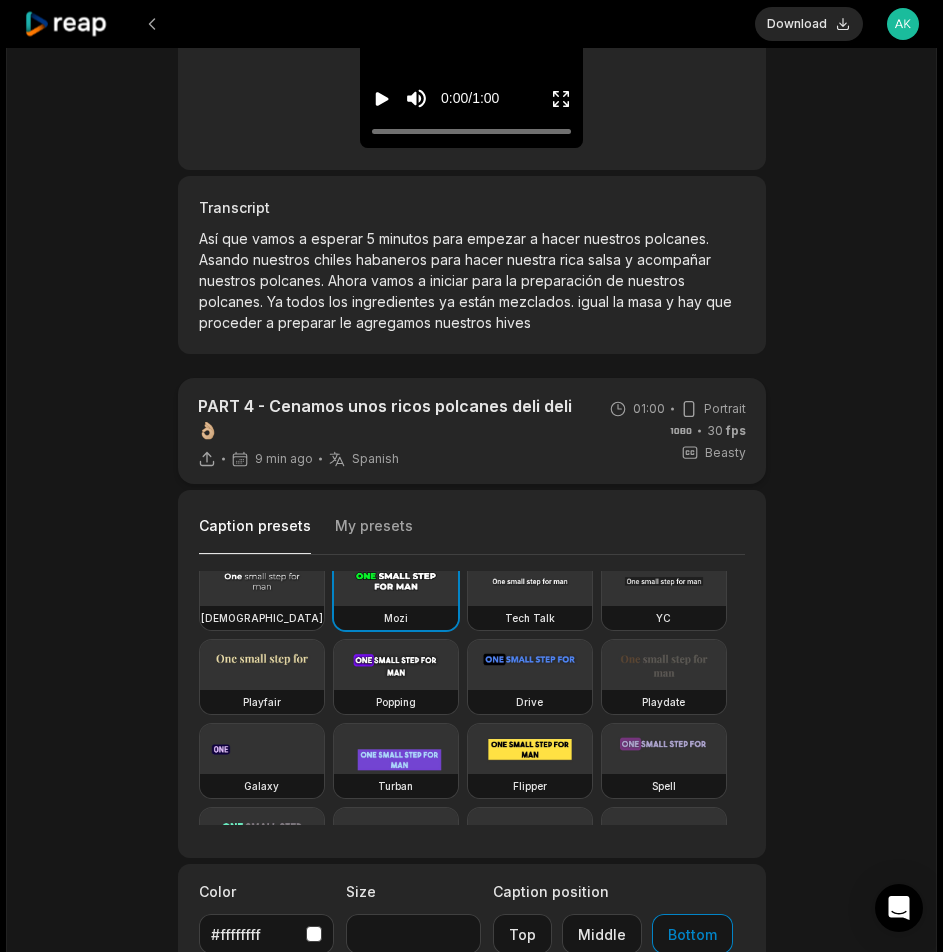 click on "PART 4 - Cenamos unos ricos polcanes deli deli👌🏼 9 min ago Spanish es 01:00 Portrait 30   fps Beasty Caption presets My presets Deep Diver Popline Beasty Pet Zen Mozi Tech Talk YC Playfair Popping Drive Playdate Galaxy Turban Flipper Spell Youshaei Pod P Noah Phantom Color #ffffffff Size ** Caption position Top Middle Bottom Add Emoji 🤩 Add Emoji Add Word  Highlight Add Word Highlight Publish Save draft Low-res preview Open in video editor Así Así que que   vamos vamos   a a   esperar esperar   5 5 minutos minutos   para para   empezar empezar   a a hacer hacer   nuestros nuestros   polcanes polcanes Asando Asando nuestros nuestros   chiles chiles   habaneros habaneros para para   hacer hacer   nuestra nuestra   rica rica salsa salsa   y y   acompañar acompañar nuestros nuestros polcanes polcanes Ahora Ahora vamos vamos   a a   iniciar iniciar   para para   la la preparación preparación   de de   nuestros nuestros polcanes polcanes Ya Ya   todos todos   los los   ya ya" at bounding box center [471, 412] 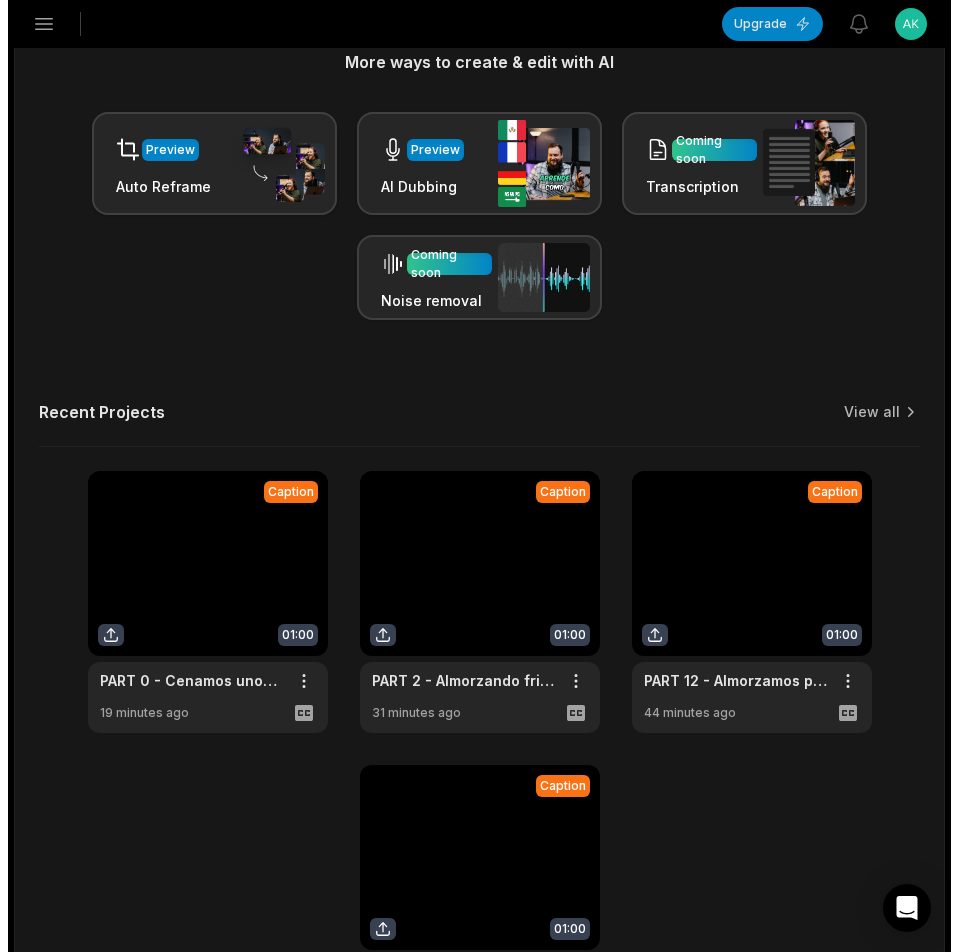 scroll, scrollTop: 0, scrollLeft: 0, axis: both 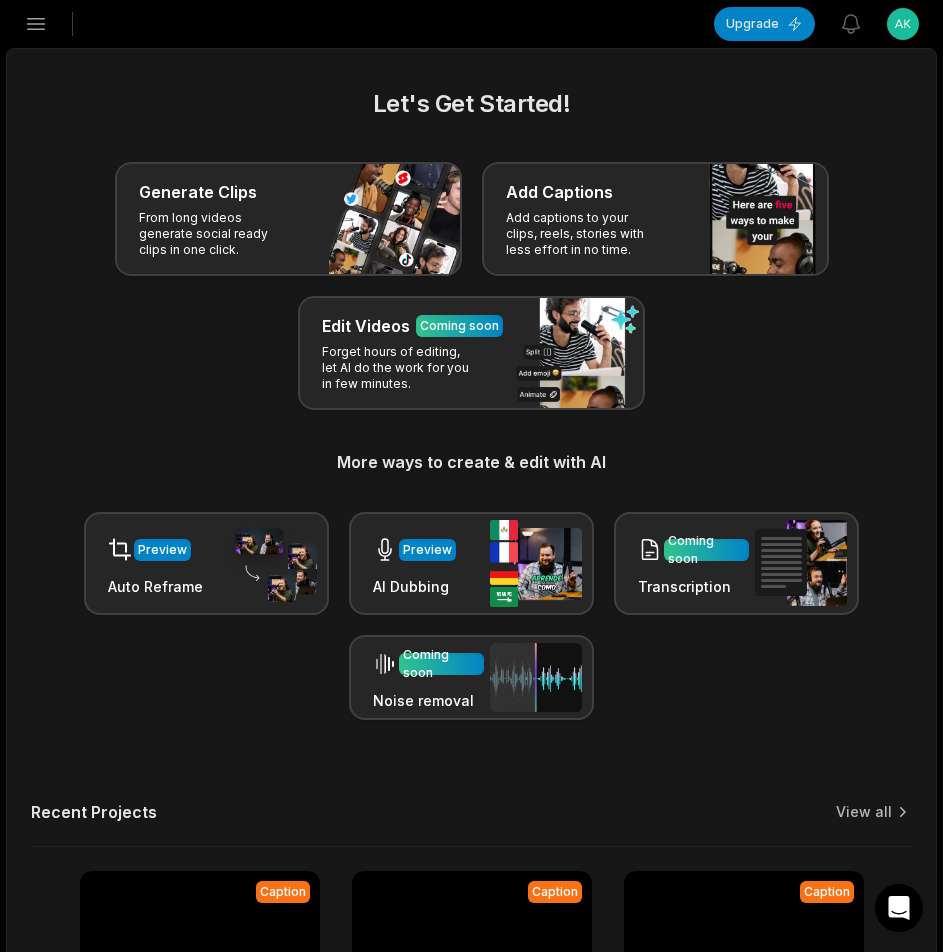 click on "Open sidebar Upgrade View notifications Open user menu" at bounding box center (471, 24) 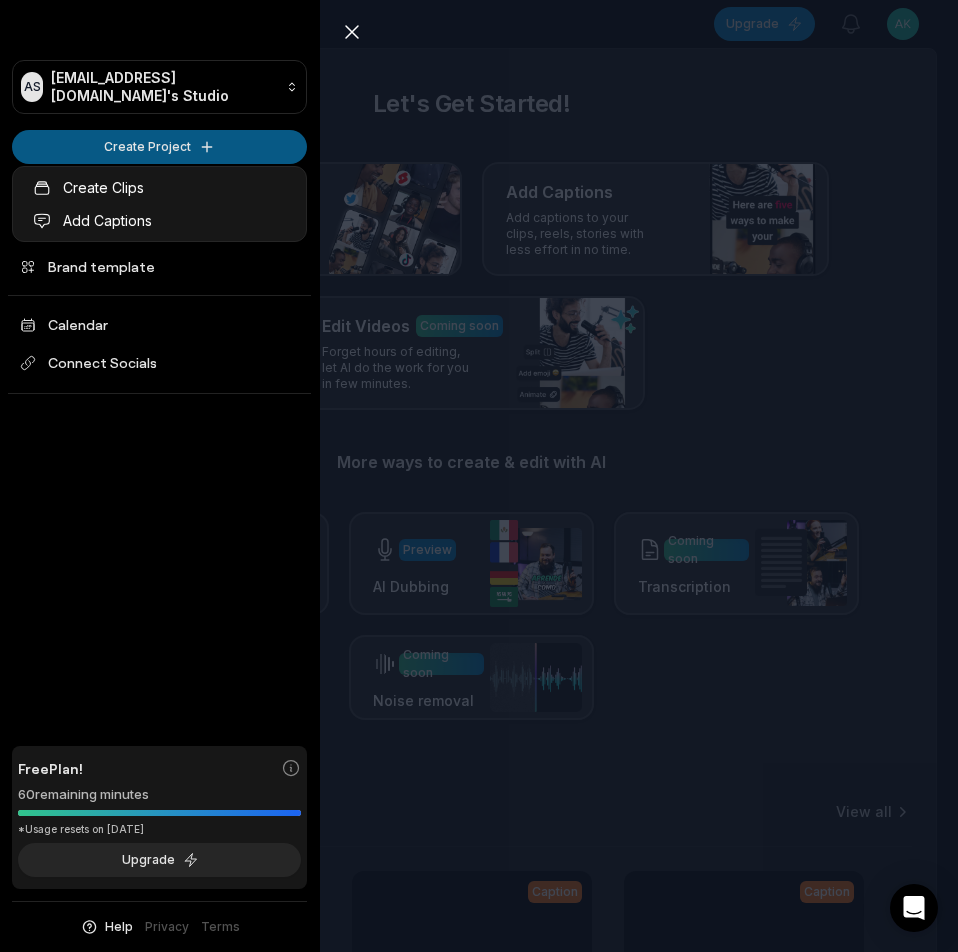 click on "AS Akgup@telegmail.com's Studio Create Project Home Projects Brand template Calendar Connect Socials Free  Plan! 60  remaining minutes *Usage resets on August 1, 2025 Upgrade Help Privacy Terms Open sidebar Upgrade View notifications Open user menu   Let's Get Started! Generate Clips From long videos generate social ready clips in one click. Add Captions Add captions to your clips, reels, stories with less effort in no time. Edit Videos Coming soon Forget hours of editing, let AI do the work for you in few minutes. More ways to create & edit with AI Preview Auto Reframe Preview AI Dubbing Coming soon Transcription Coming soon Noise removal Recent Projects View all Caption 01:00 PART 4 - Cenamos unos ricos polcanes deli deli👌🏼 Open options 11 minutes ago Caption 01:00 PART 0 - Cenamos unos ricos polcanes deli deli👌🏼 Open options 19 minutes ago Caption 01:00 PART 2 - Almorzando frijol Kabax con carne salada al carbón👌🏼 Open options 31 minutes ago Caption 01:00 Open options 44 minutes ago" at bounding box center (479, 476) 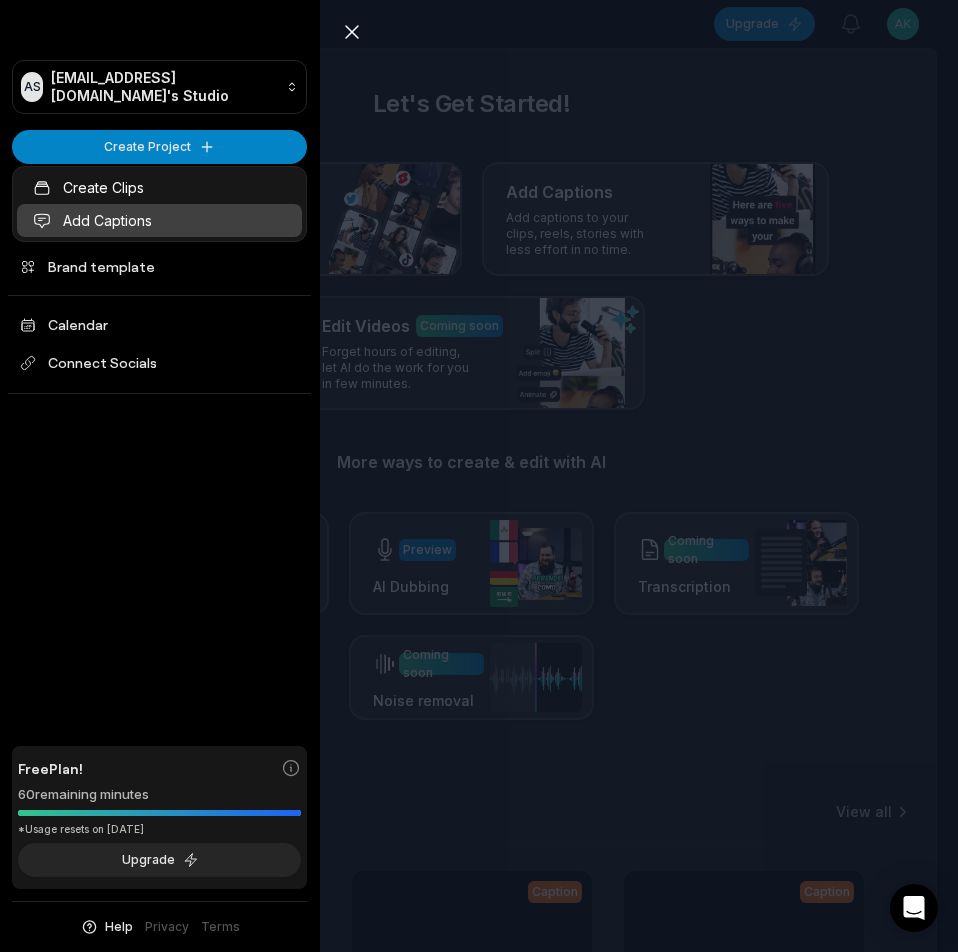 click on "Add Captions" at bounding box center (159, 220) 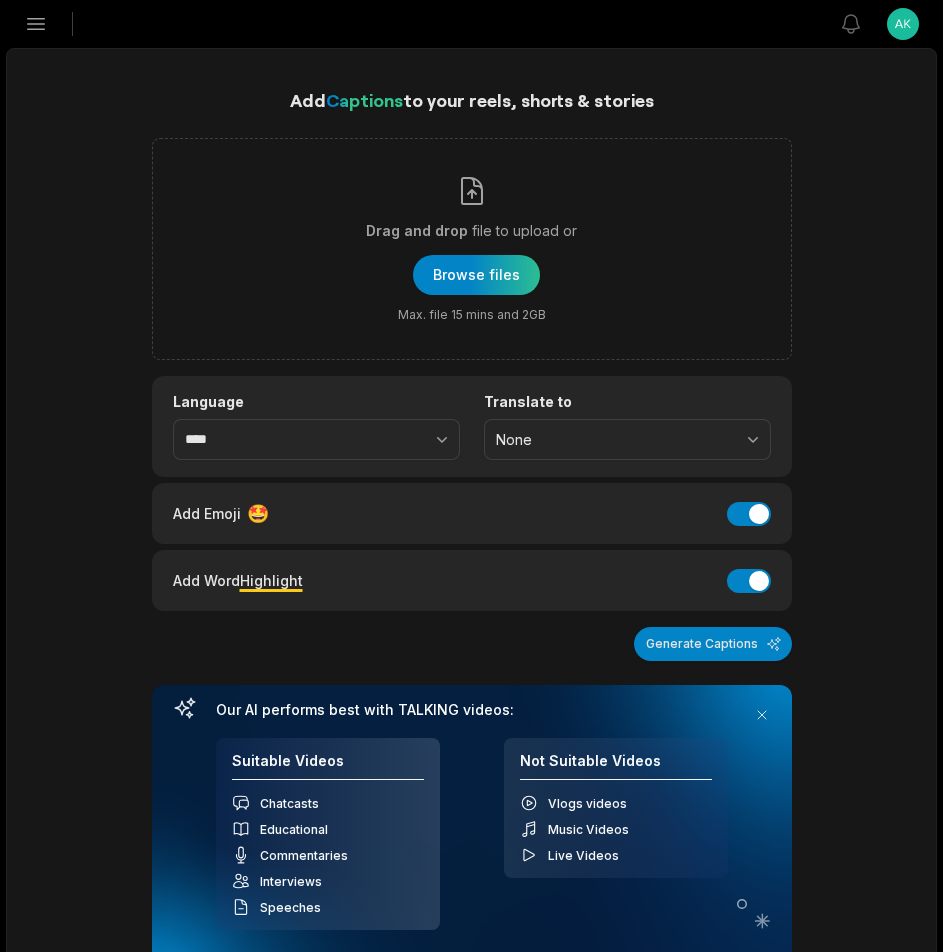 scroll, scrollTop: 0, scrollLeft: 0, axis: both 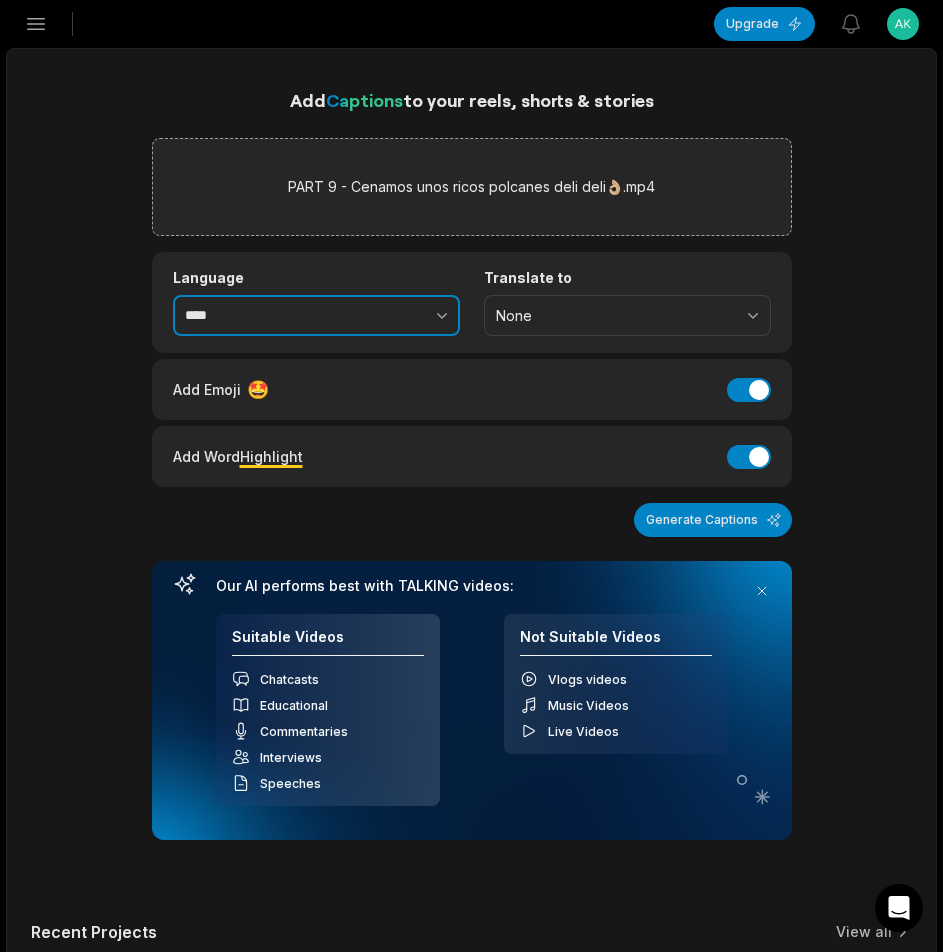 click at bounding box center (398, 316) 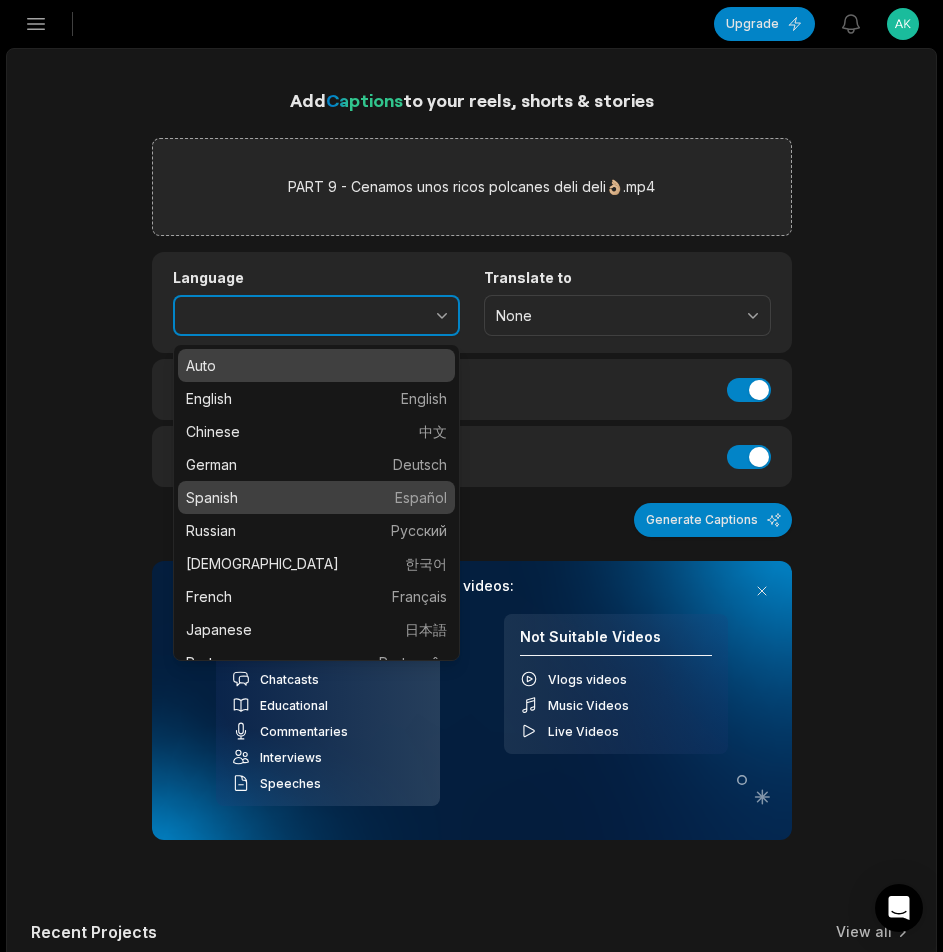 type on "*******" 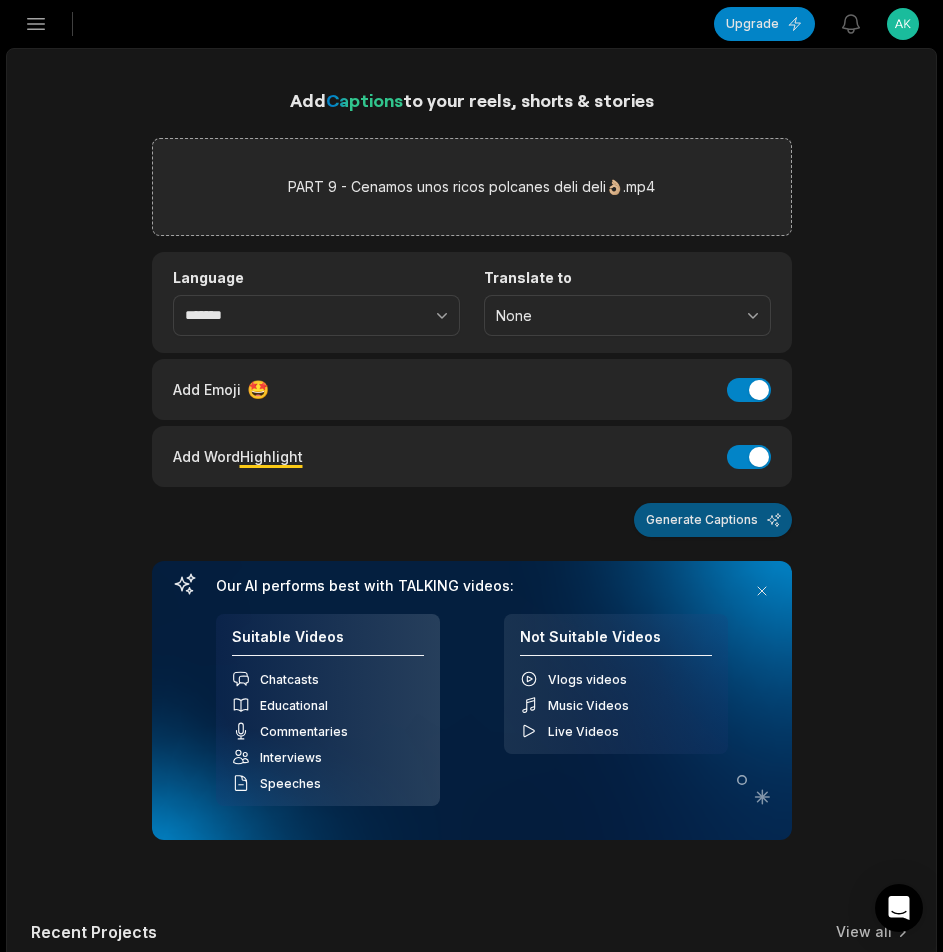 click on "Generate Captions" at bounding box center (713, 520) 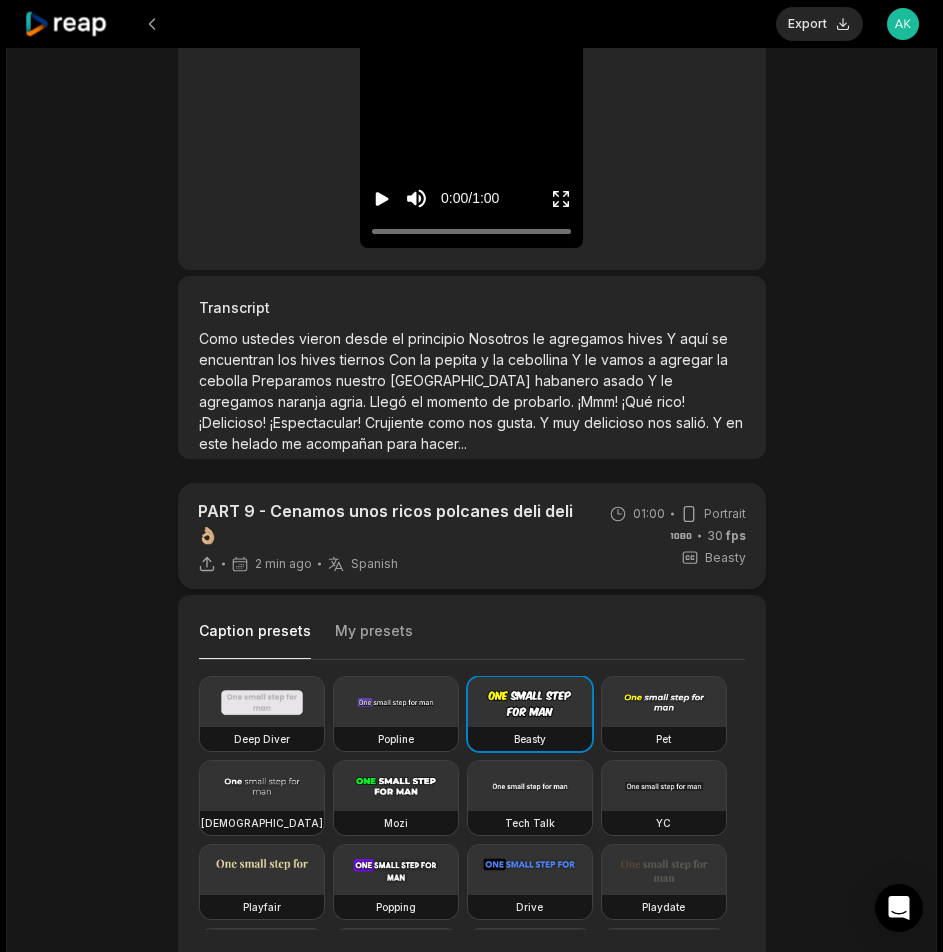 scroll, scrollTop: 400, scrollLeft: 0, axis: vertical 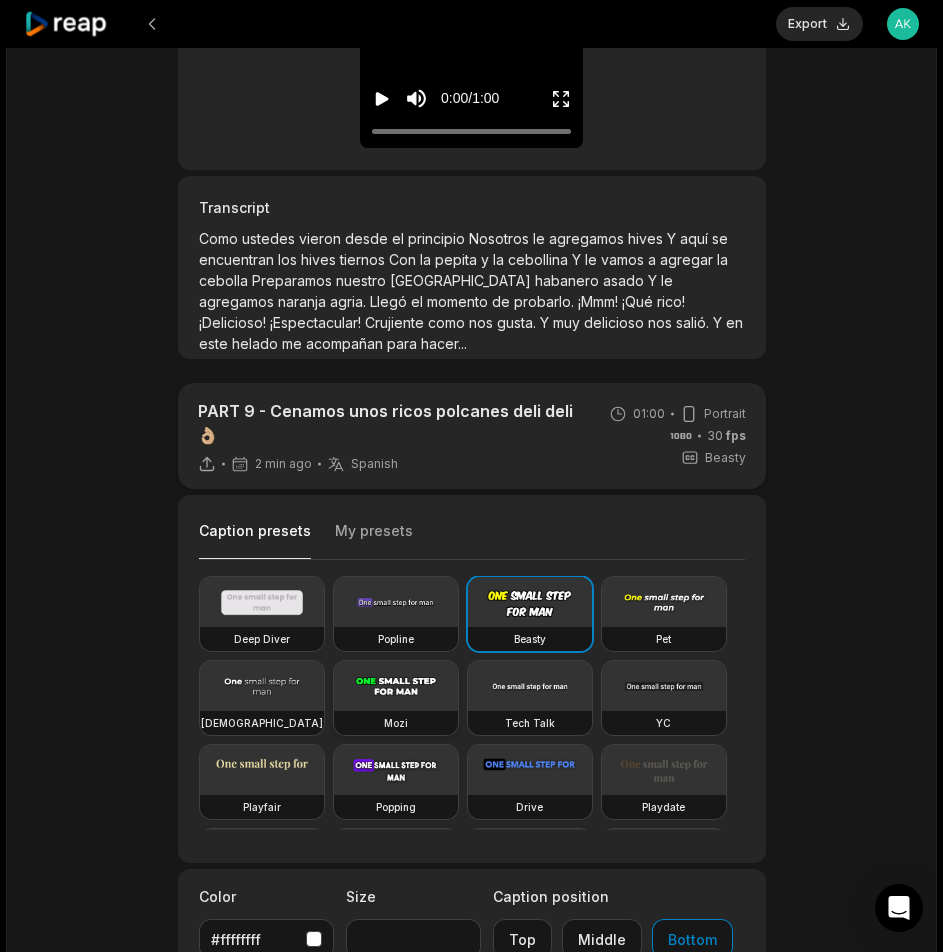 click at bounding box center [396, 686] 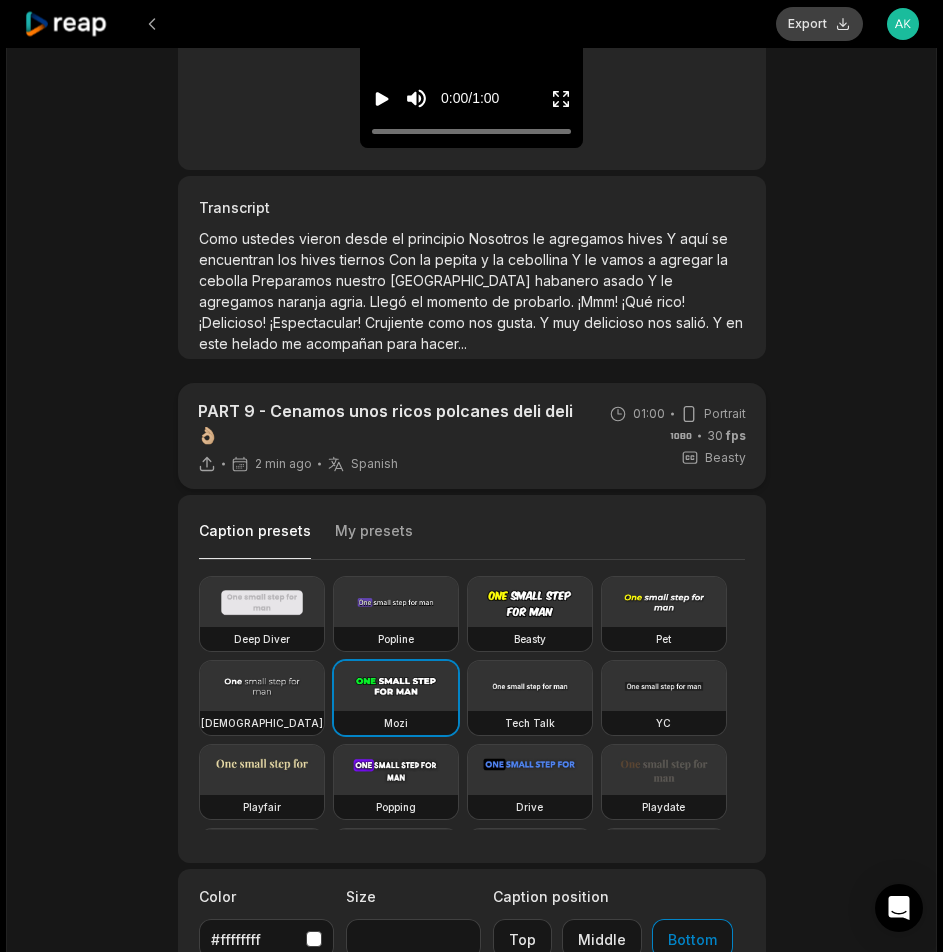 click on "Export" at bounding box center (819, 24) 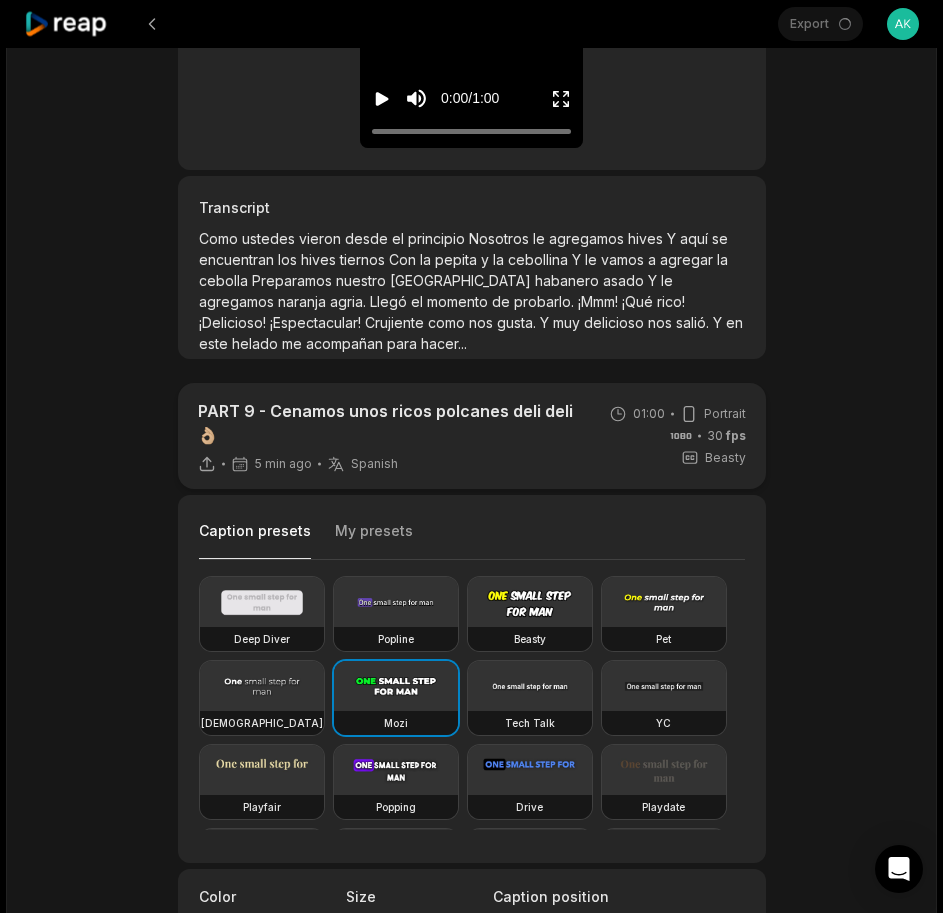 scroll, scrollTop: 400, scrollLeft: 0, axis: vertical 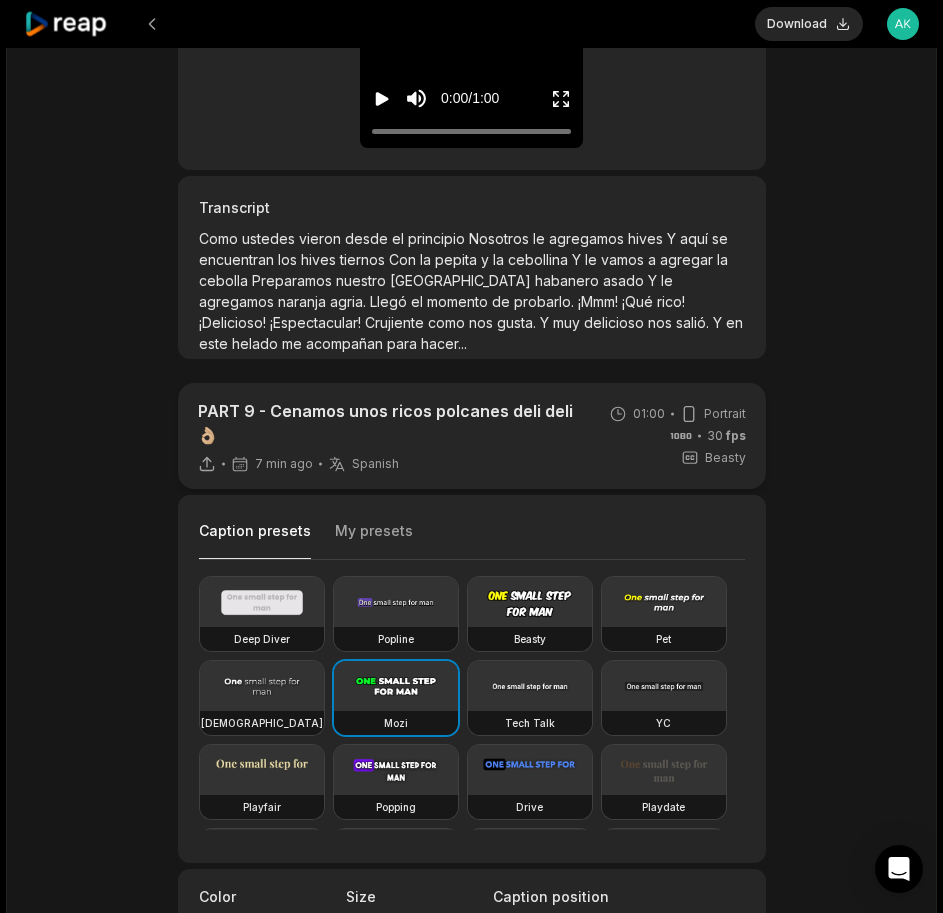 drag, startPoint x: 807, startPoint y: 25, endPoint x: 845, endPoint y: 28, distance: 38.118237 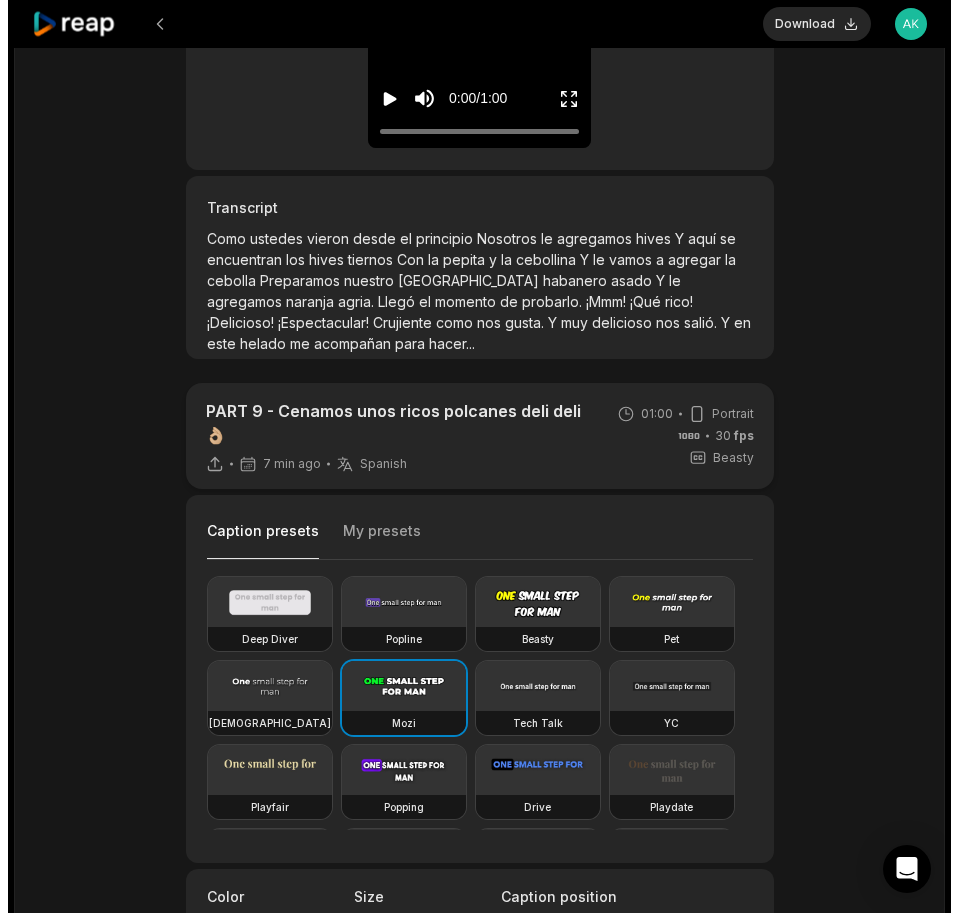 scroll, scrollTop: 0, scrollLeft: 0, axis: both 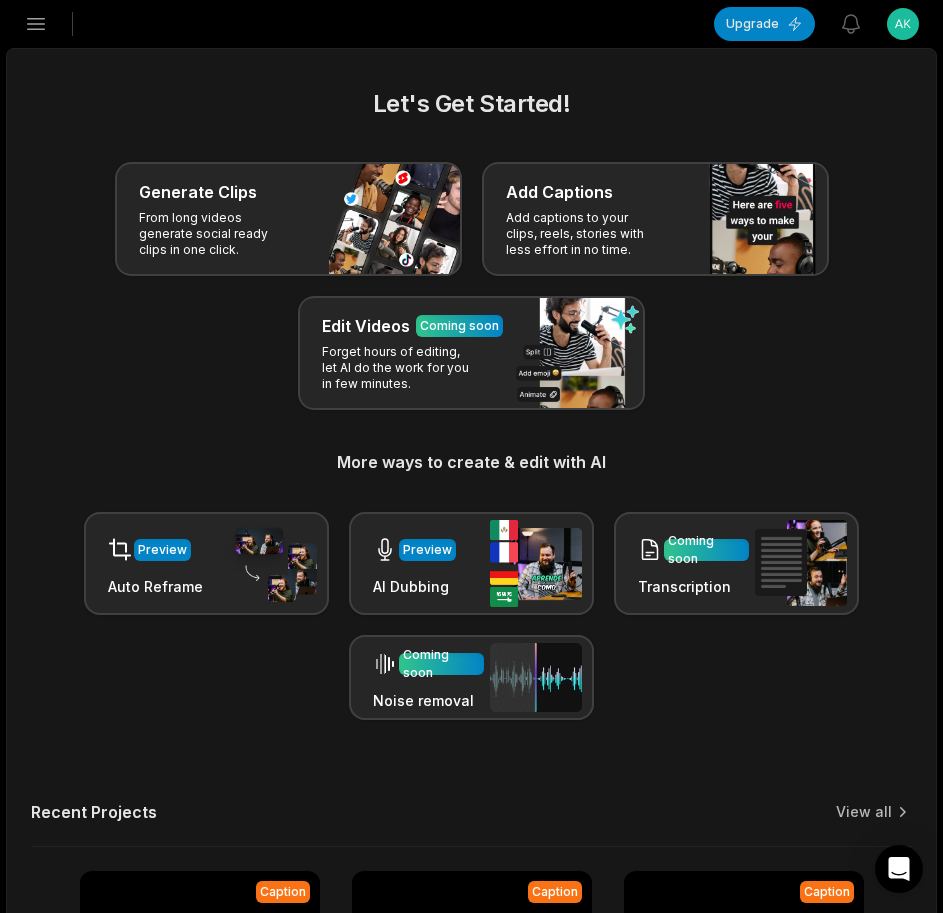 click 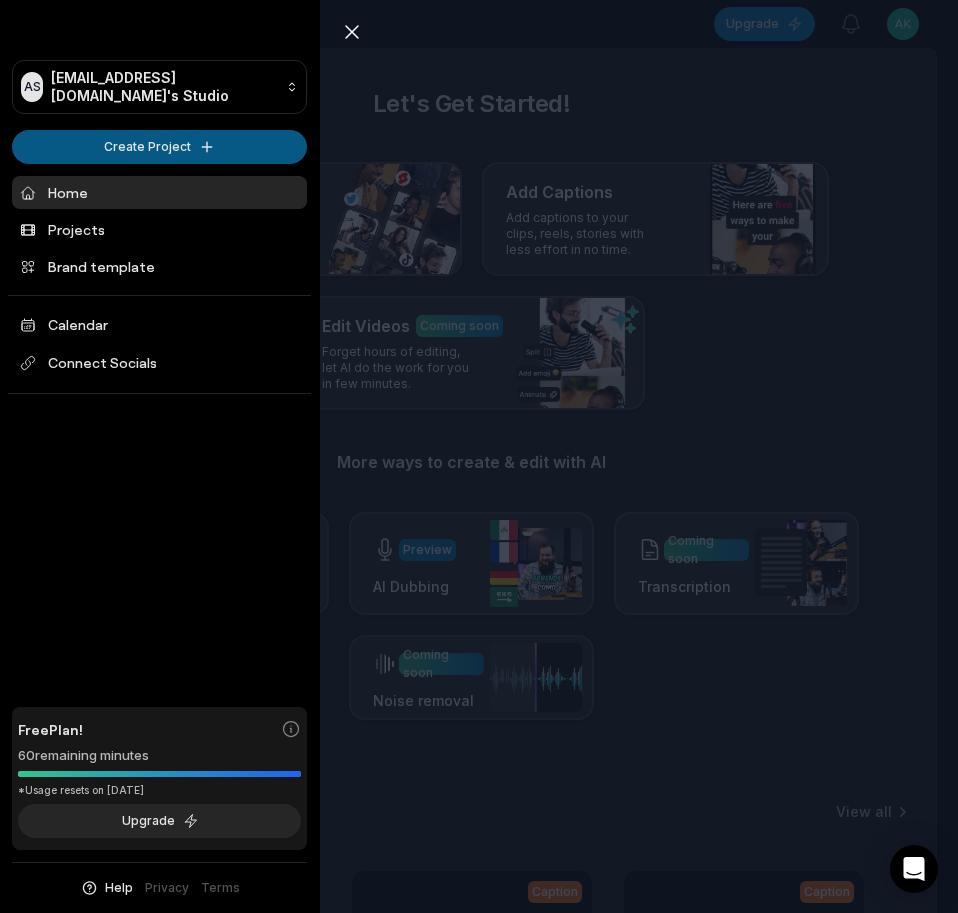 click on "AS Akgup@telegmail.com's Studio Create Project Home Projects Brand template Calendar Connect Socials Free  Plan! 60  remaining minutes *Usage resets on August 1, 2025 Upgrade Help Privacy Terms Open sidebar Upgrade View notifications Open user menu   Let's Get Started! Generate Clips From long videos generate social ready clips in one click. Add Captions Add captions to your clips, reels, stories with less effort in no time. Edit Videos Coming soon Forget hours of editing, let AI do the work for you in few minutes. More ways to create & edit with AI Preview Auto Reframe Preview AI Dubbing Coming soon Transcription Coming soon Noise removal Recent Projects View all Caption 01:00 PART 9 - Cenamos unos ricos polcanes deli deli👌🏼 Open options 13 minutes ago Caption 01:00 PART 4 - Cenamos unos ricos polcanes deli deli👌🏼 Open options 29 minutes ago Caption 01:00 PART 0 - Cenamos unos ricos polcanes deli deli👌🏼 Open options 37 minutes ago Caption 01:00 Open options an hour ago Made with
AS" at bounding box center [479, 456] 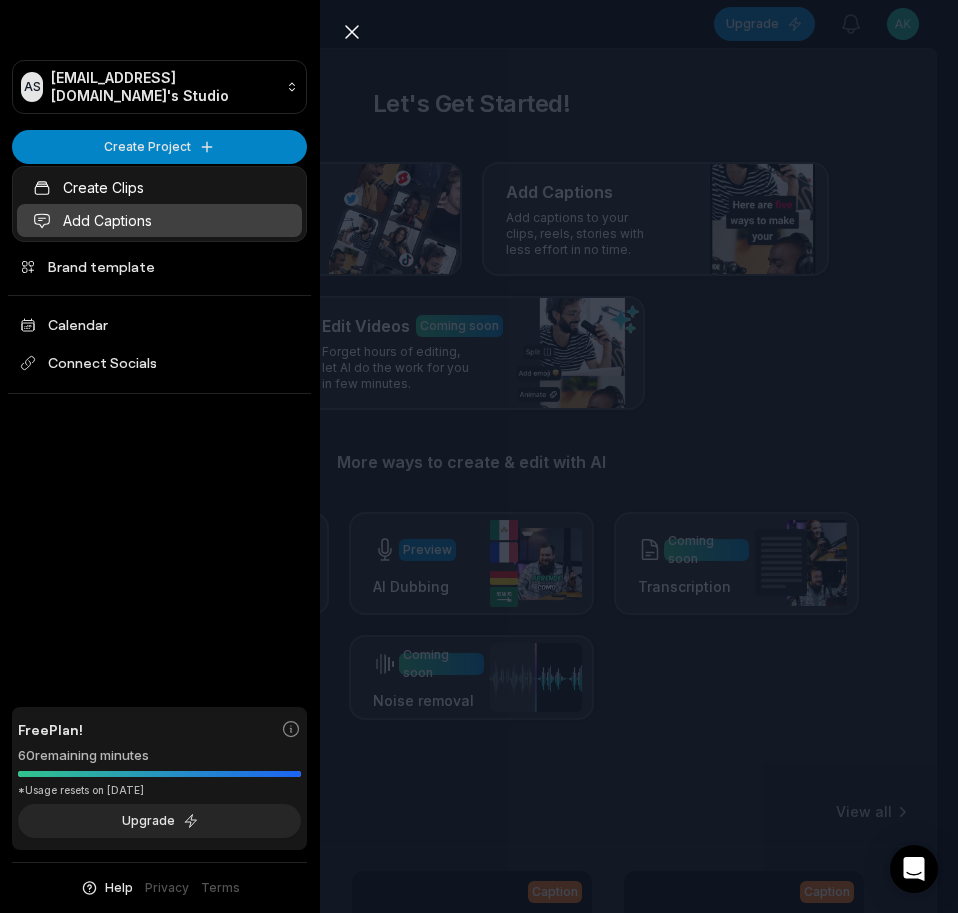 click on "Add Captions" at bounding box center [159, 220] 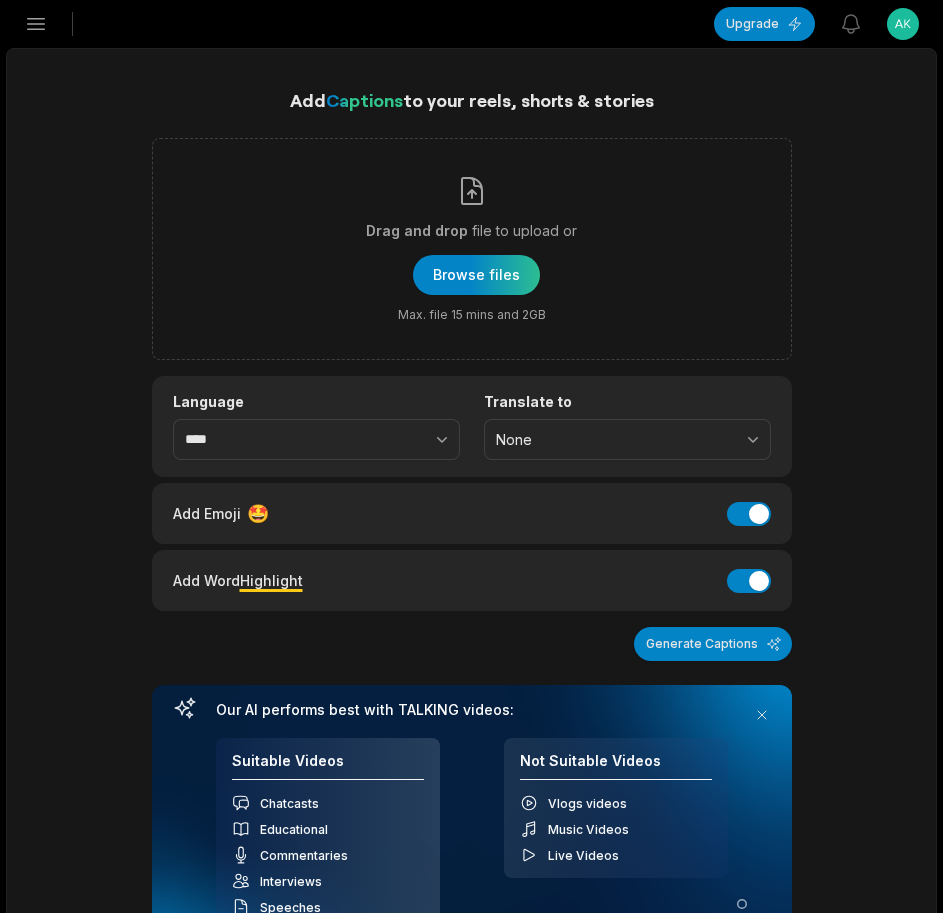 scroll, scrollTop: 0, scrollLeft: 0, axis: both 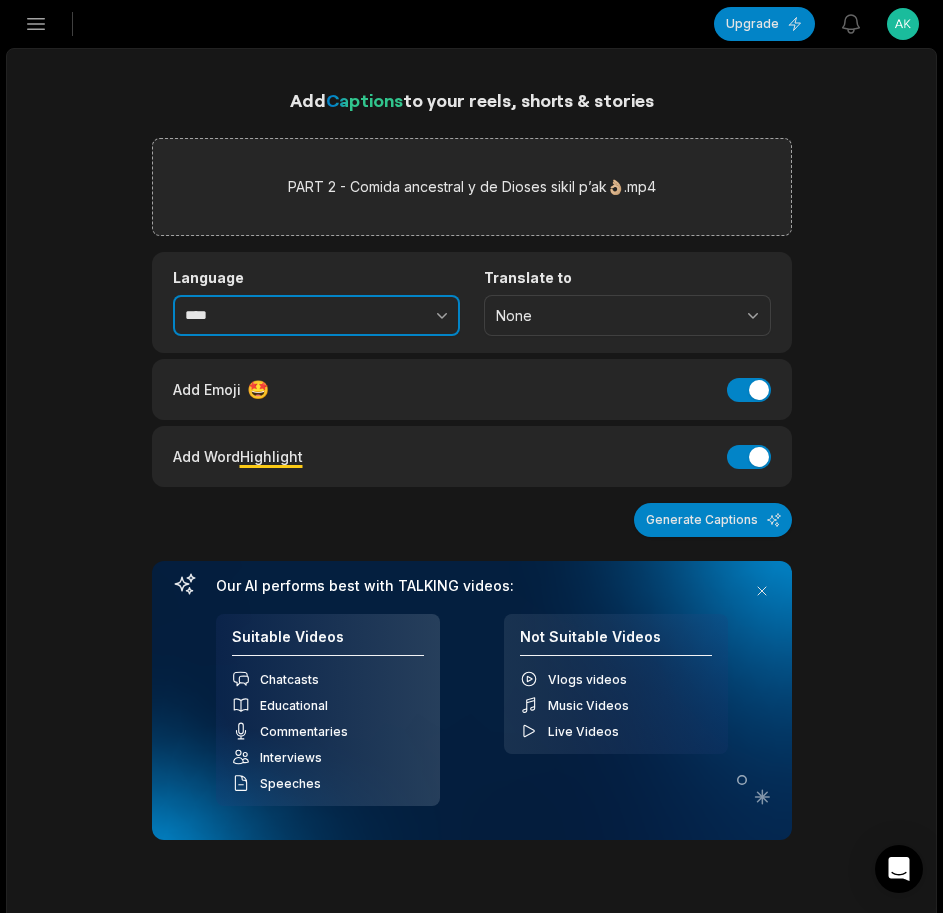click 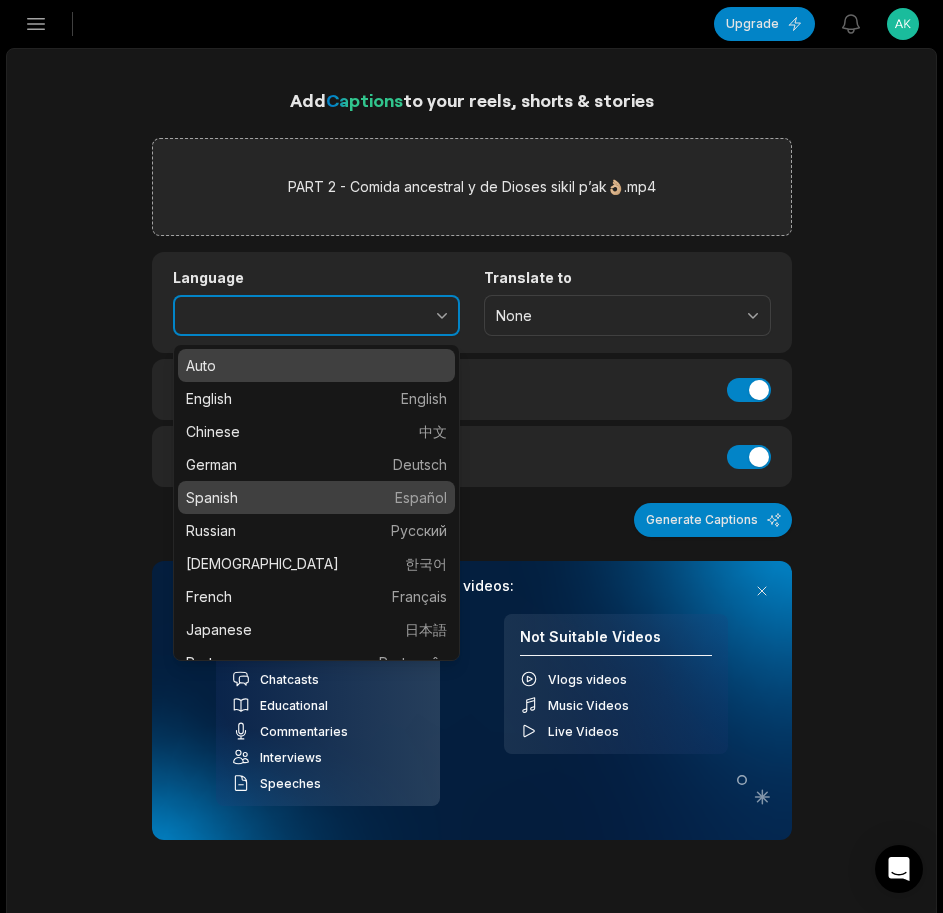 type on "*******" 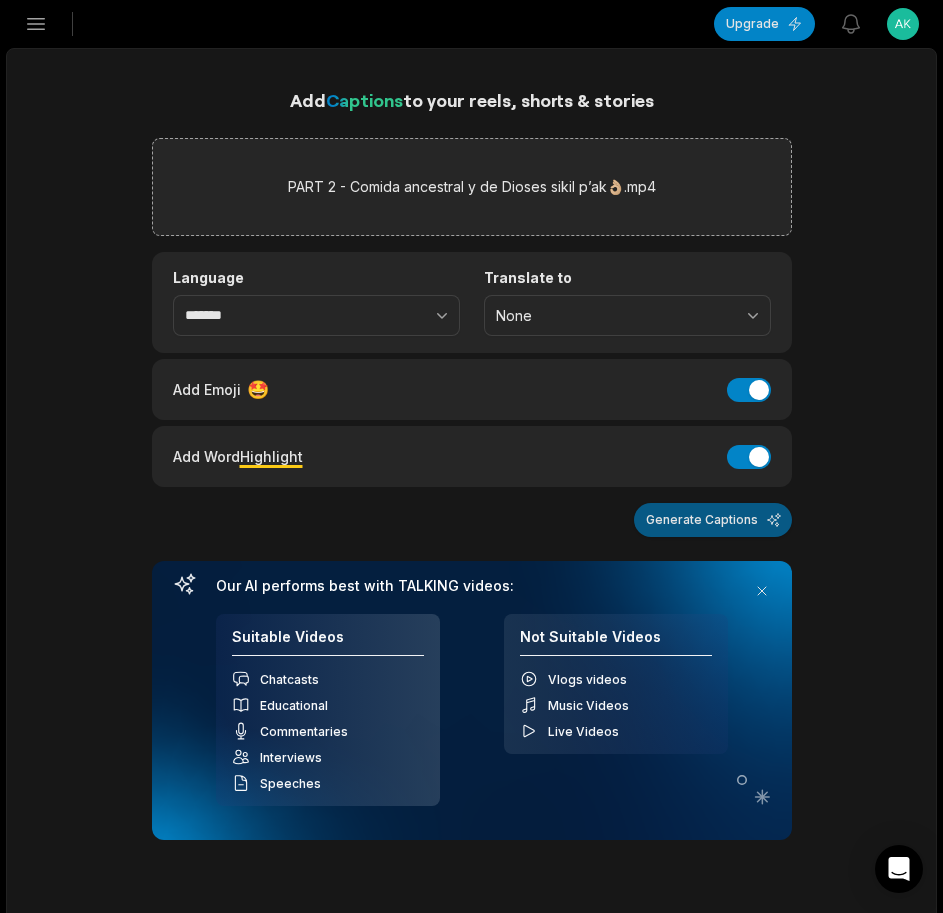 click on "Generate Captions" at bounding box center [713, 520] 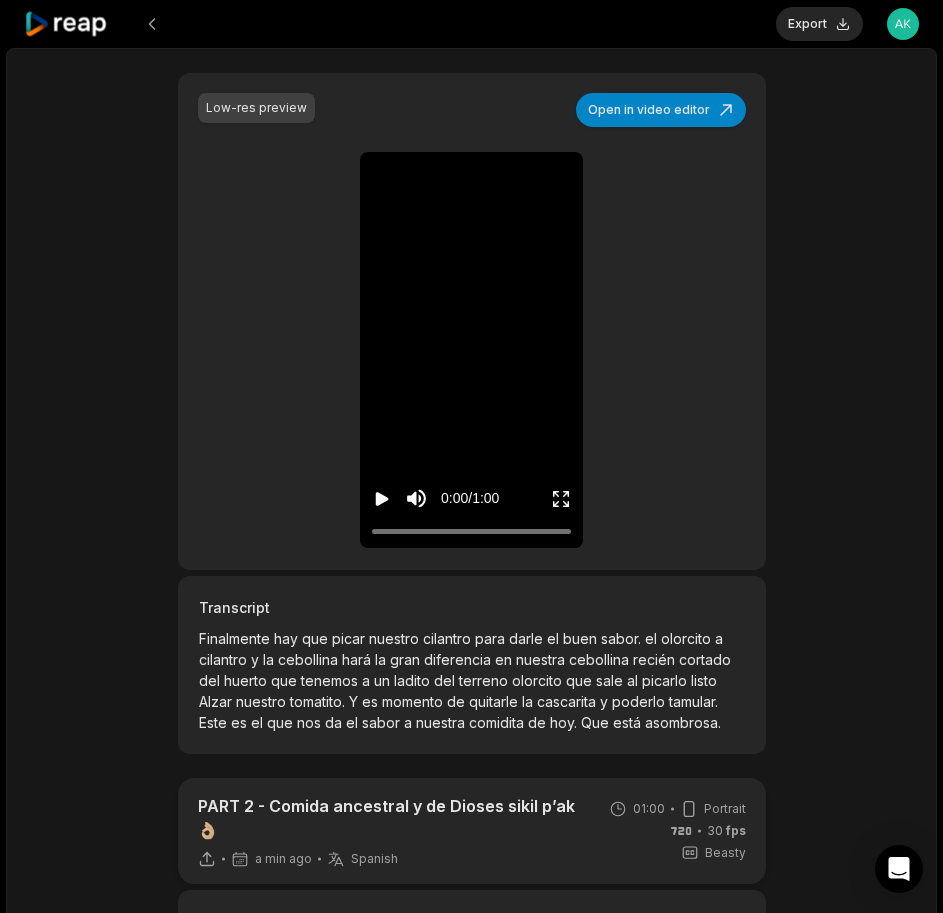 scroll, scrollTop: 300, scrollLeft: 0, axis: vertical 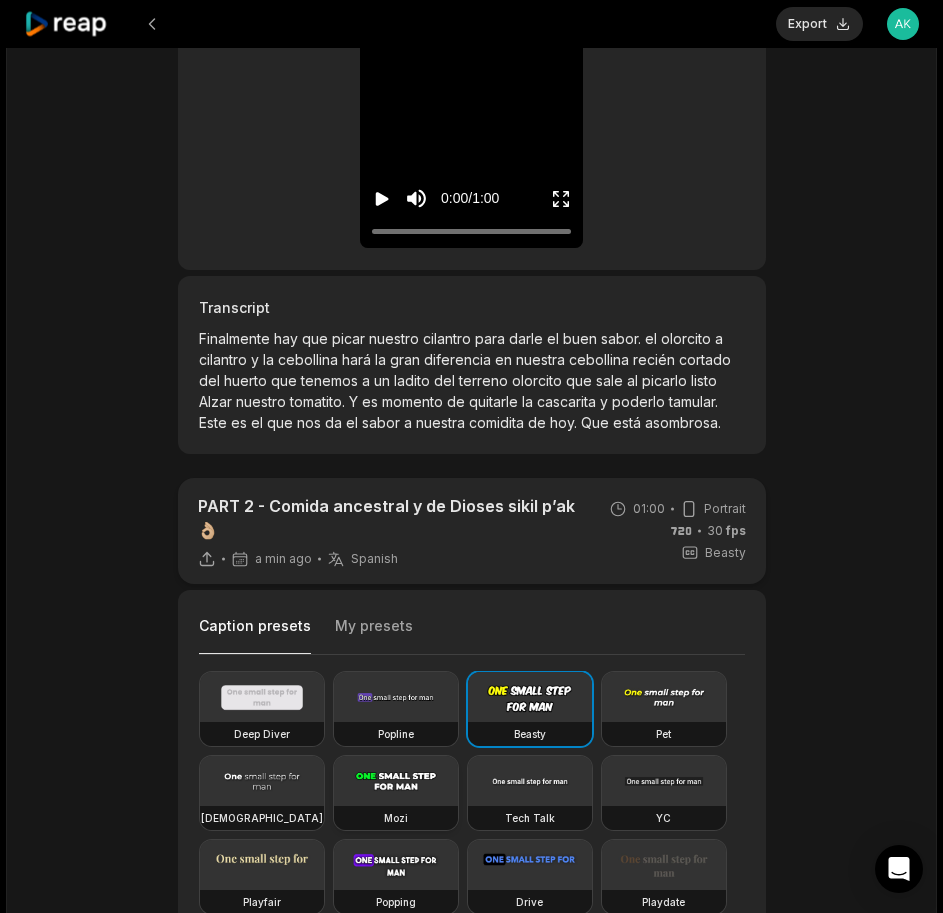 click at bounding box center (396, 781) 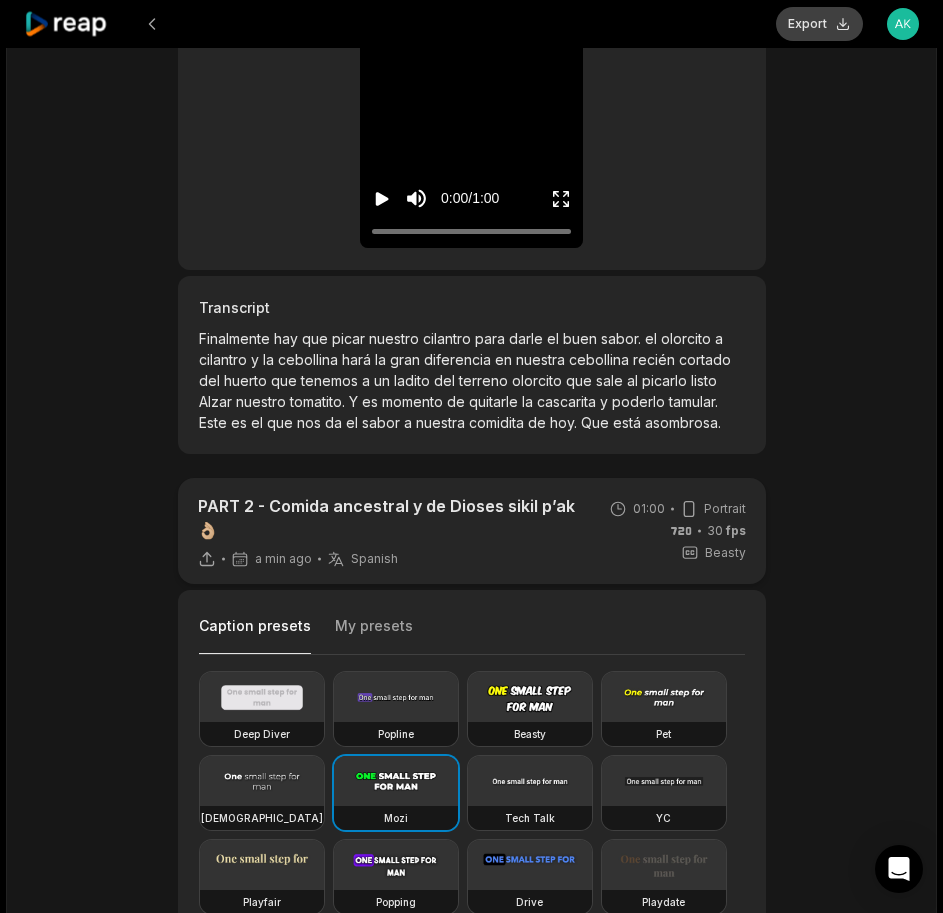 click on "Export" at bounding box center [819, 24] 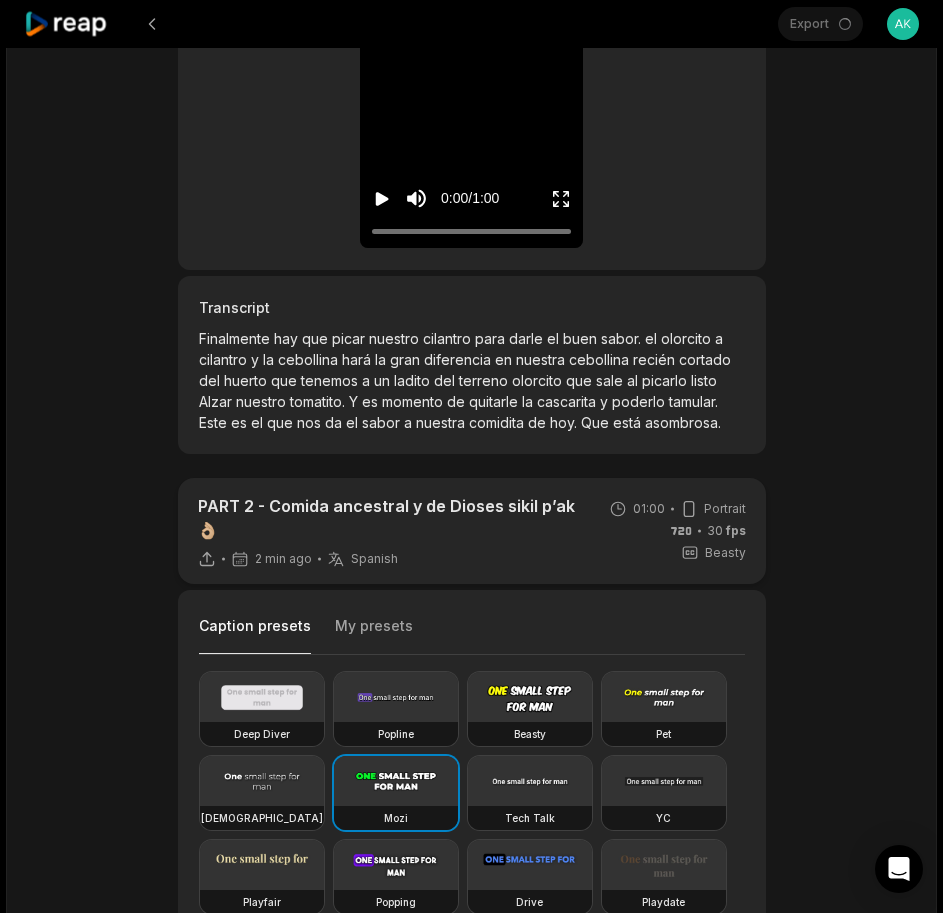 scroll, scrollTop: 300, scrollLeft: 0, axis: vertical 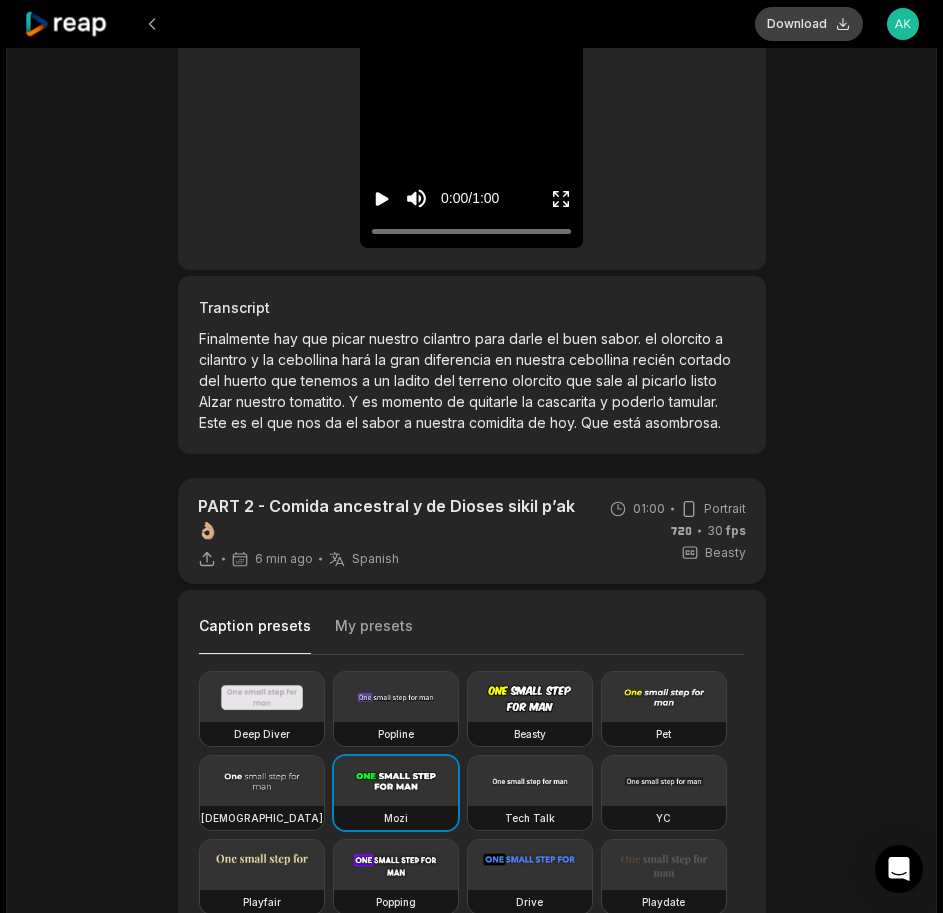 click on "Download" at bounding box center (809, 24) 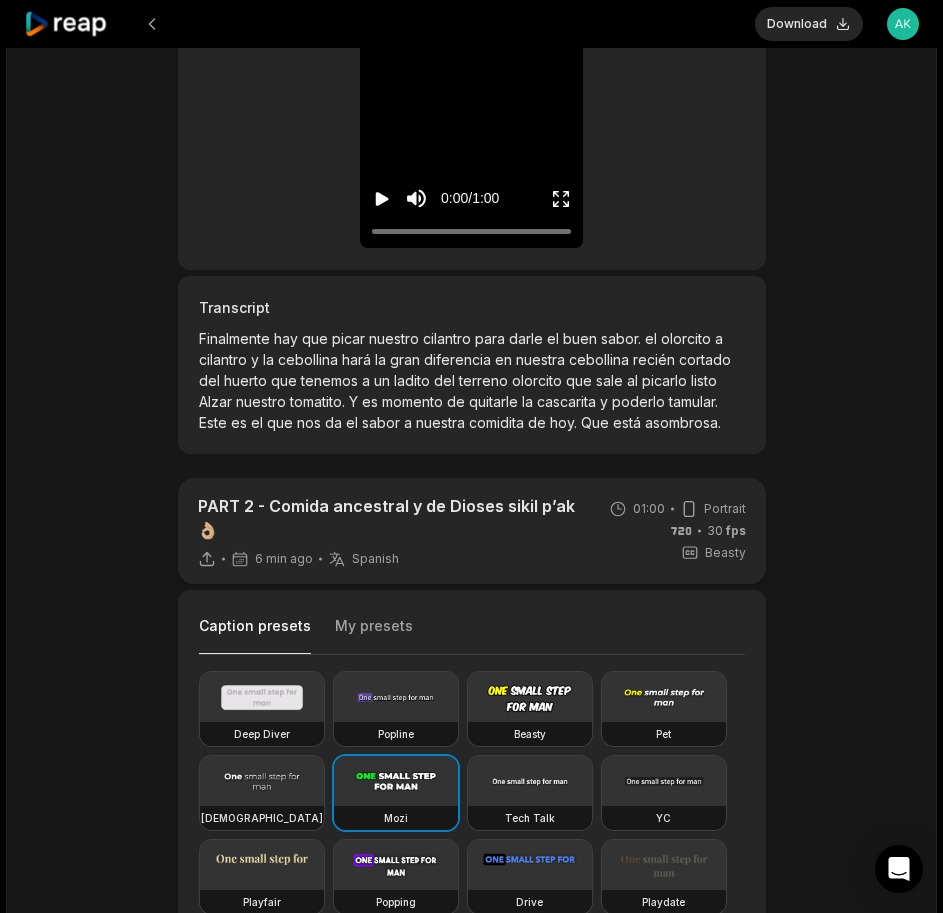 click on "PART 2 - Comida ancestral y de Dioses sikil p’ak👌🏼 6 min ago Spanish es 01:00 Portrait 30   fps Beasty Caption presets My presets Deep Diver Popline Beasty Pet Zen Mozi Tech Talk YC Playfair Popping Drive Playdate Galaxy Turban Flipper Spell Youshaei Pod P Noah Phantom Color #ffffffff Size ** Caption position Top Middle Bottom Add Emoji 🤩 Add Emoji Add Word  Highlight Add Word Highlight Publish Save draft Low-res preview Open in video editor Finalmente Finalmente hay hay   que que   picar picar nuestro nuestro cilantro cilantro   para para darle darle   el el   buen buen sabor sabor el el   olorcito olorcito   a a cilantro cilantro   y y   la la cebollina cebollina hará hará   la la   gran gran diferencia diferencia en en   nuestra nuestra cebollina cebollina   recién recién cortado cortado   del del huerto huerto   que que tenemos tenemos   a a   un un ladito ladito   del del terreno terreno   olorcito olorcito que que   sale sale   al al picarlo picarlo   listo listo Y Y" at bounding box center [471, 512] 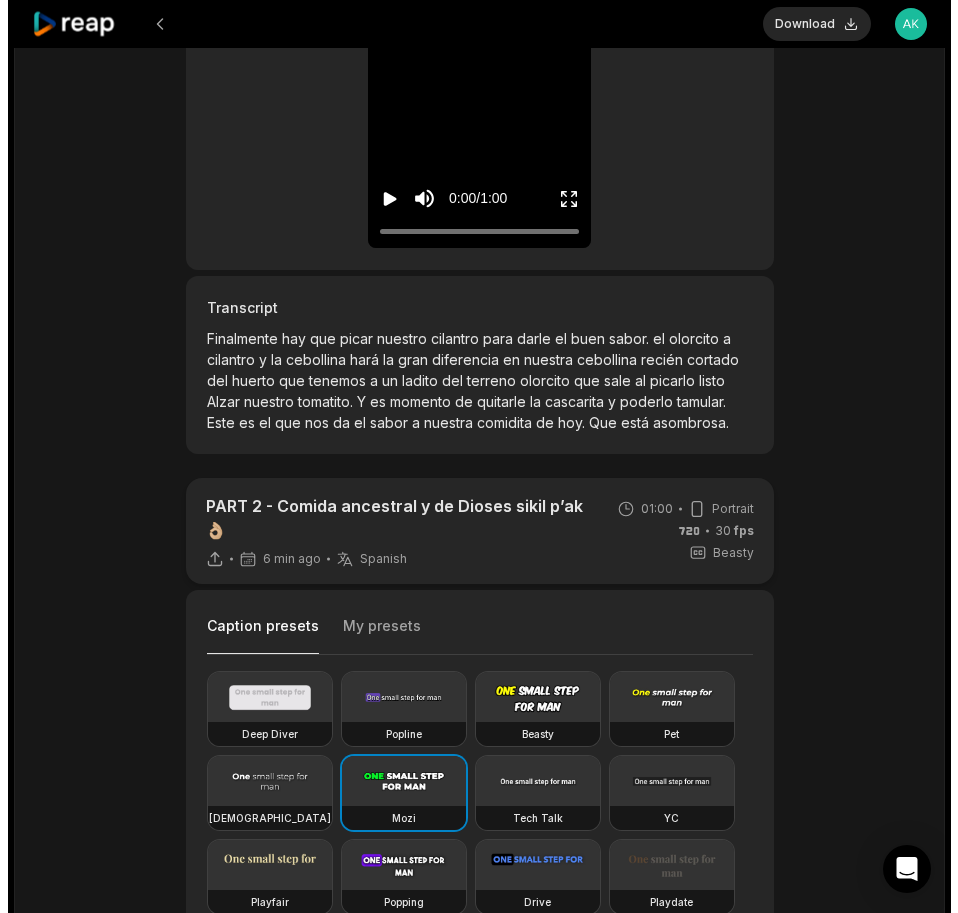 scroll, scrollTop: 0, scrollLeft: 0, axis: both 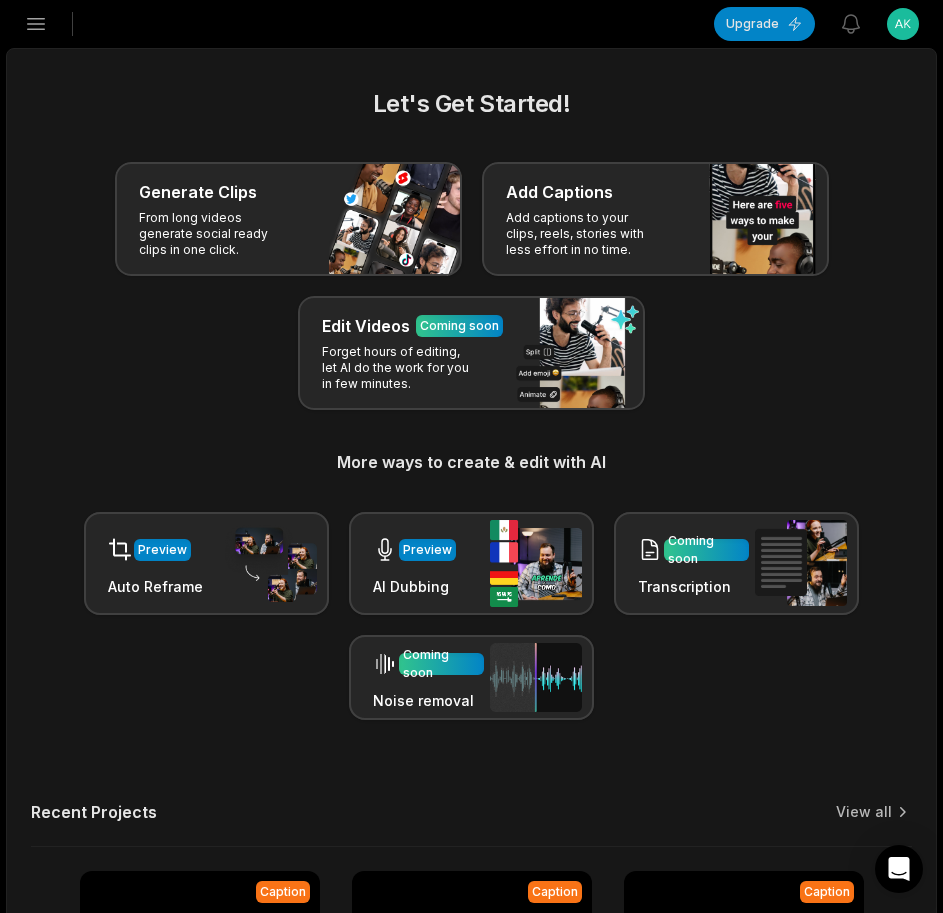 click 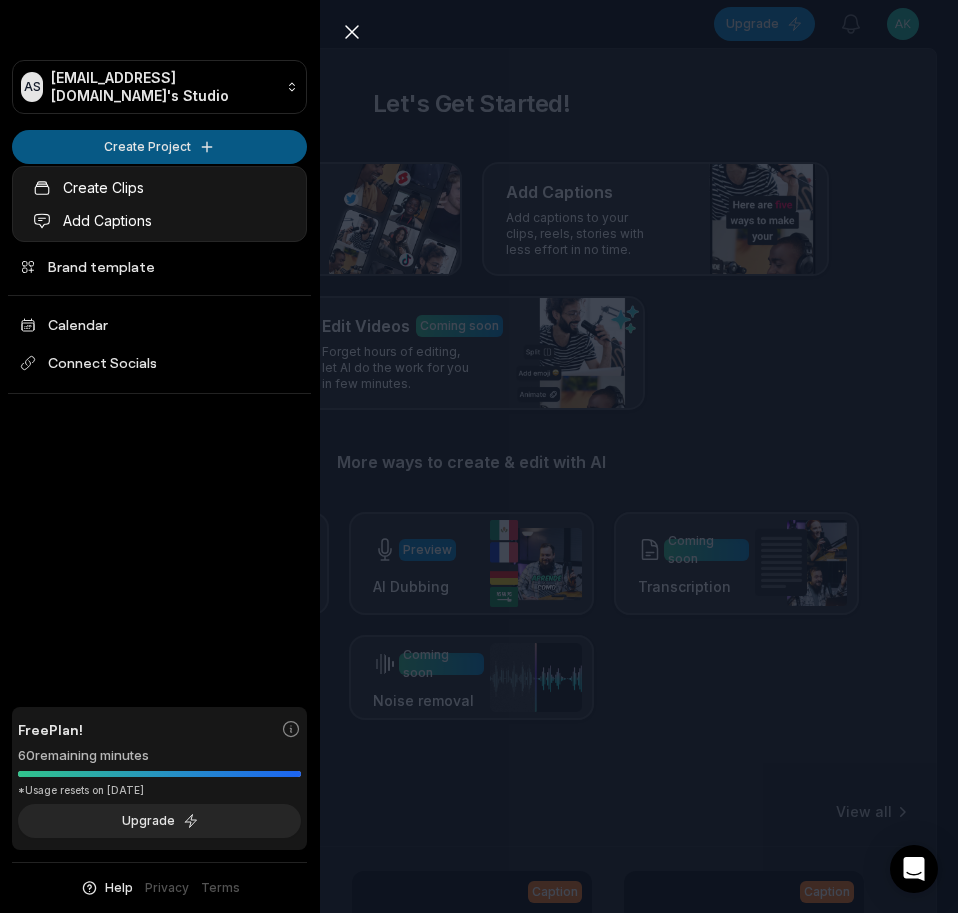 click on "AS Akgup@telegmail.com's Studio Create Project Home Projects Brand template Calendar Connect Socials Free  Plan! 60  remaining minutes *Usage resets on August 1, 2025 Upgrade Help Privacy Terms Open sidebar Upgrade View notifications Open user menu   Let's Get Started! Generate Clips From long videos generate social ready clips in one click. Add Captions Add captions to your clips, reels, stories with less effort in no time. Edit Videos Coming soon Forget hours of editing, let AI do the work for you in few minutes. More ways to create & edit with AI Preview Auto Reframe Preview AI Dubbing Coming soon Transcription Coming soon Noise removal Recent Projects View all Caption 01:00 PART 2 - Comida ancestral y de Dioses sikil p’ak👌🏼 Open options 10 minutes ago Caption 01:00 PART 9 - Cenamos unos ricos polcanes deli deli👌🏼 Open options 26 minutes ago Caption 01:00 PART 4 - Cenamos unos ricos polcanes deli deli👌🏼 Open options 42 minutes ago Caption 01:00 Open options an hour ago Made with" at bounding box center (479, 456) 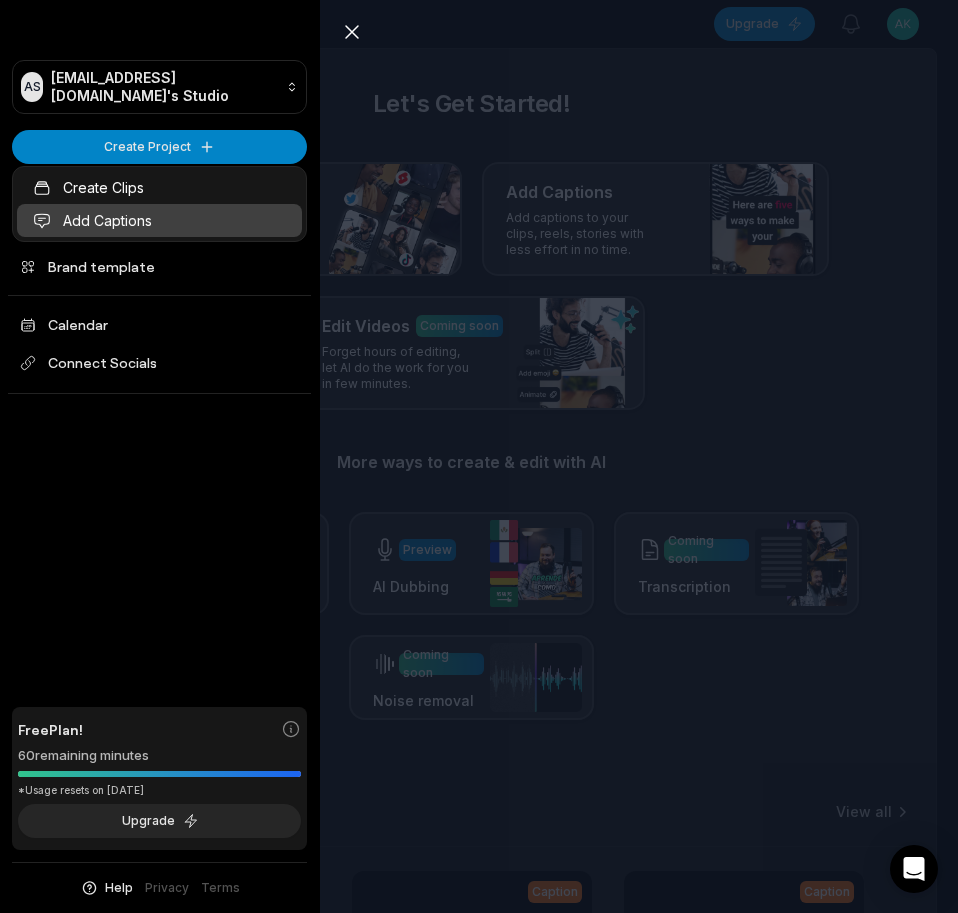 click on "Add Captions" at bounding box center (159, 220) 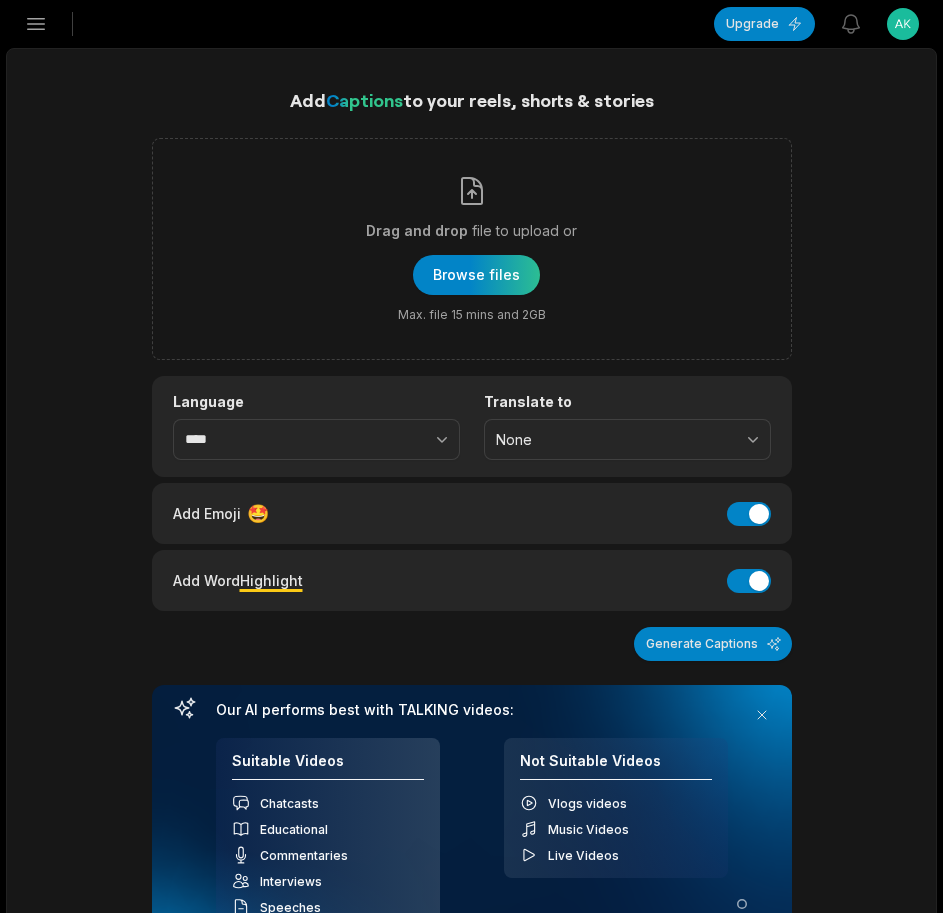 scroll, scrollTop: 0, scrollLeft: 0, axis: both 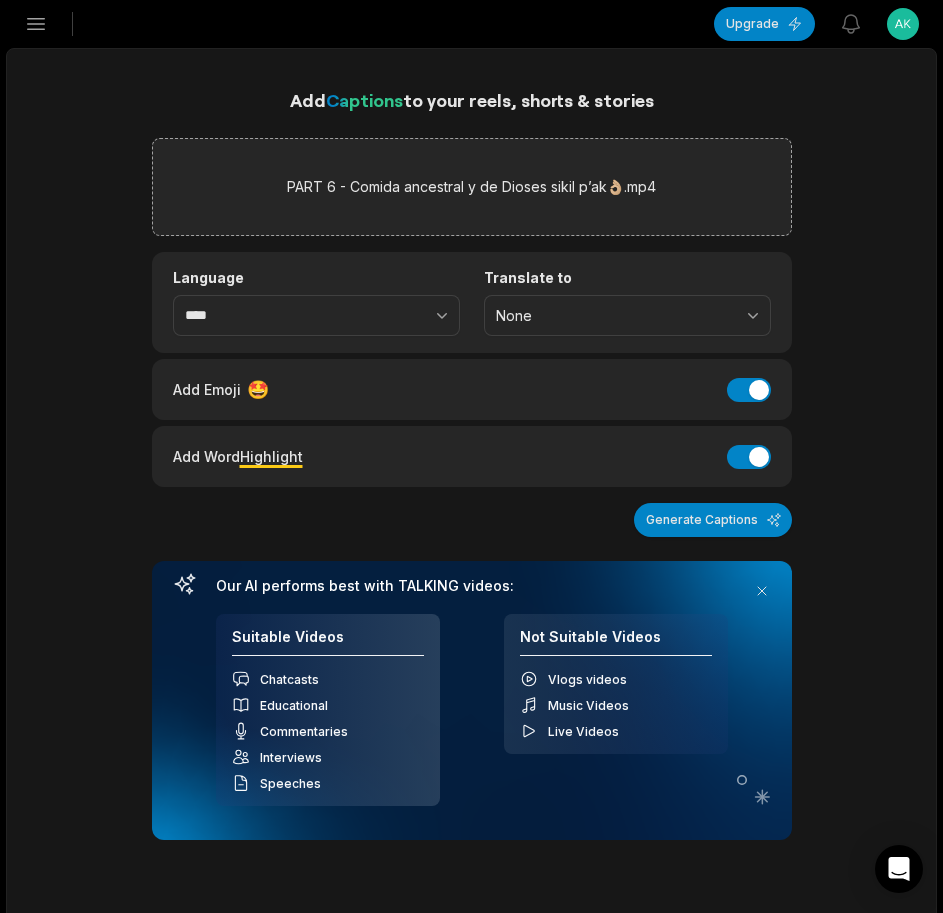 click on "Add  Captions  to your reels, shorts & stories PART 6 - Comida ancestral y de Dioses sikil p’ak👌🏼.mp4 Language **** Translate to None Add Emoji 🤩 Add Emoji Add Word  Highlight Add Word Highlight Generate Captions Your browser does not support mp4 format. Our AI performs best with TALKING videos: Suitable Videos Chatcasts Educational  Commentaries  Interviews  Speeches Not Suitable Videos Vlogs videos Music Videos Live Videos Recent Projects View all Caption 01:00 PART 2 - Comida ancestral y de Dioses sikil p’ak👌🏼 Open options 10 minutes ago Caption 01:00 PART 9 - Cenamos unos ricos polcanes deli deli👌🏼 Open options 26 minutes ago Caption 01:00 PART 4 - Cenamos unos ricos polcanes deli deli👌🏼 Open options 42 minutes ago Caption 01:00 PART 0 - Cenamos unos ricos polcanes deli deli👌🏼 Open options an hour ago" at bounding box center [471, 816] 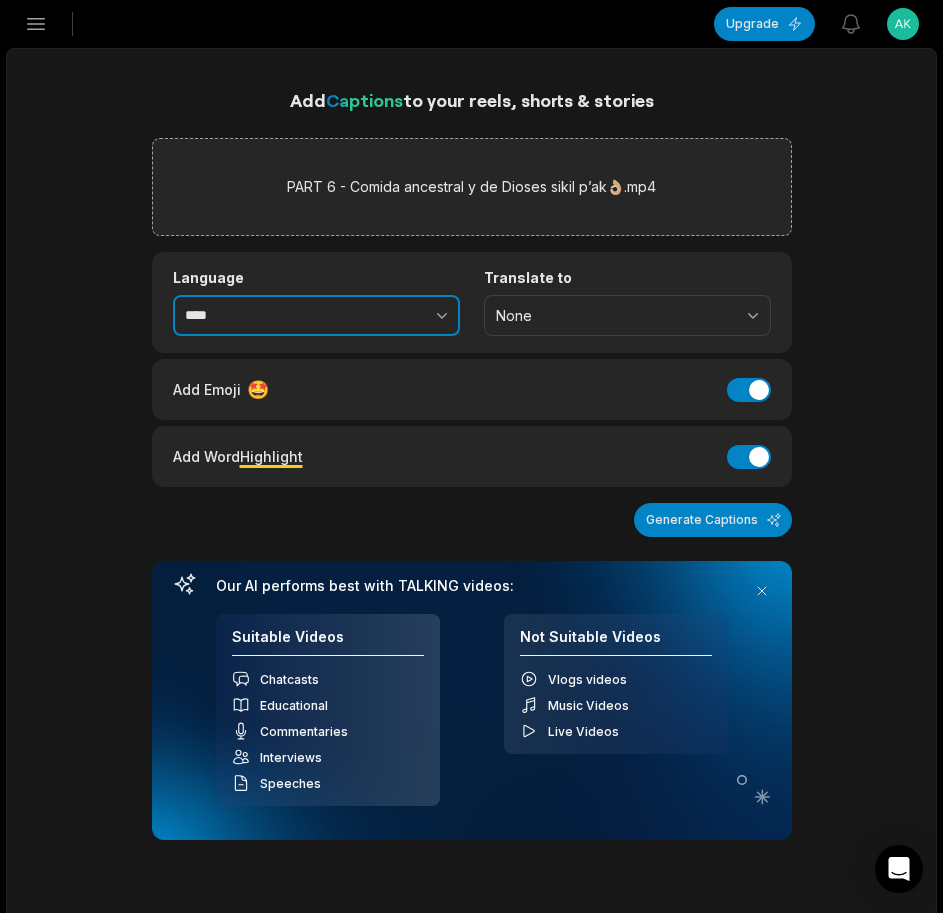 click at bounding box center (398, 316) 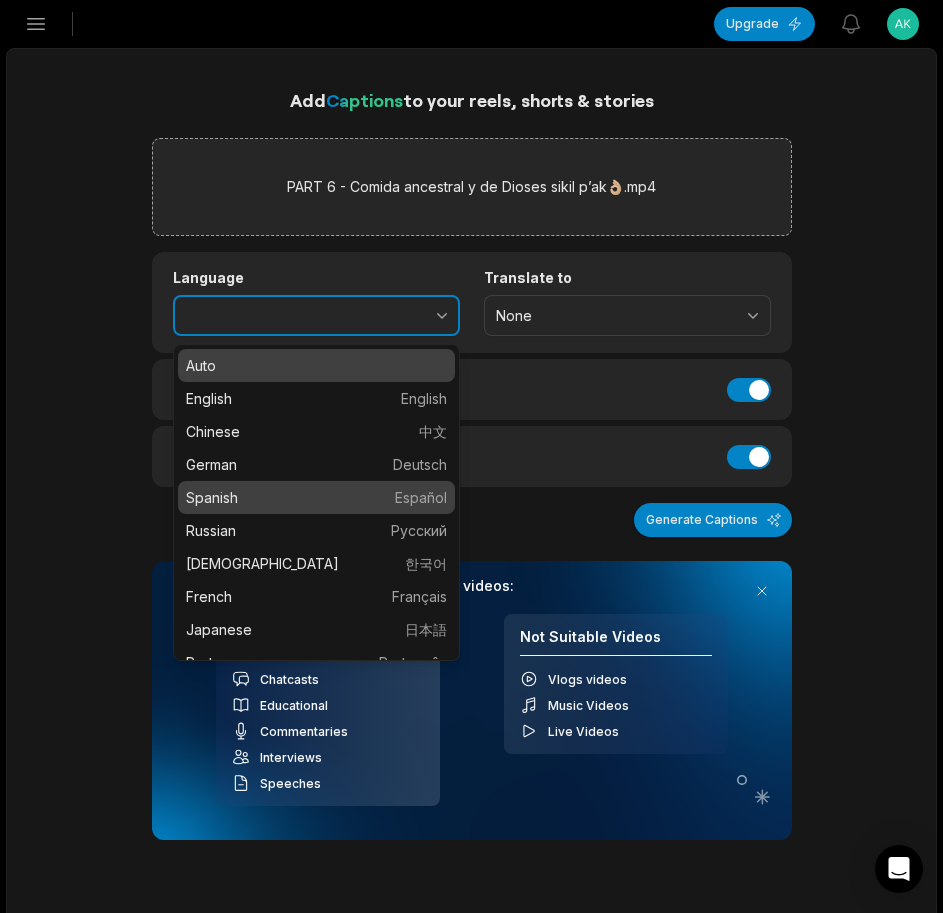 type on "*******" 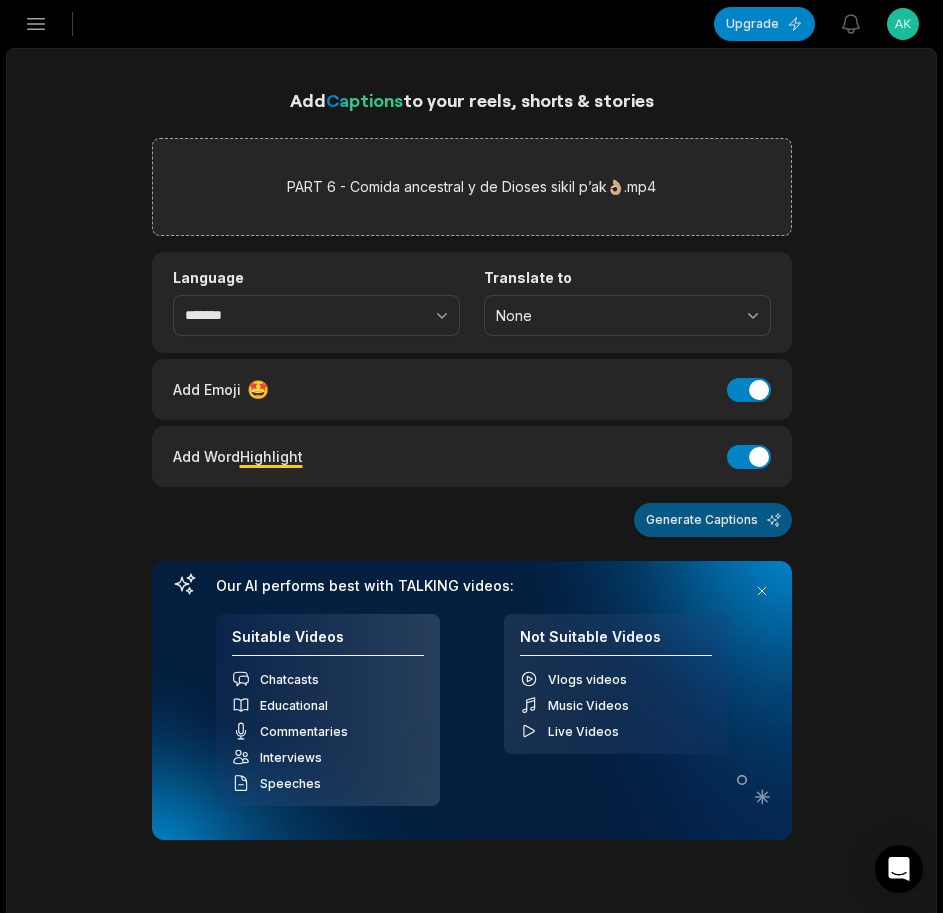 click on "Generate Captions" at bounding box center [713, 520] 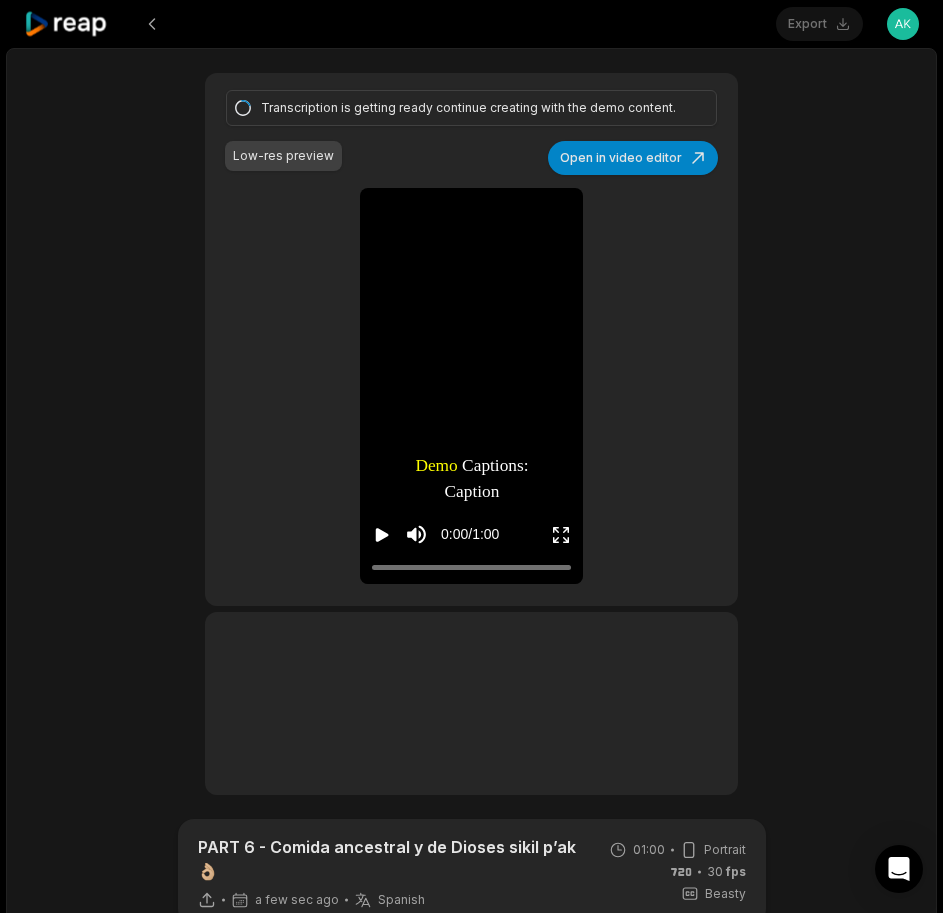 click on "PART 6 - Comida ancestral y de Dioses sikil p’ak👌🏼 a few sec ago Spanish es 01:00 Portrait 30   fps Beasty Caption presets My presets Deep Diver Popline Beasty Pet Zen Mozi Tech Talk YC Playfair Popping Drive Playdate Galaxy Turban Flipper Spell Youshaei Pod P Noah Phantom Color #ffffffff Size ** Caption position Top Middle Bottom Highlight #ffff00ff Add Emoji 🤩 Add Emoji Add Word  Highlight Add Word Highlight Publish Save draft Transcription is getting ready continue creating with the demo content. Low-res preview Open in video editor Demo Demo   Captions: Captions: Caption Caption style style   of of   your your choice choice will will   be be   applied applied here here with with   the the   original original transcript transcript of of   the the   video video Demo Demo   Captions: Captions: Caption Caption style style   of of   your your choice choice will will   be be   applied applied here here with with   the the   original original transcript transcript of of   the the" at bounding box center (471, 889) 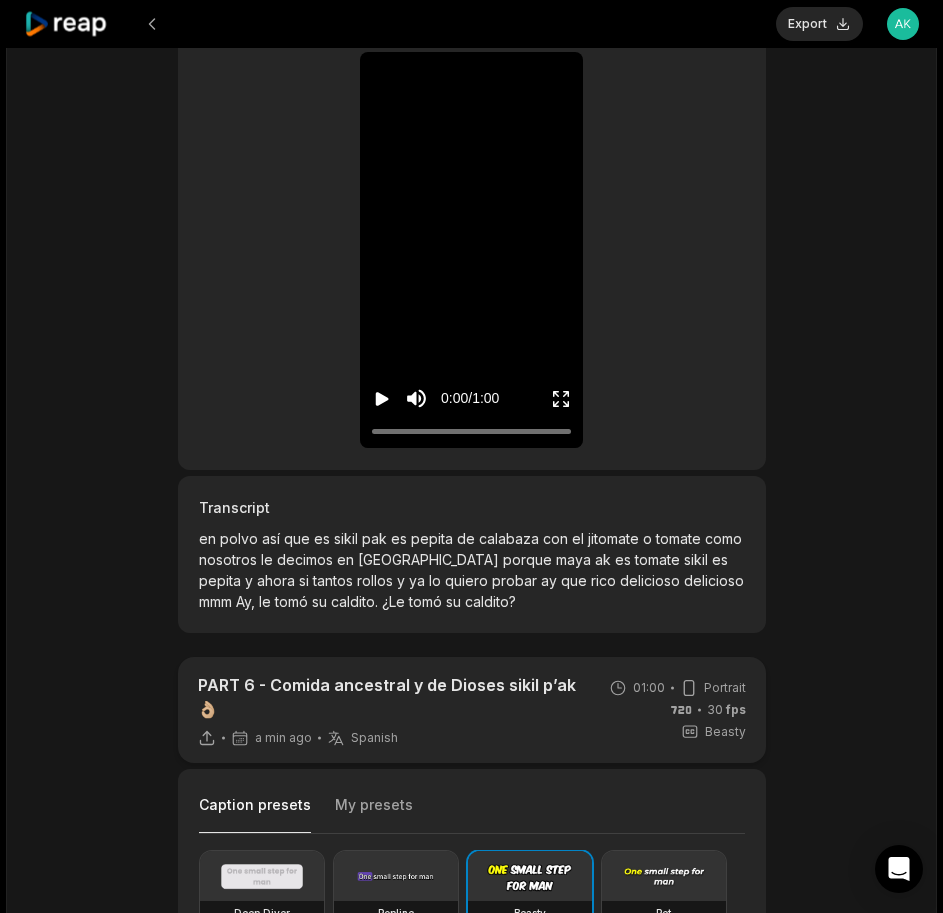 scroll, scrollTop: 300, scrollLeft: 0, axis: vertical 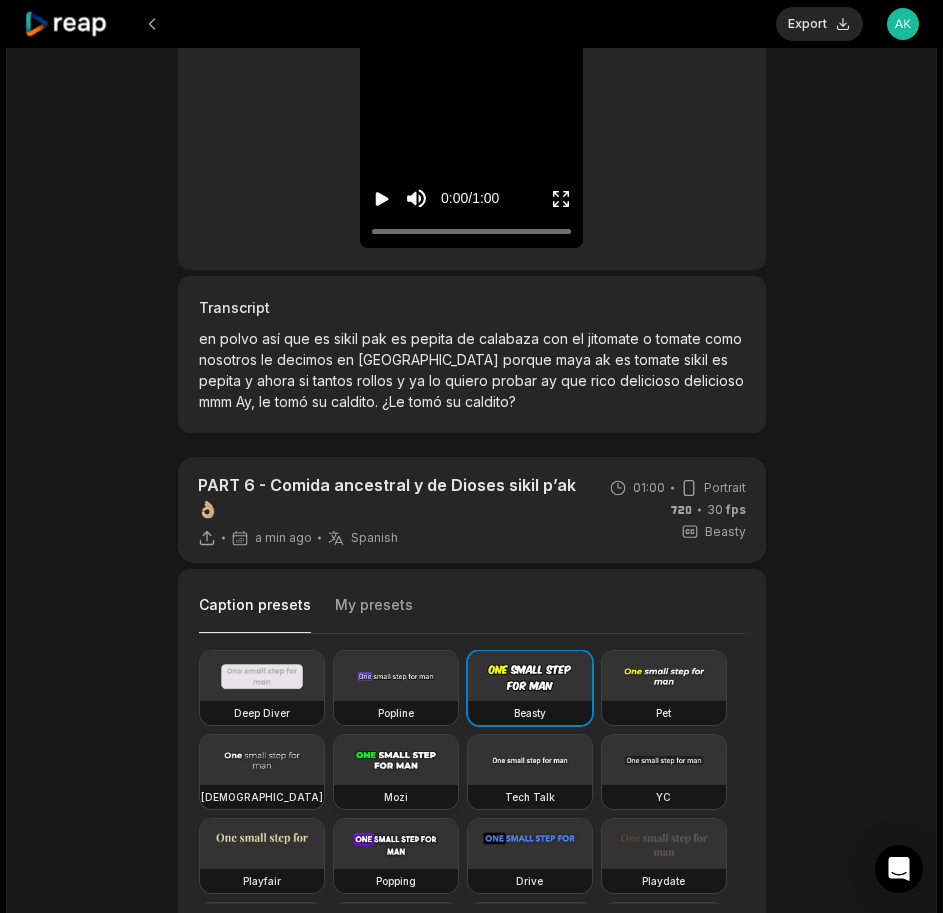click at bounding box center (396, 760) 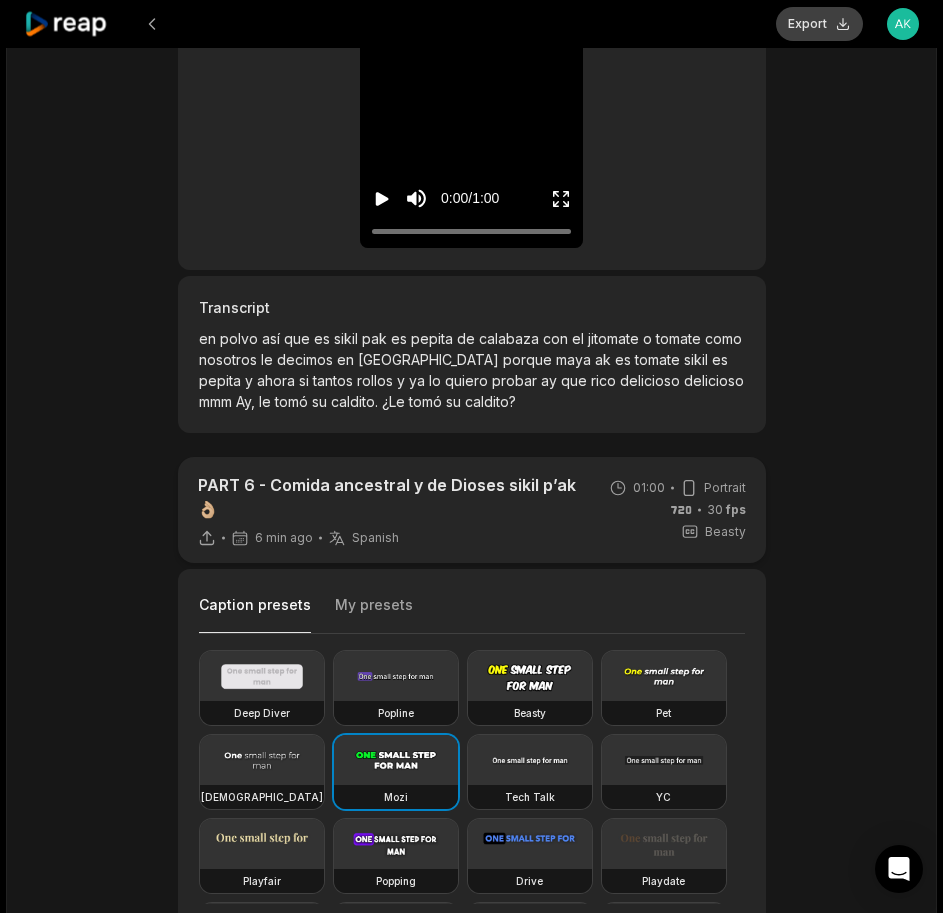 click on "Export" at bounding box center (819, 24) 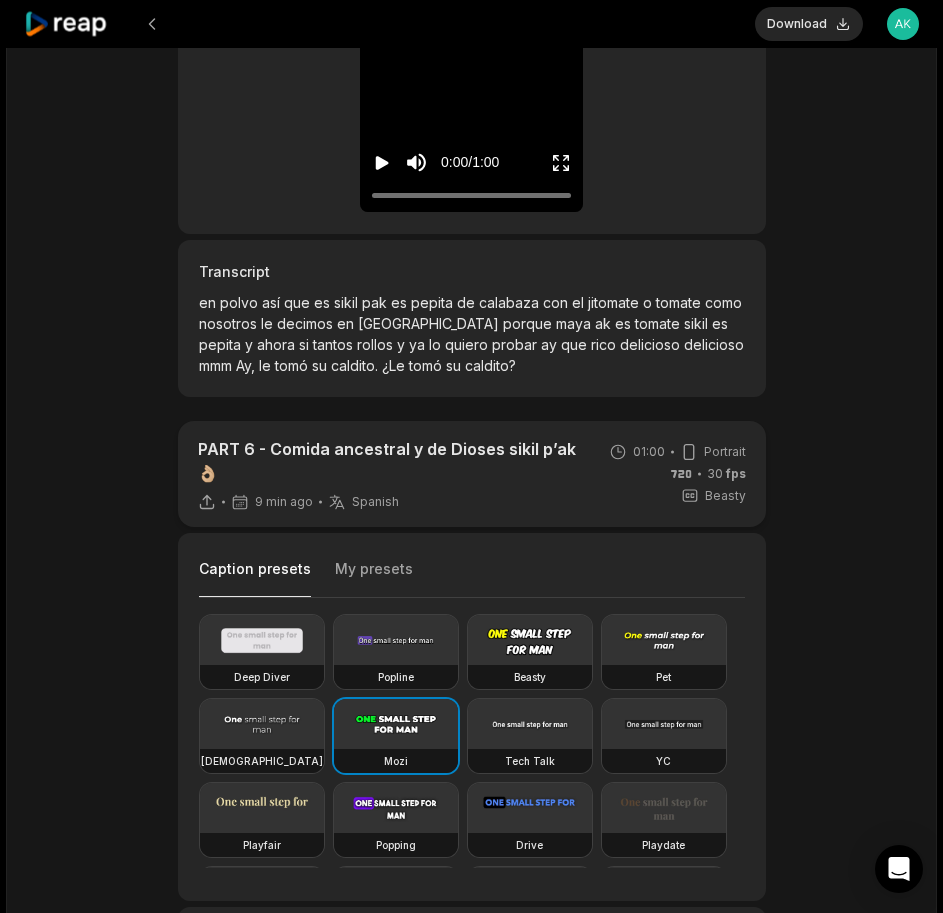 scroll, scrollTop: 300, scrollLeft: 0, axis: vertical 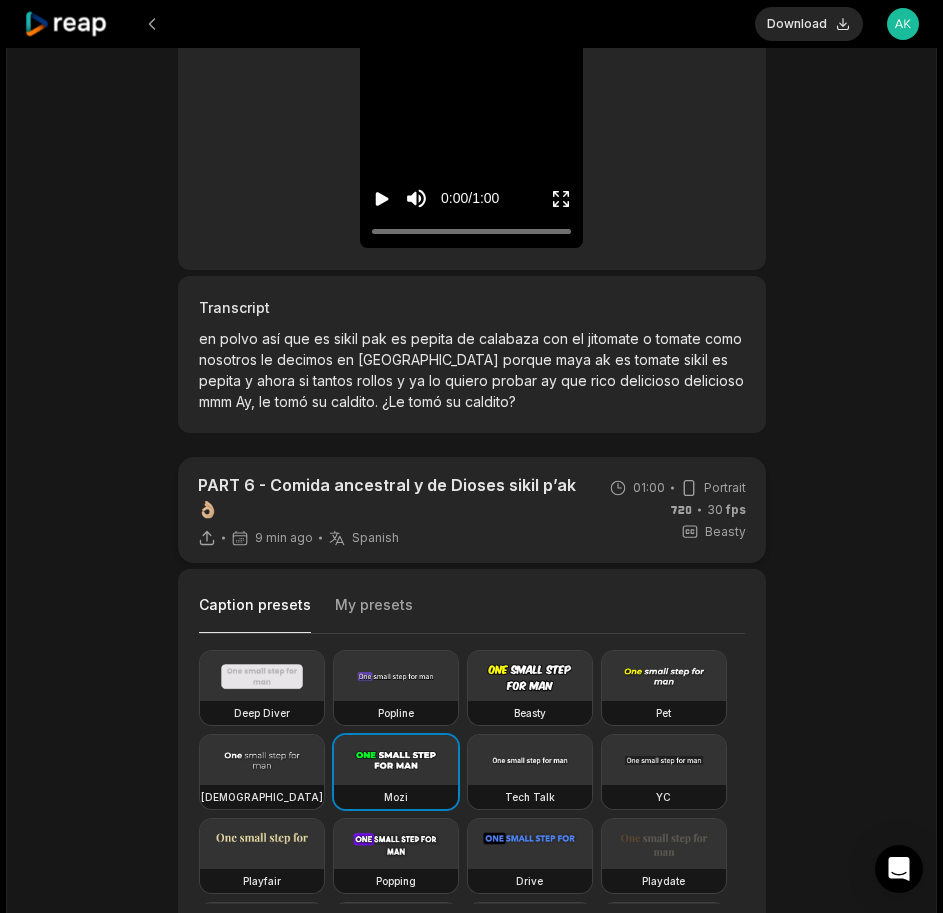 click on "PART 6 - Comida ancestral y de Dioses sikil p’ak👌🏼 9 min ago Spanish es 01:00 Portrait 30   fps Beasty Caption presets My presets Deep Diver Popline Beasty Pet Zen Mozi Tech Talk YC Playfair Popping Drive Playdate Galaxy Turban Flipper Spell Youshaei Pod P Noah Phantom Color #ffffffff Size ** Caption position Top Middle Bottom Add Emoji 🤩 Add Emoji Add Word  Highlight Add Word Highlight Publish Save draft Low-res preview Open in video editor en en   polvo polvo   así así   que que es es   sikil sikil [PERSON_NAME]   es es   pepita pepita   de [PERSON_NAME] calabaza con con el el   jitomate jitomate   o o tomate tomate   como como nosotros nosotros   le le decimos decimos   en en [GEOGRAPHIC_DATA] [GEOGRAPHIC_DATA]   porque porque [PERSON_NAME]   ak ak   es es tomate tomate   sikil sikil es es   pepita pepita   y y   ahora ahora si si   tantos tantos rollos rollos   y y   ya ya   lo lo quiero quiero probar probar   ay ay que que   rico rico   delicioso delicioso delicioso delicioso mmm mmm Ay, Ay," at bounding box center [471, 501] 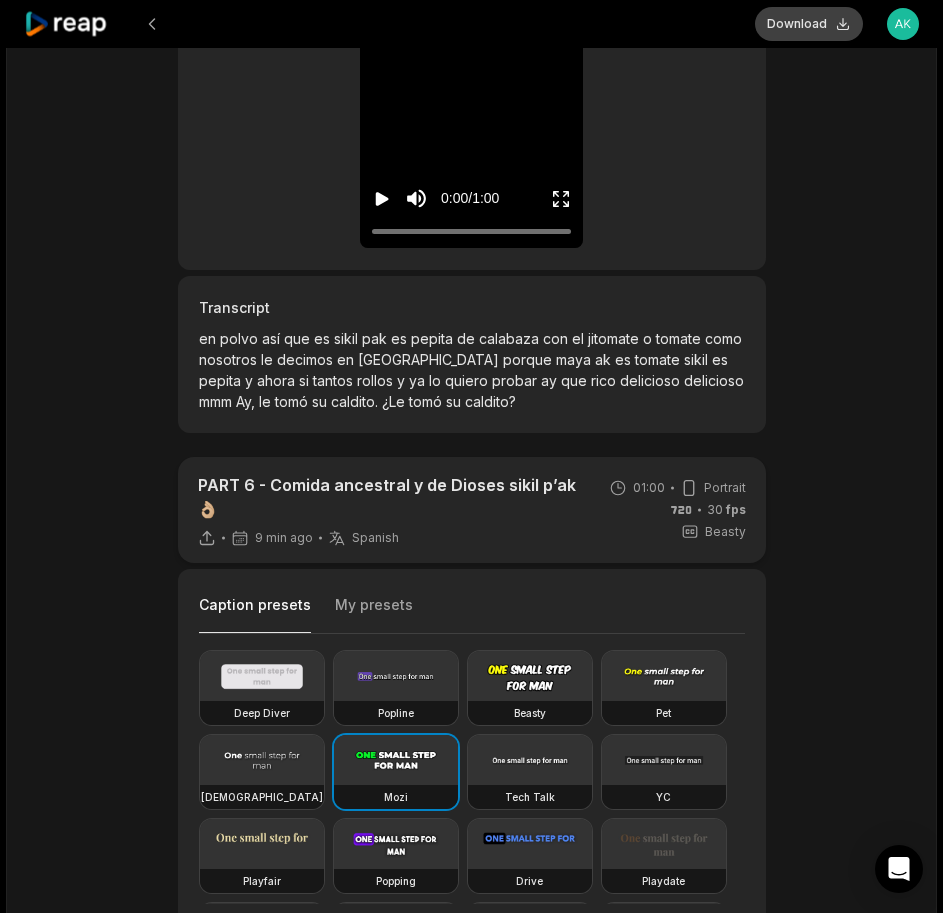 click on "Download" at bounding box center (809, 24) 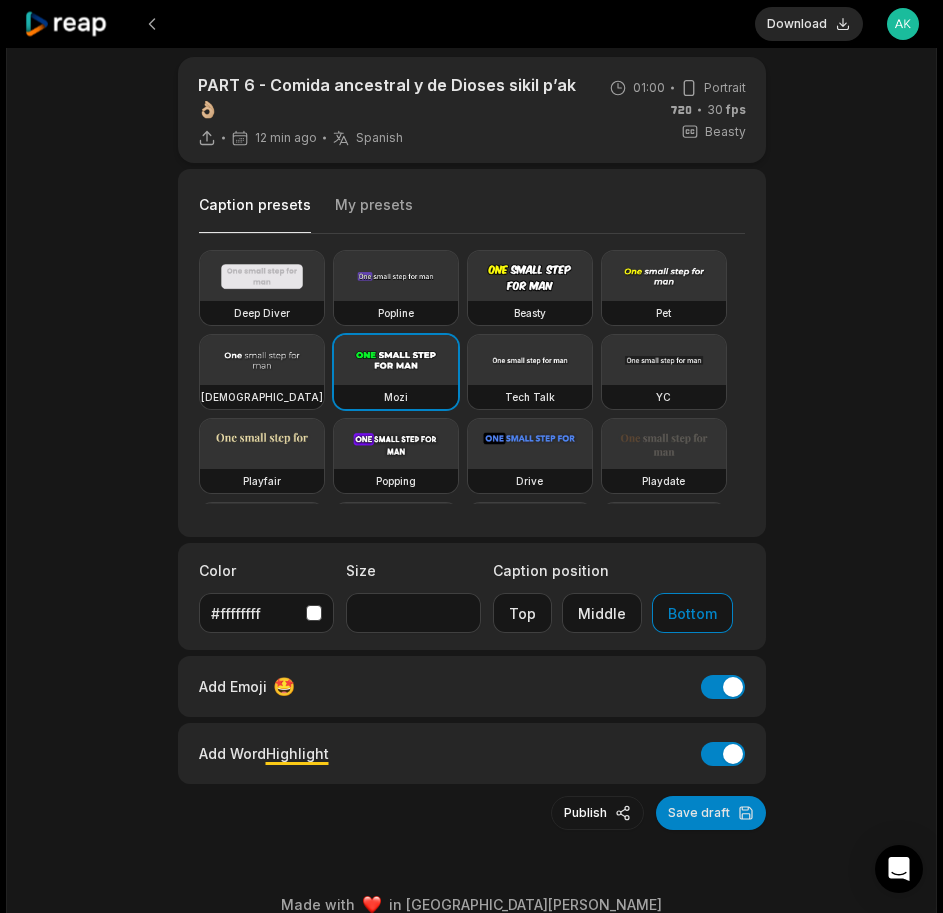 scroll, scrollTop: 727, scrollLeft: 0, axis: vertical 